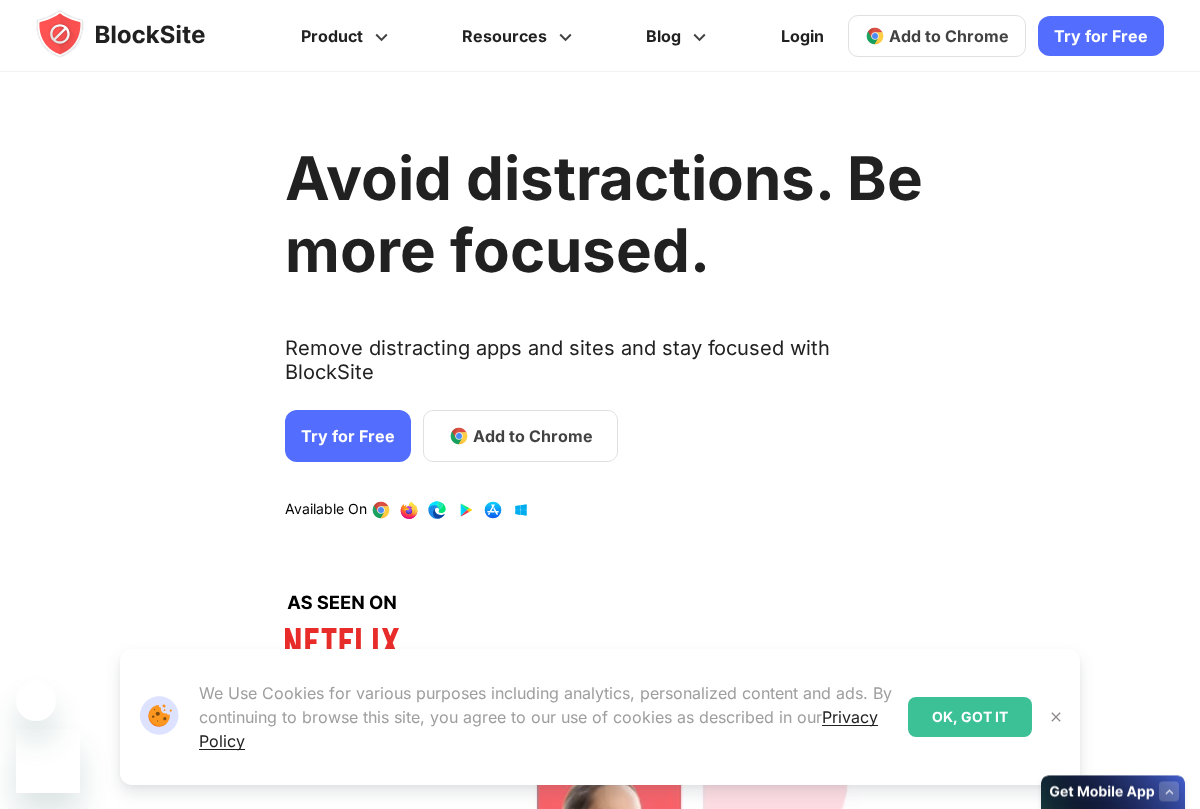scroll, scrollTop: 290, scrollLeft: 0, axis: vertical 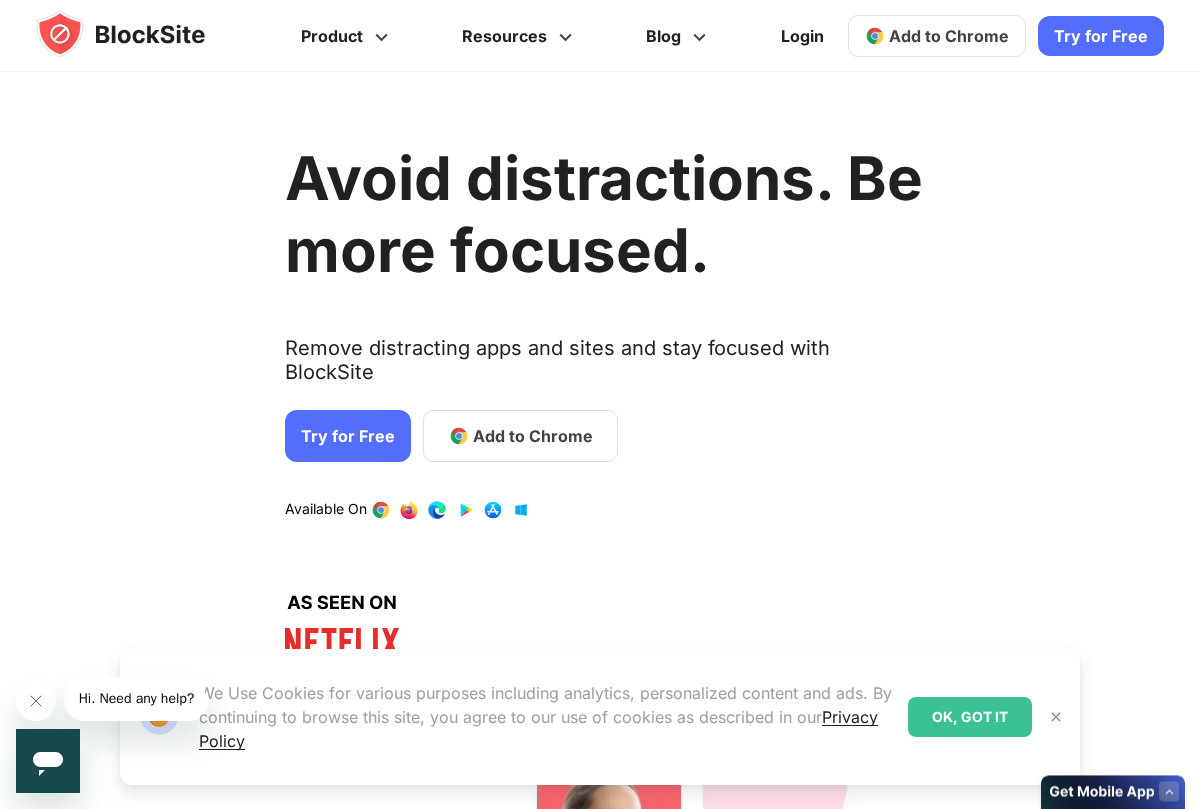 click at bounding box center [1056, 717] 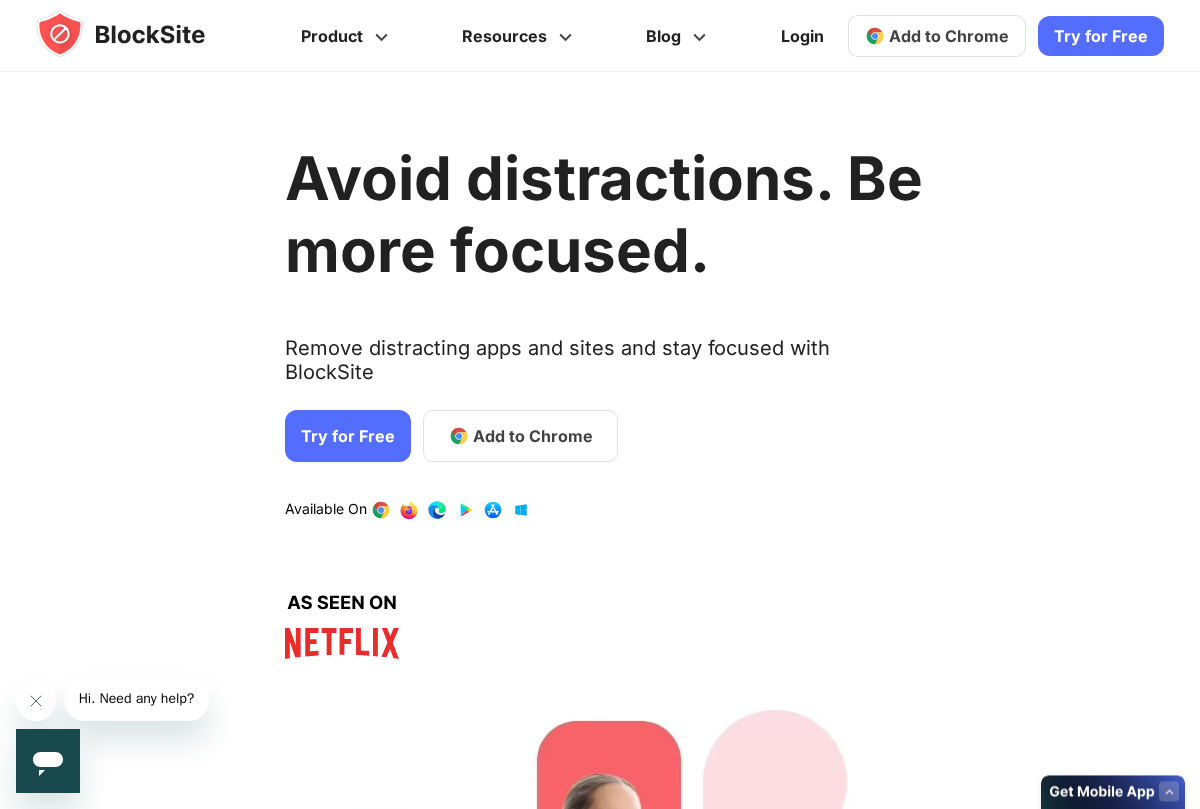 click on "Add to Chrome" at bounding box center [533, 436] 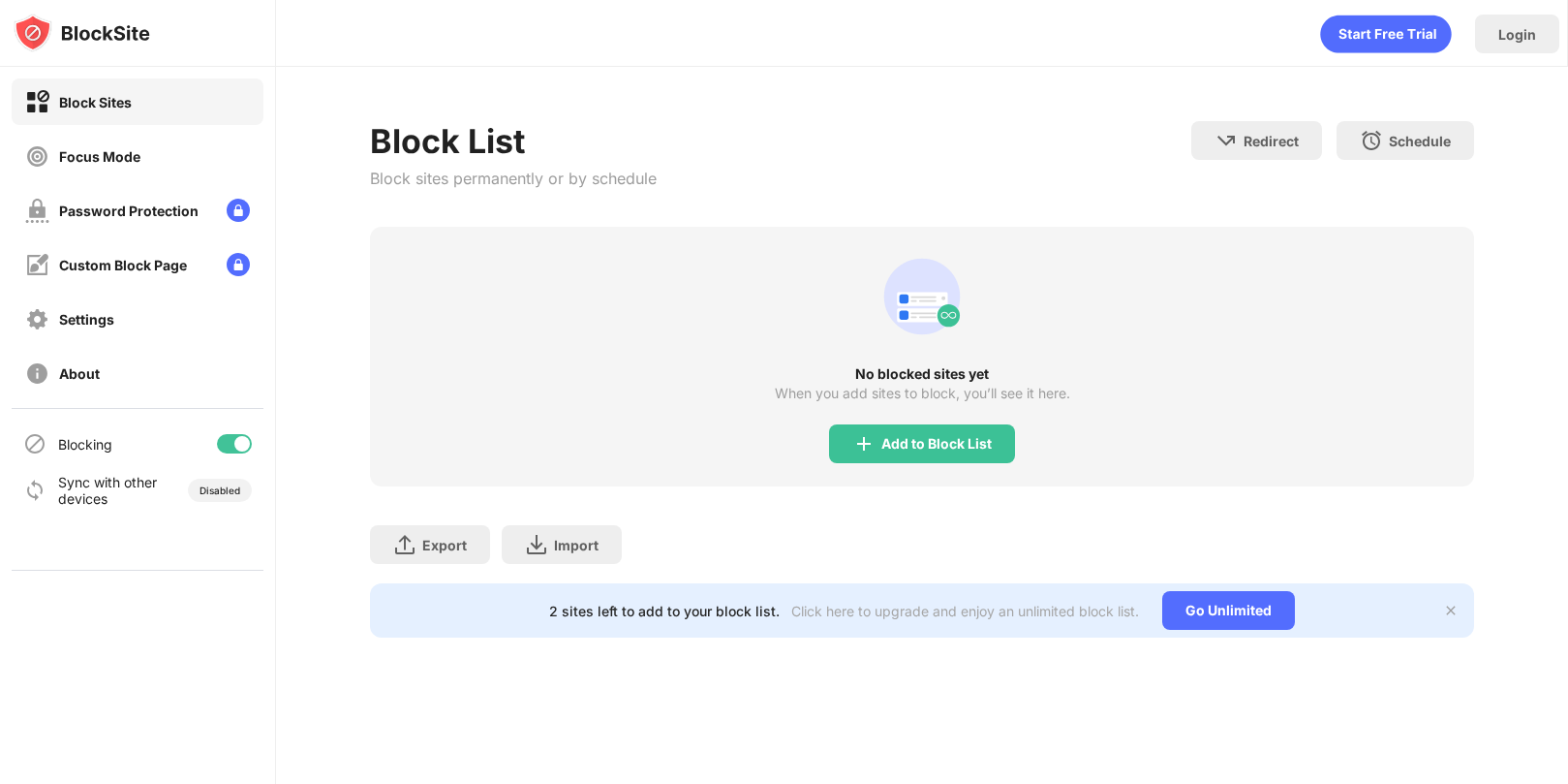 scroll, scrollTop: 0, scrollLeft: 0, axis: both 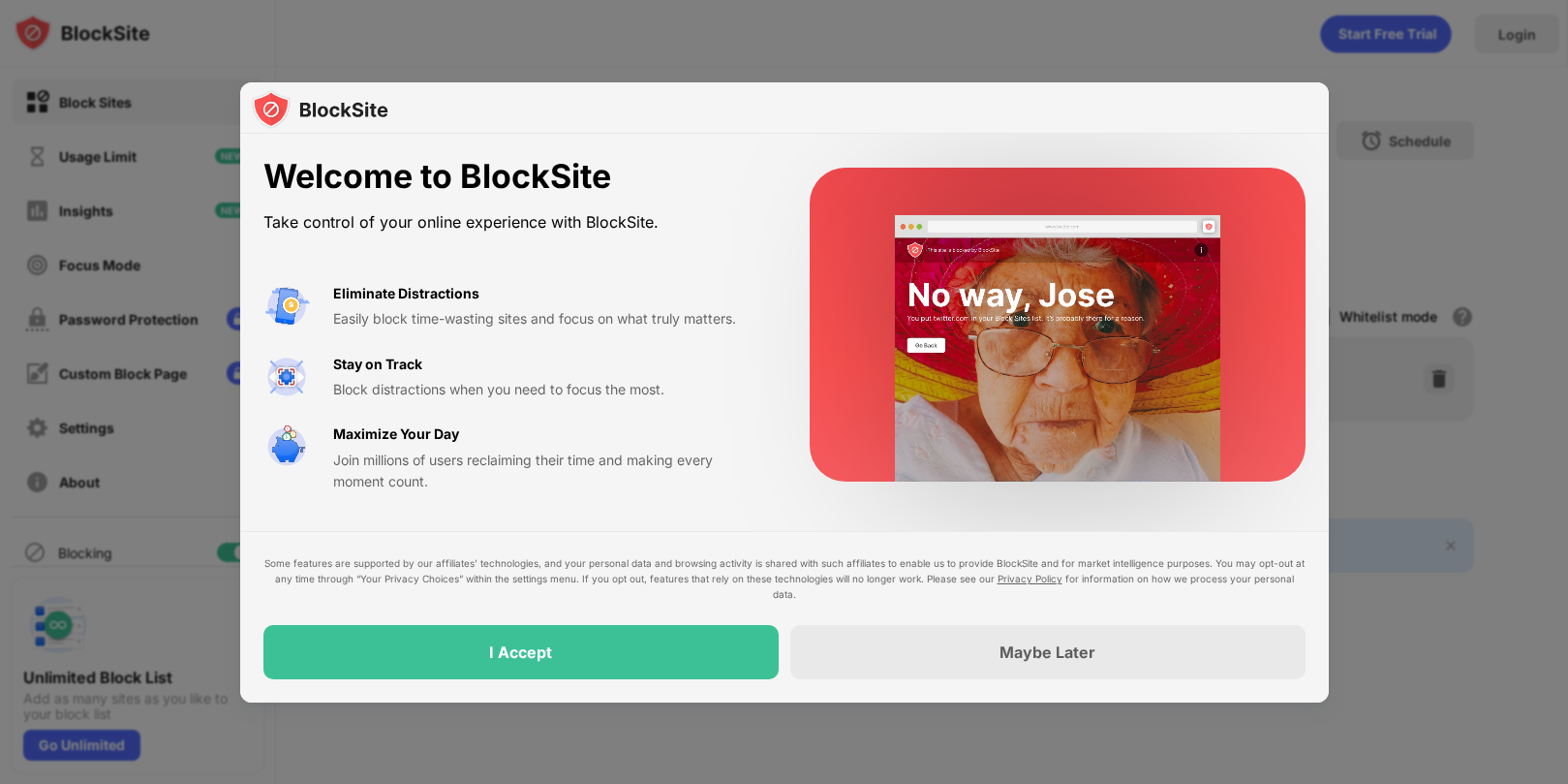 click at bounding box center [784, 392] 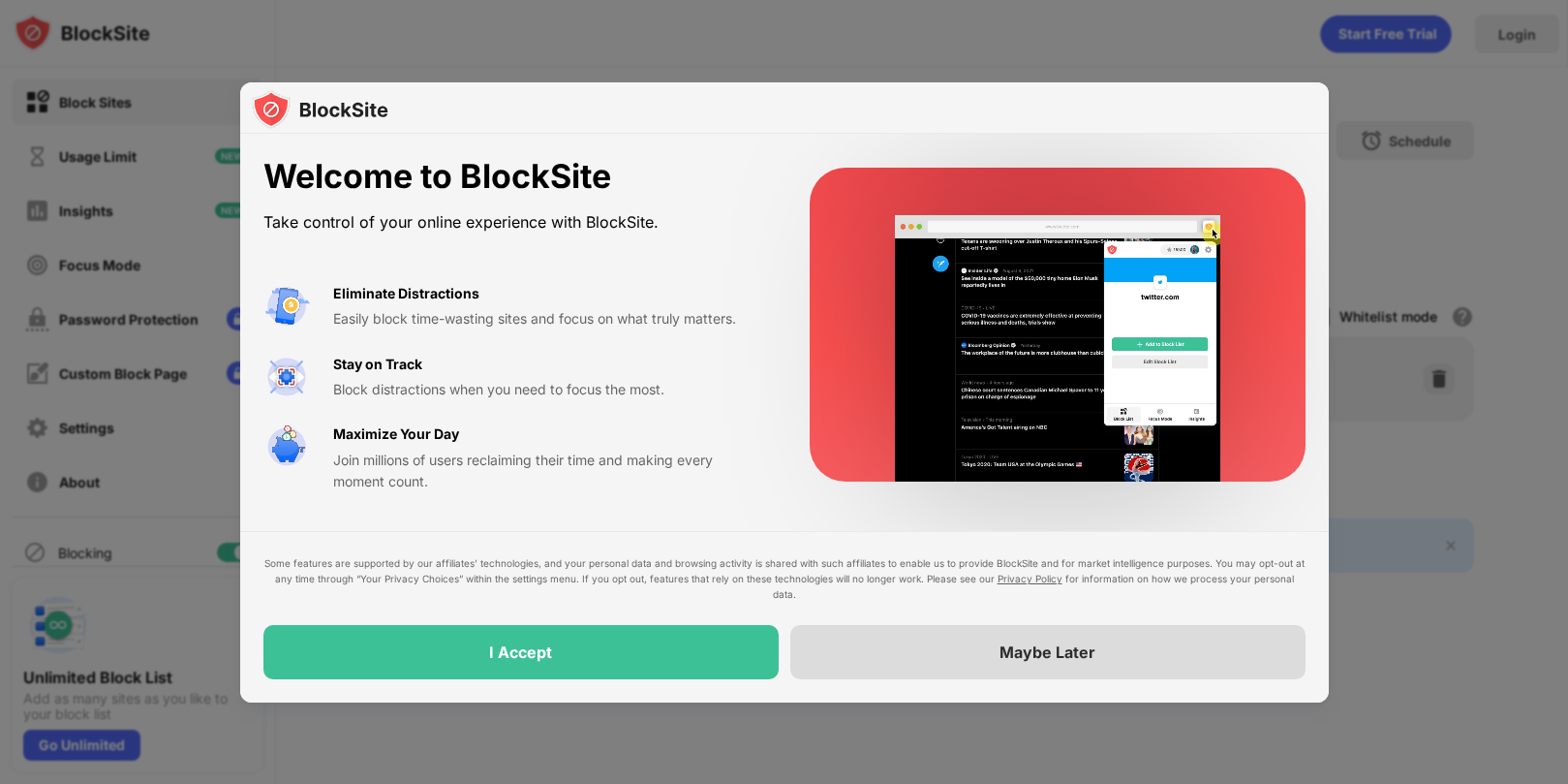 click on "Maybe Later" at bounding box center (1048, 652) 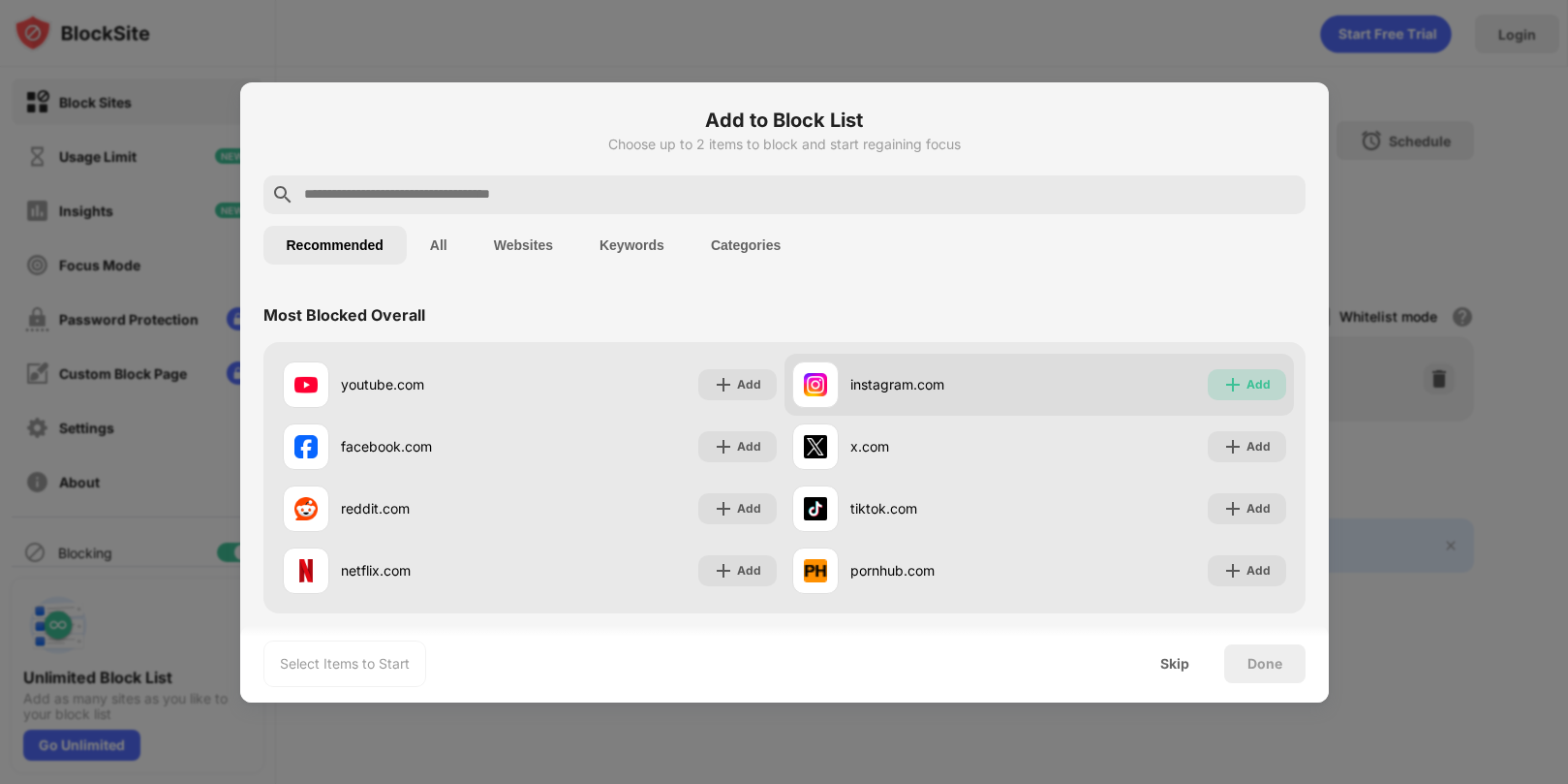 click on "Add" at bounding box center (1246, 385) 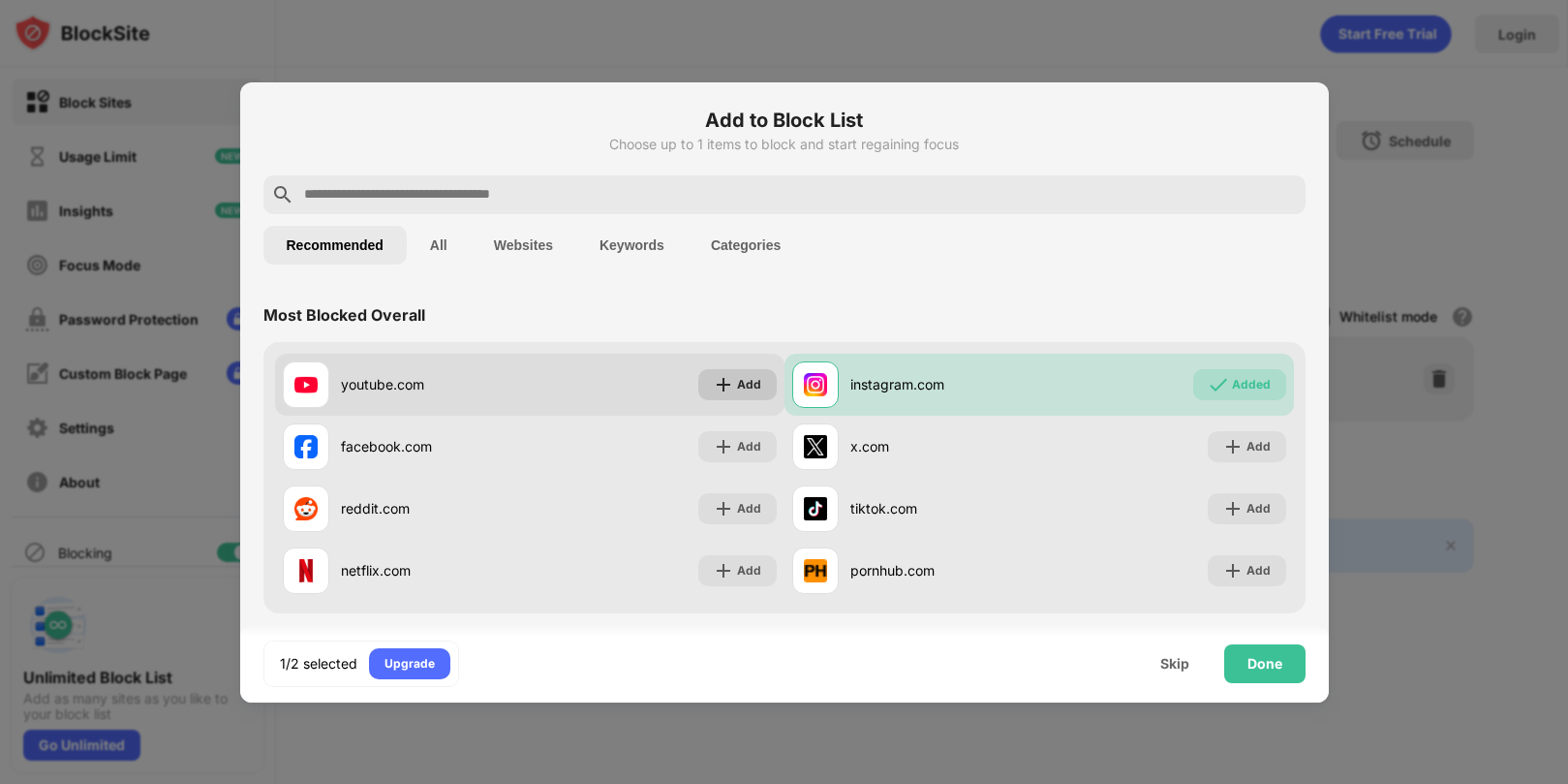 click on "Add" at bounding box center [749, 385] 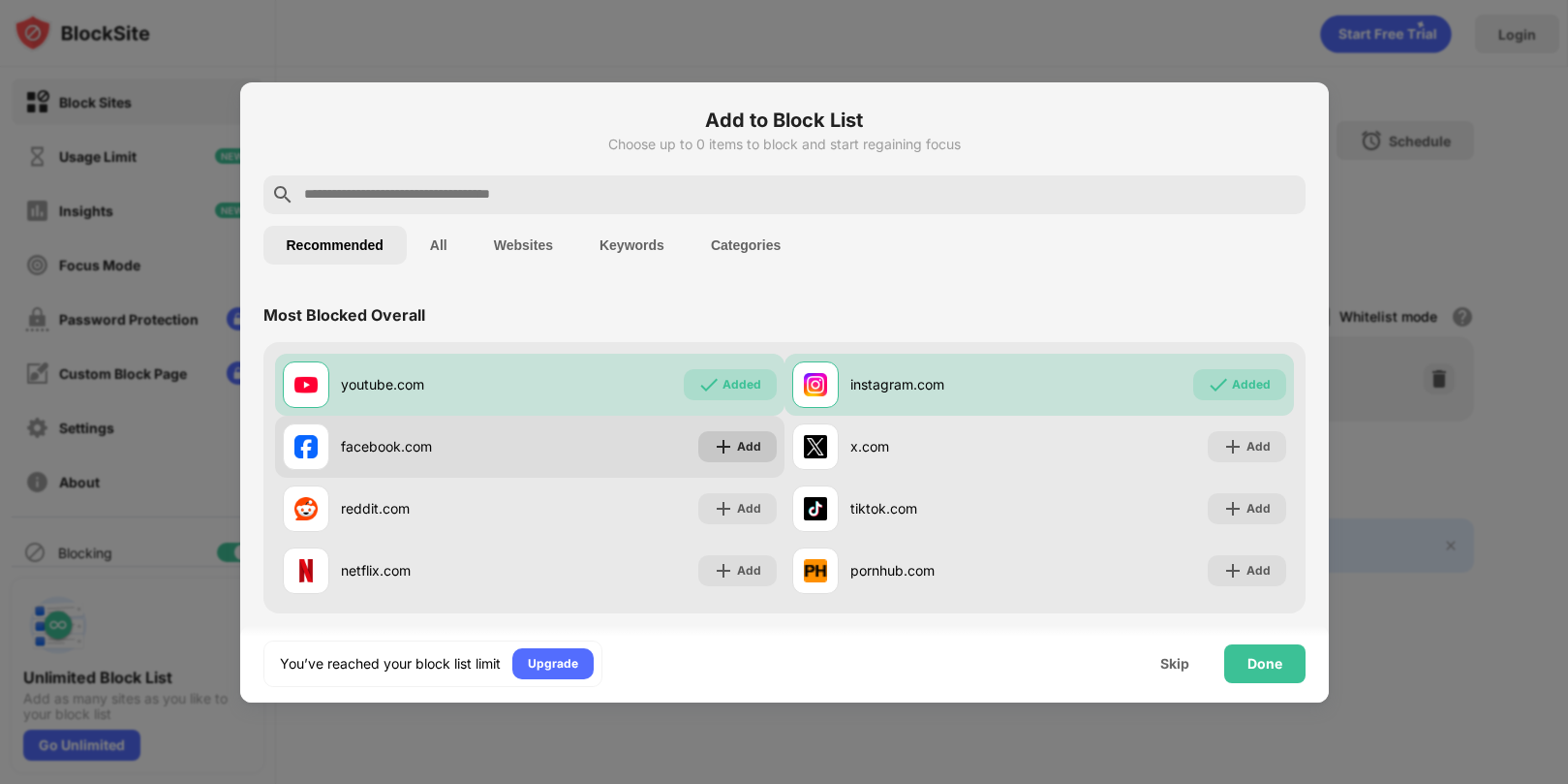 click on "Add" at bounding box center (737, 447) 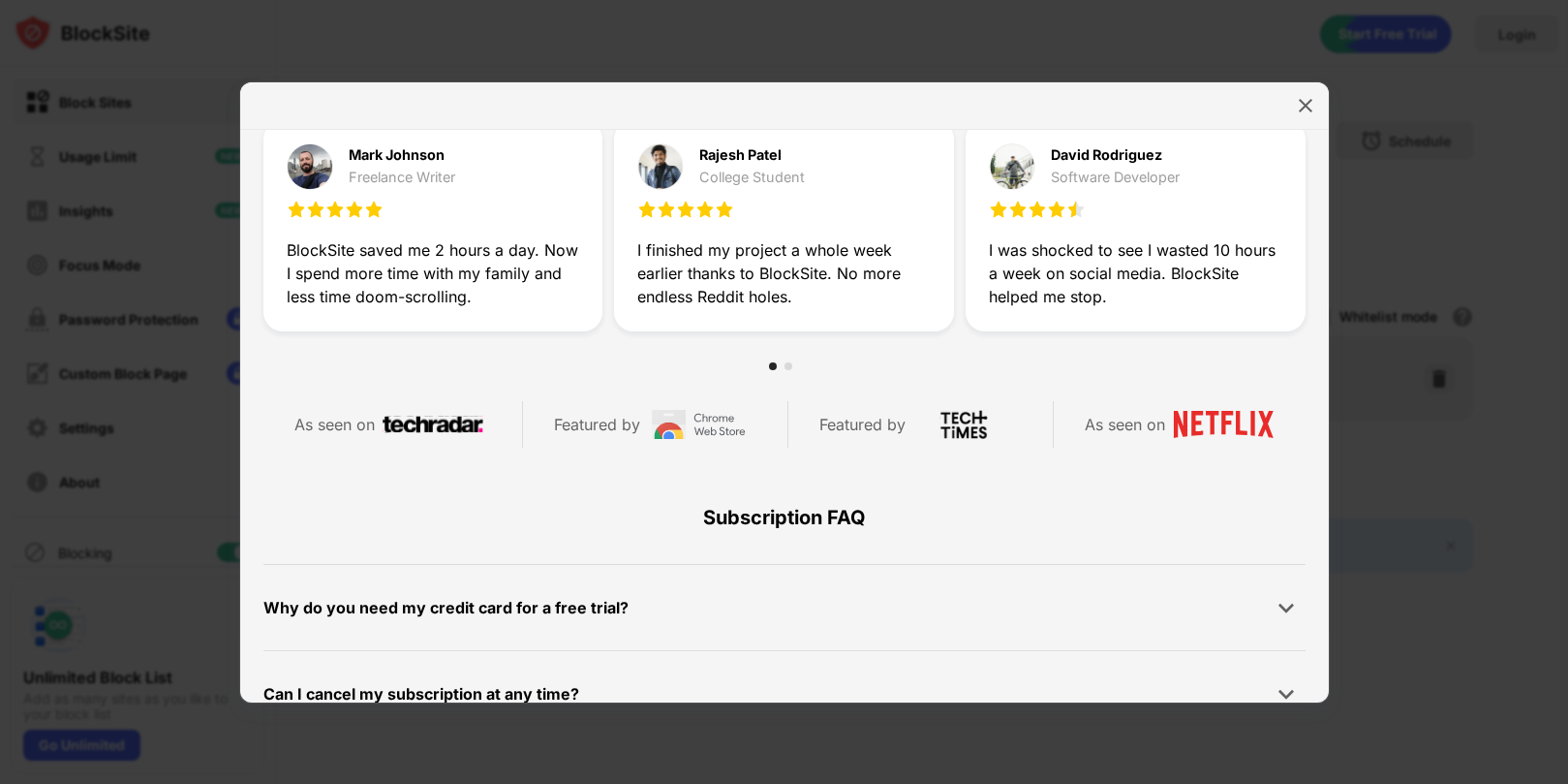 scroll, scrollTop: 750, scrollLeft: 0, axis: vertical 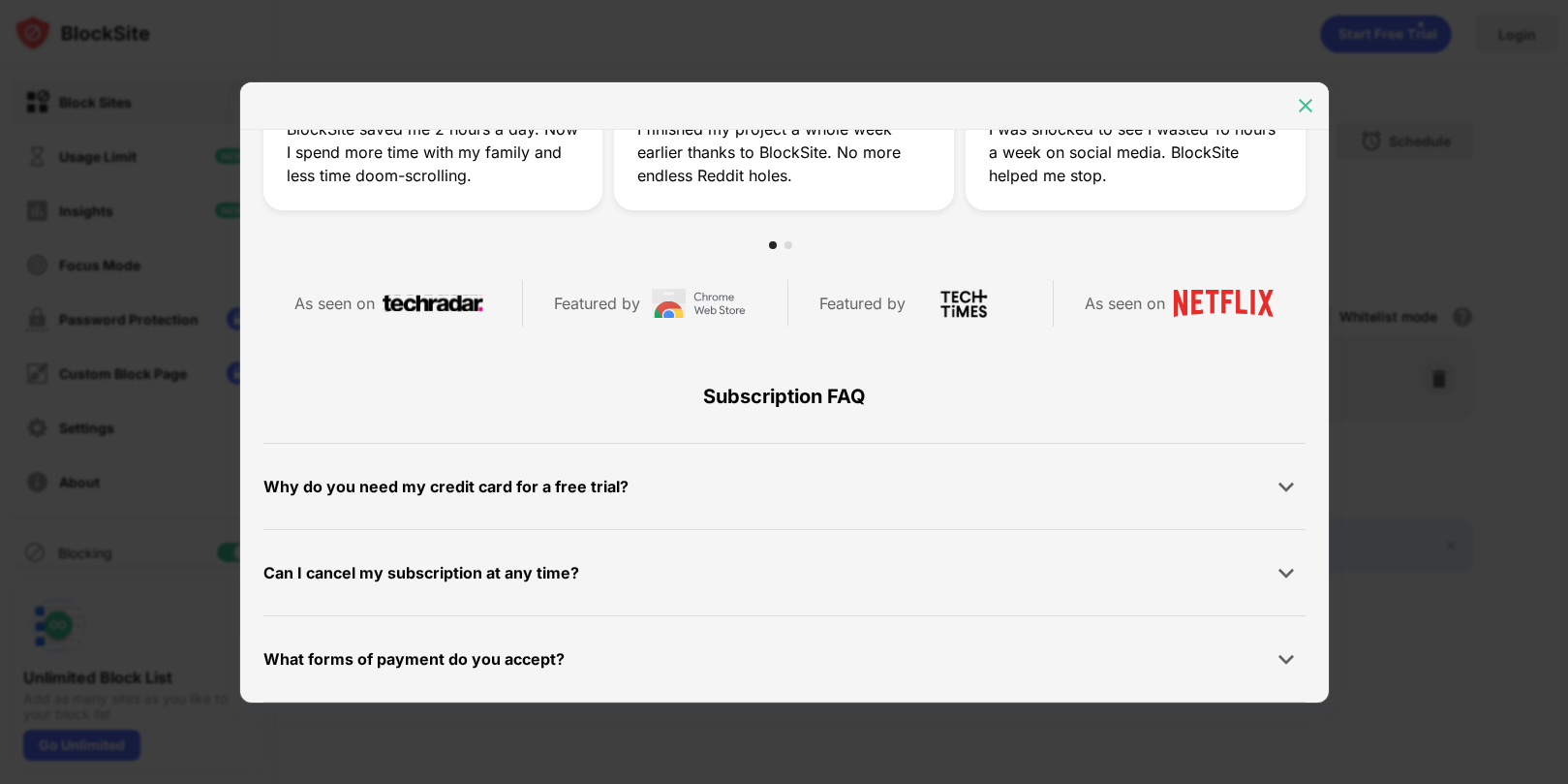 click at bounding box center (1306, 106) 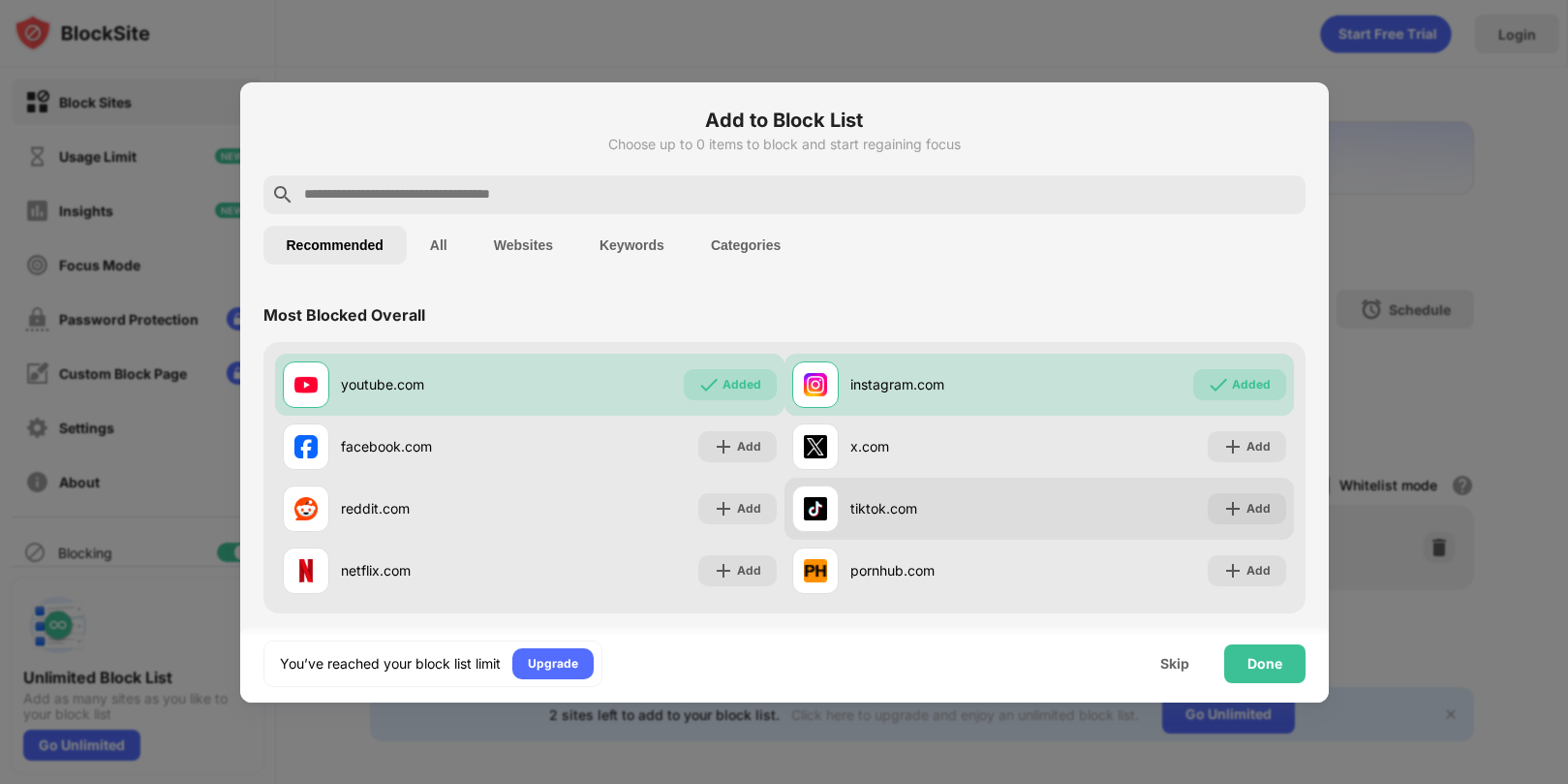 scroll, scrollTop: 0, scrollLeft: 0, axis: both 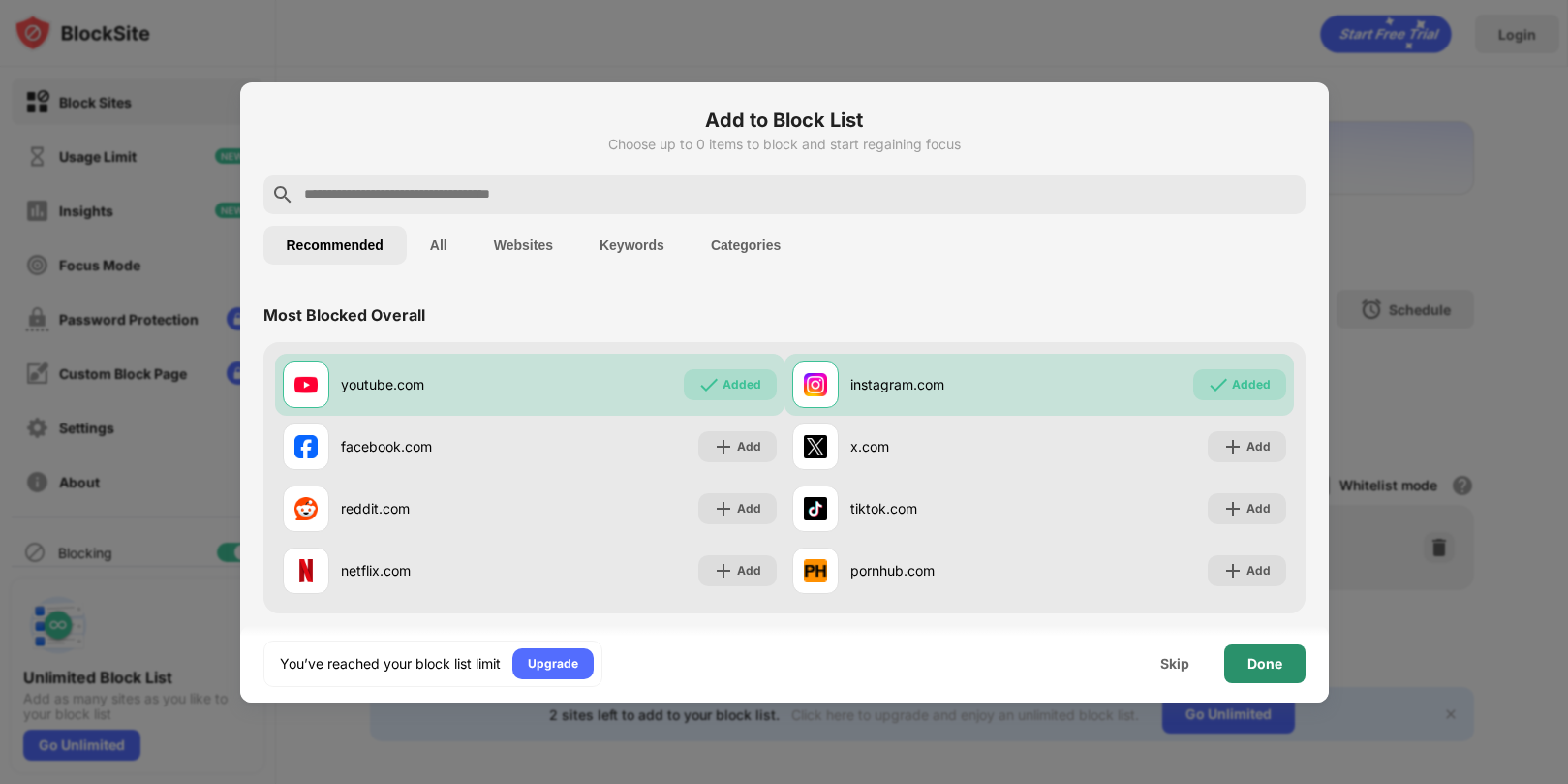 click on "Done" at bounding box center (1265, 664) 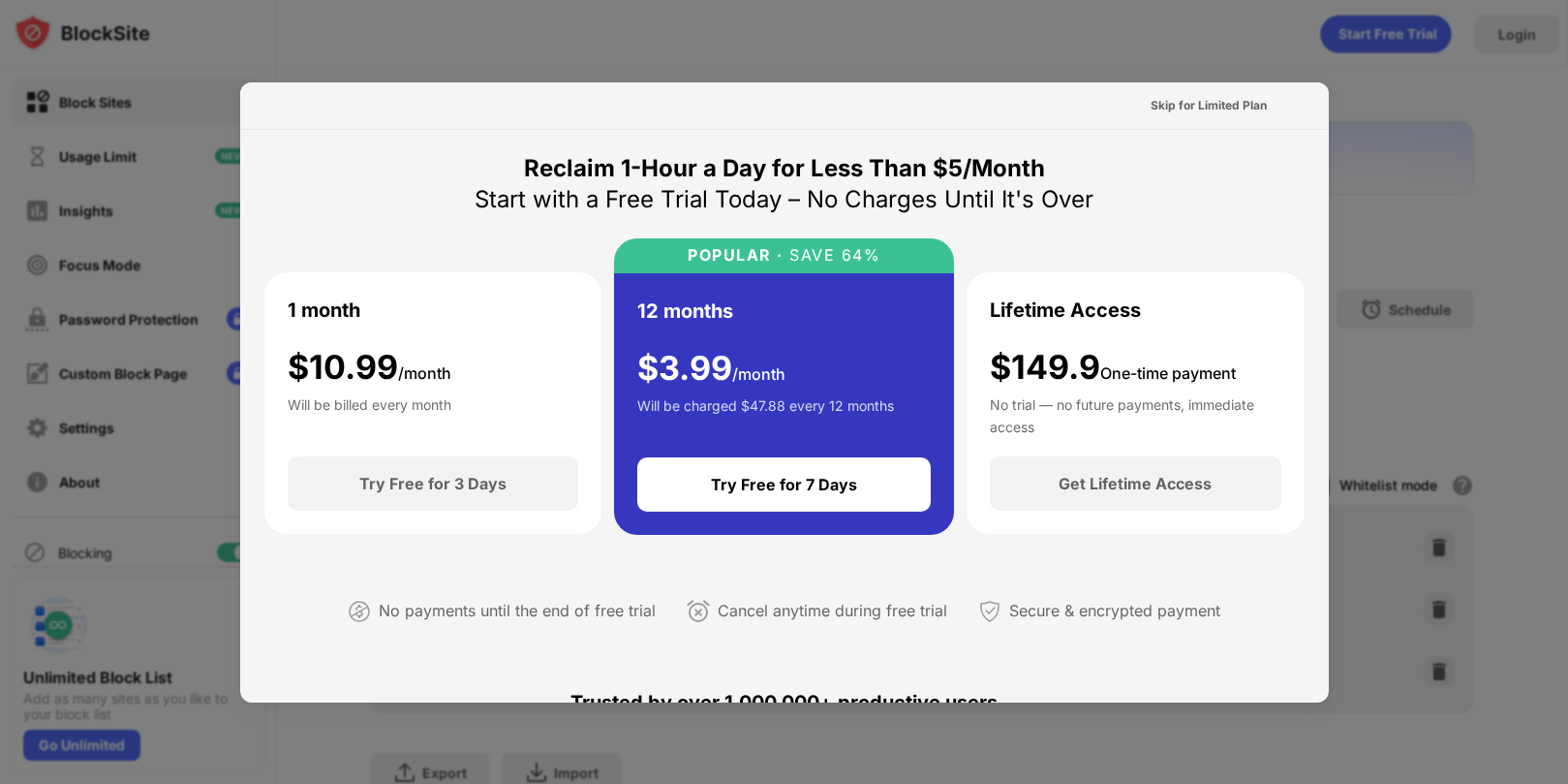 click at bounding box center [784, 392] 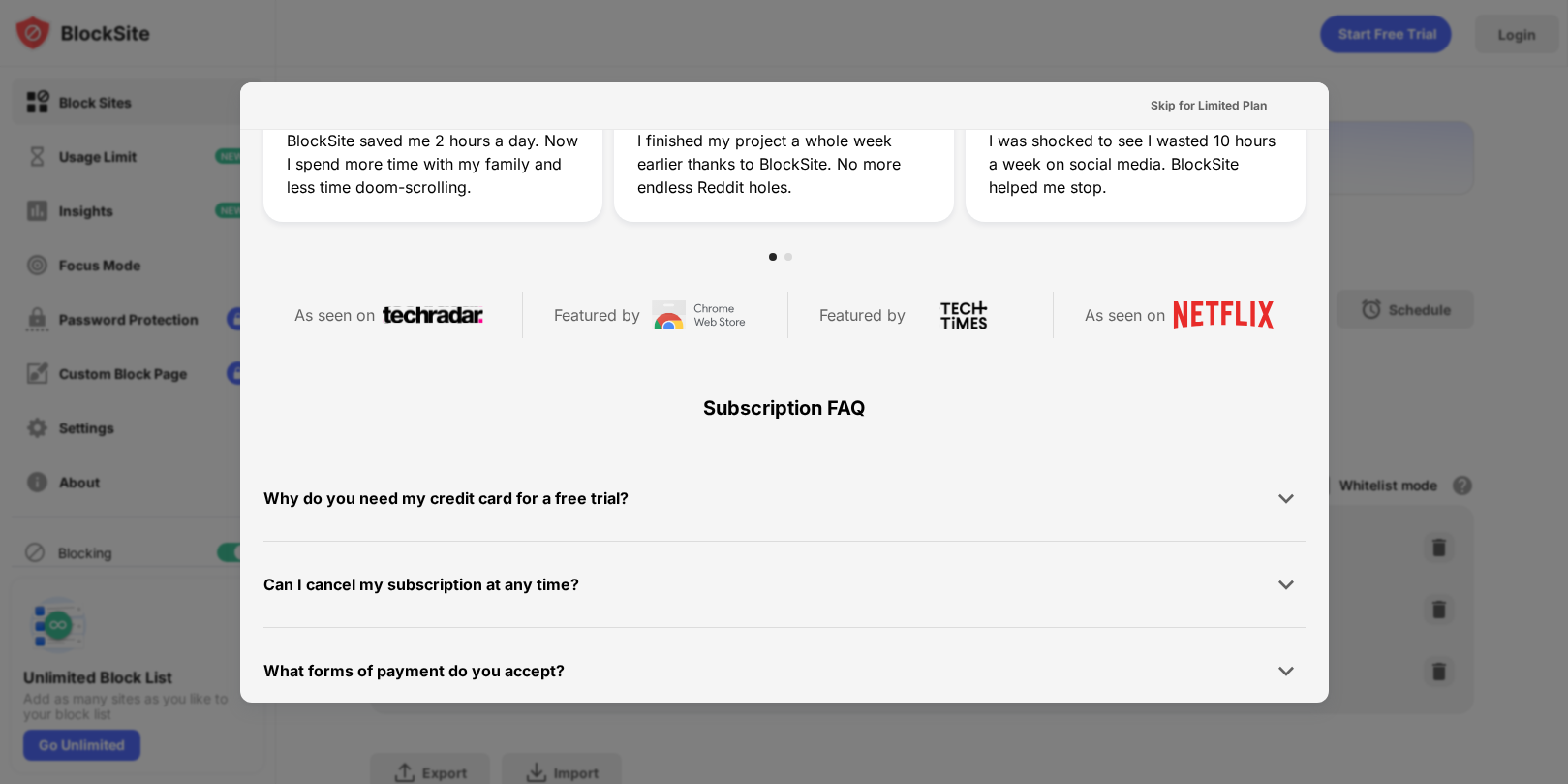 scroll, scrollTop: 0, scrollLeft: 0, axis: both 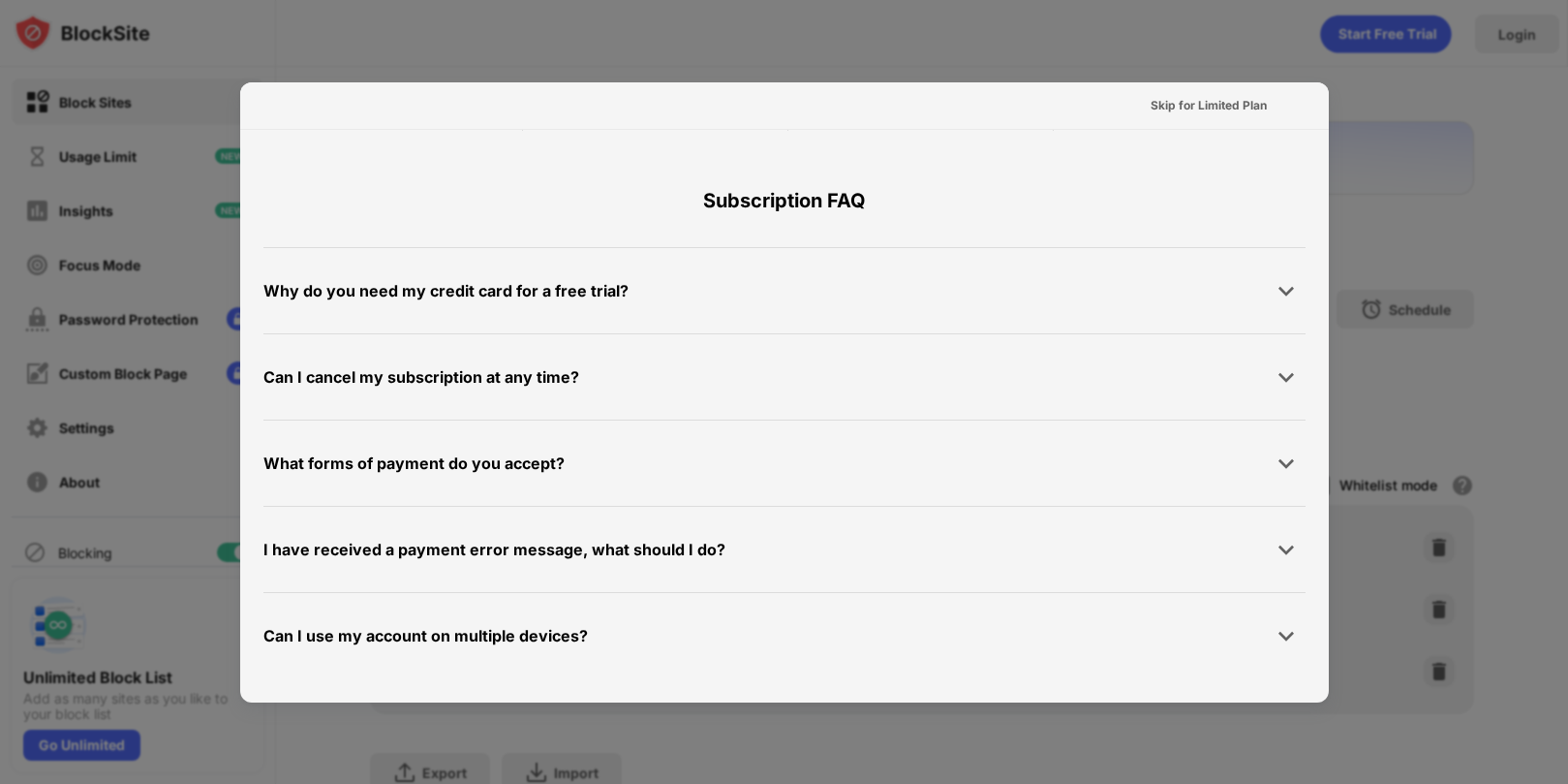 click on "Can I use my account on multiple devices?" at bounding box center [784, 636] 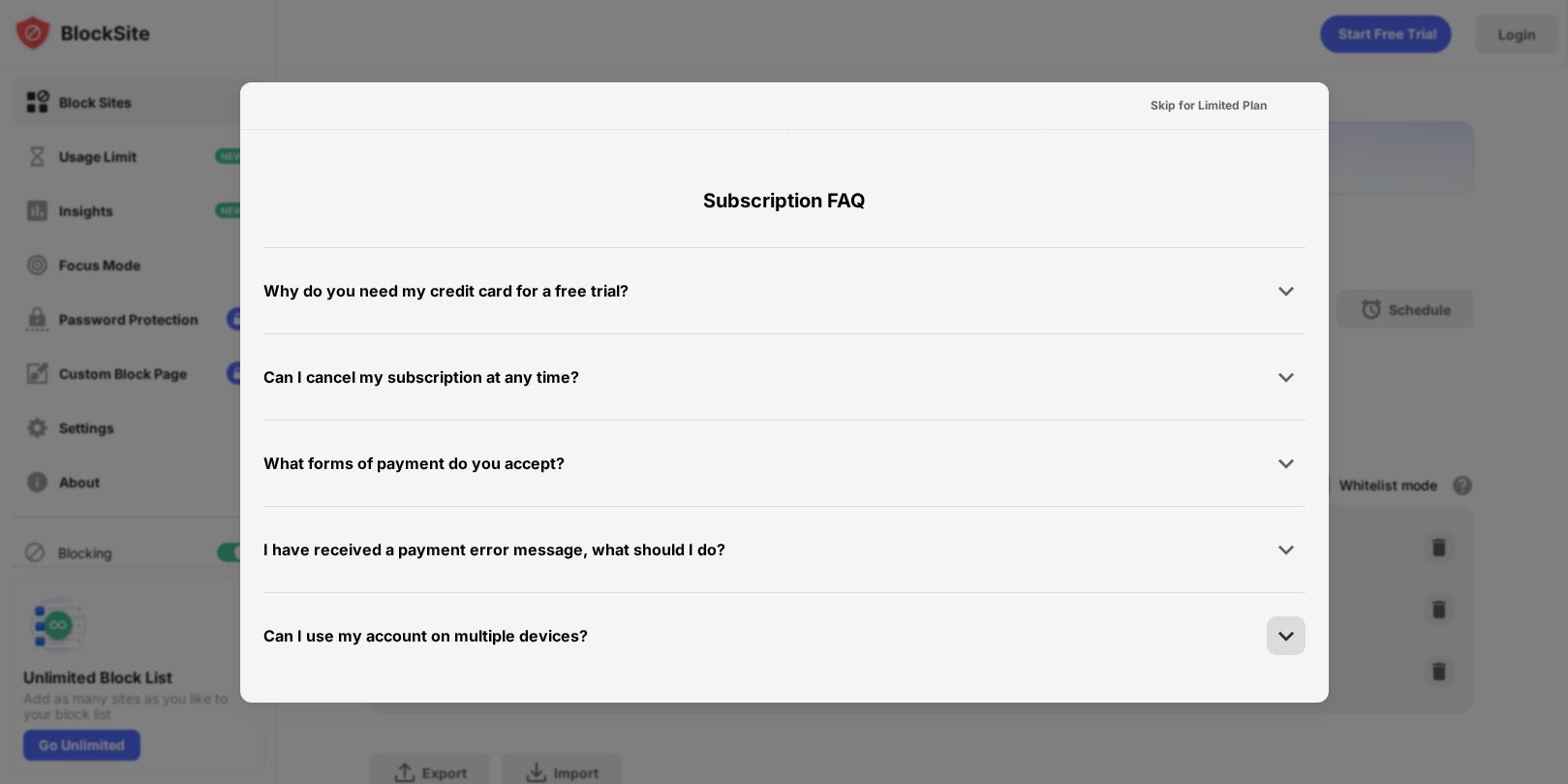 click at bounding box center [1286, 636] 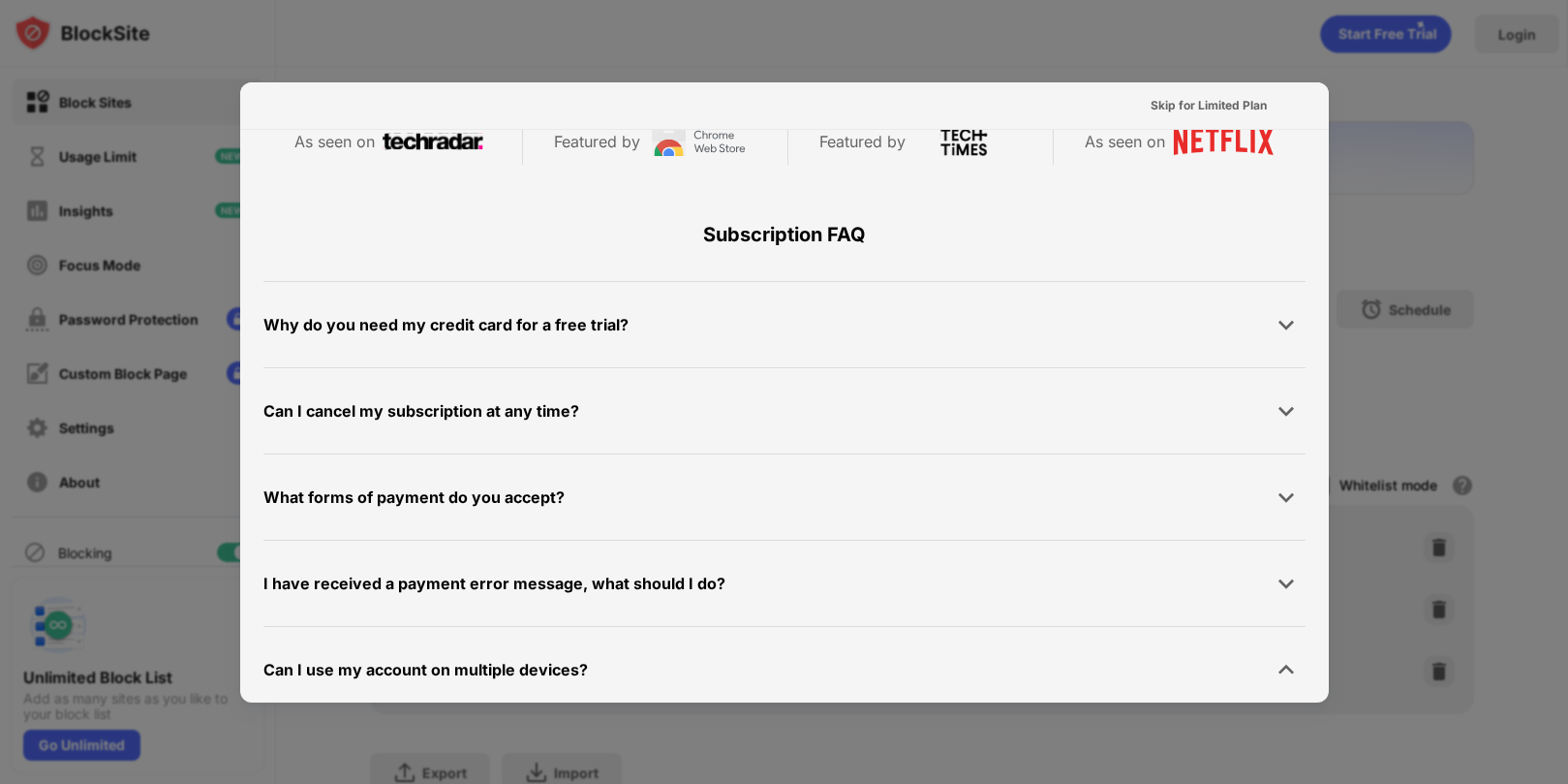 scroll, scrollTop: 990, scrollLeft: 0, axis: vertical 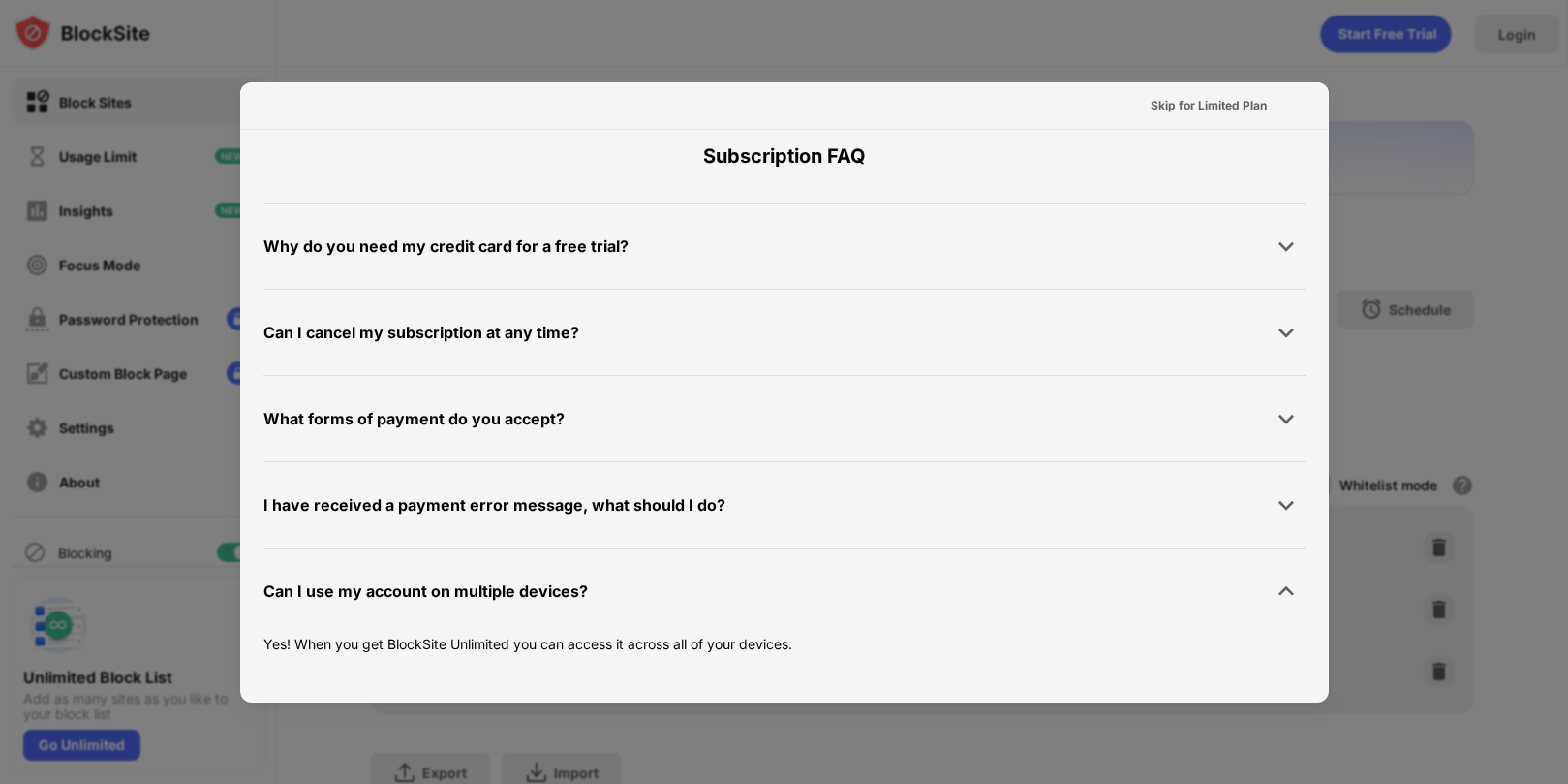 click at bounding box center (784, 392) 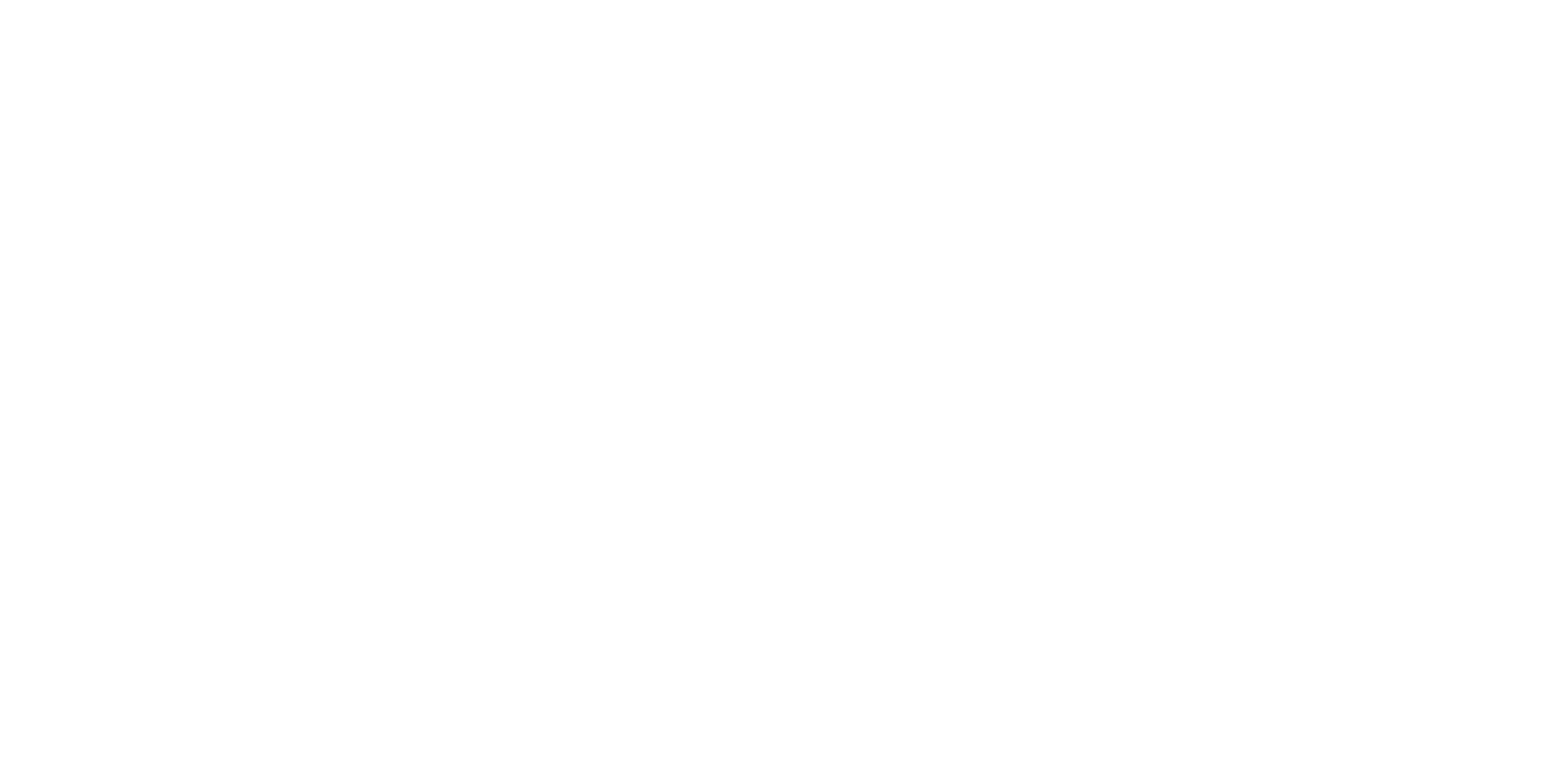 scroll, scrollTop: 0, scrollLeft: 0, axis: both 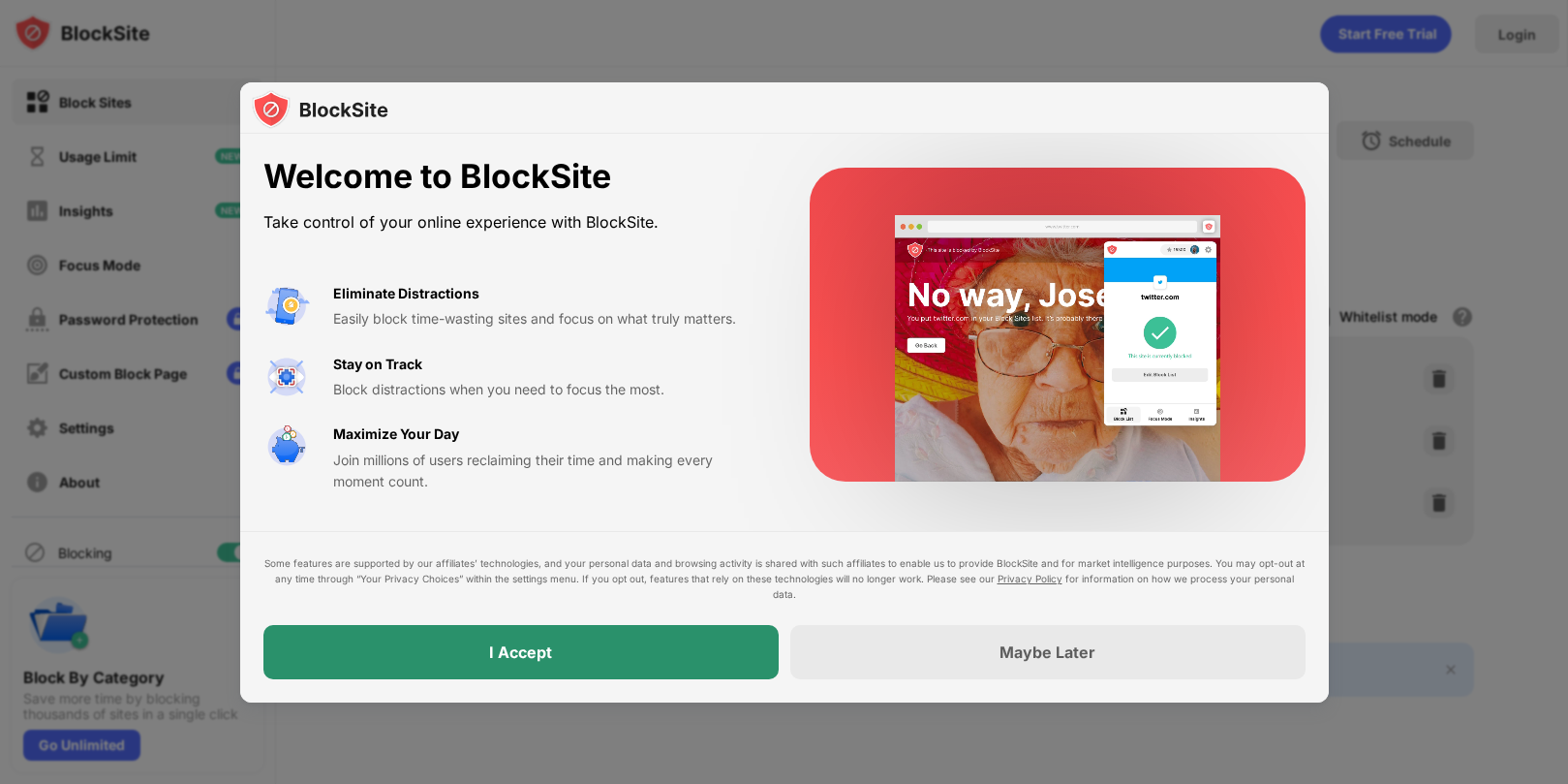 click on "I Accept" at bounding box center (521, 652) 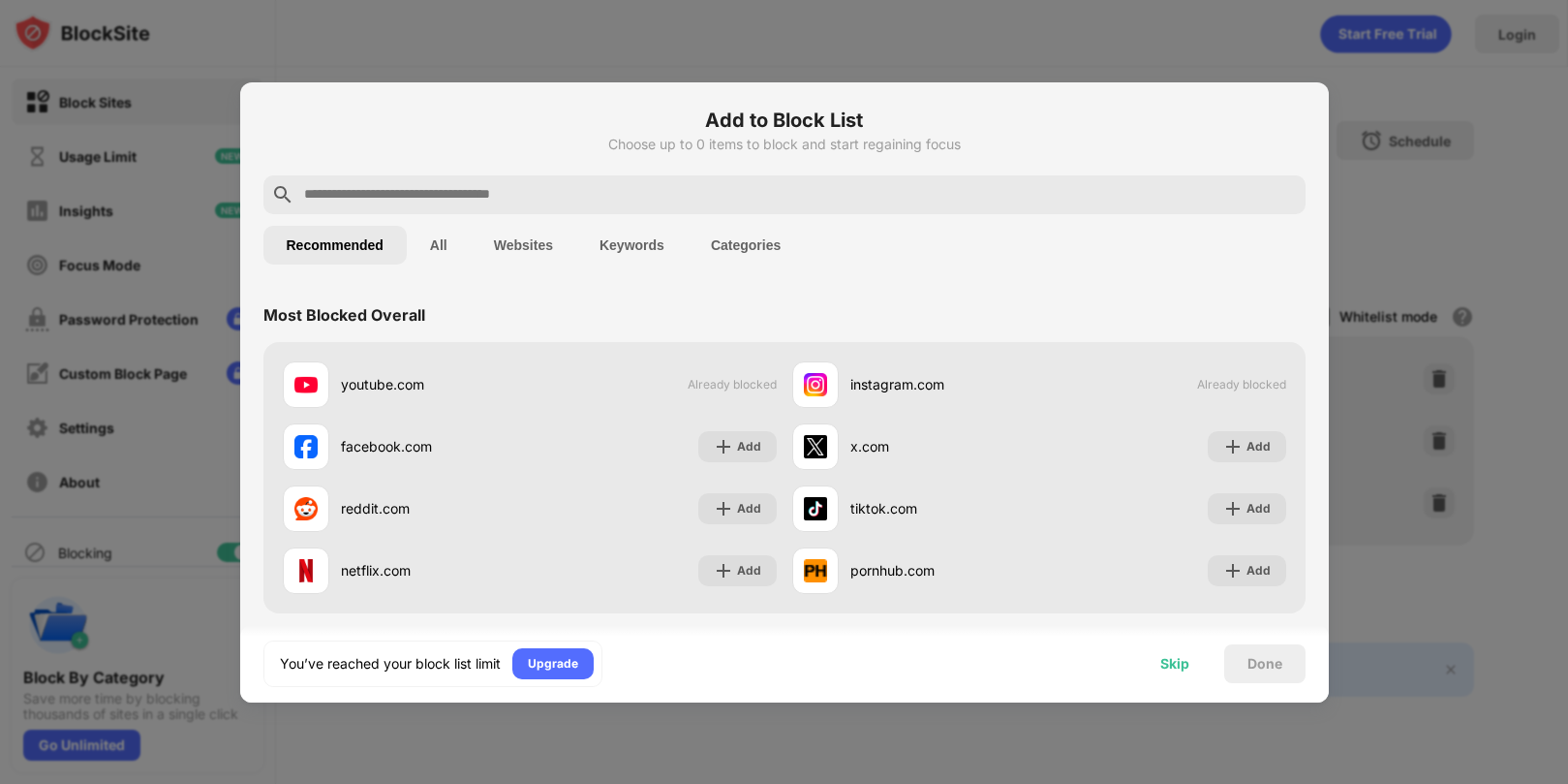 click on "Skip" at bounding box center (1175, 664) 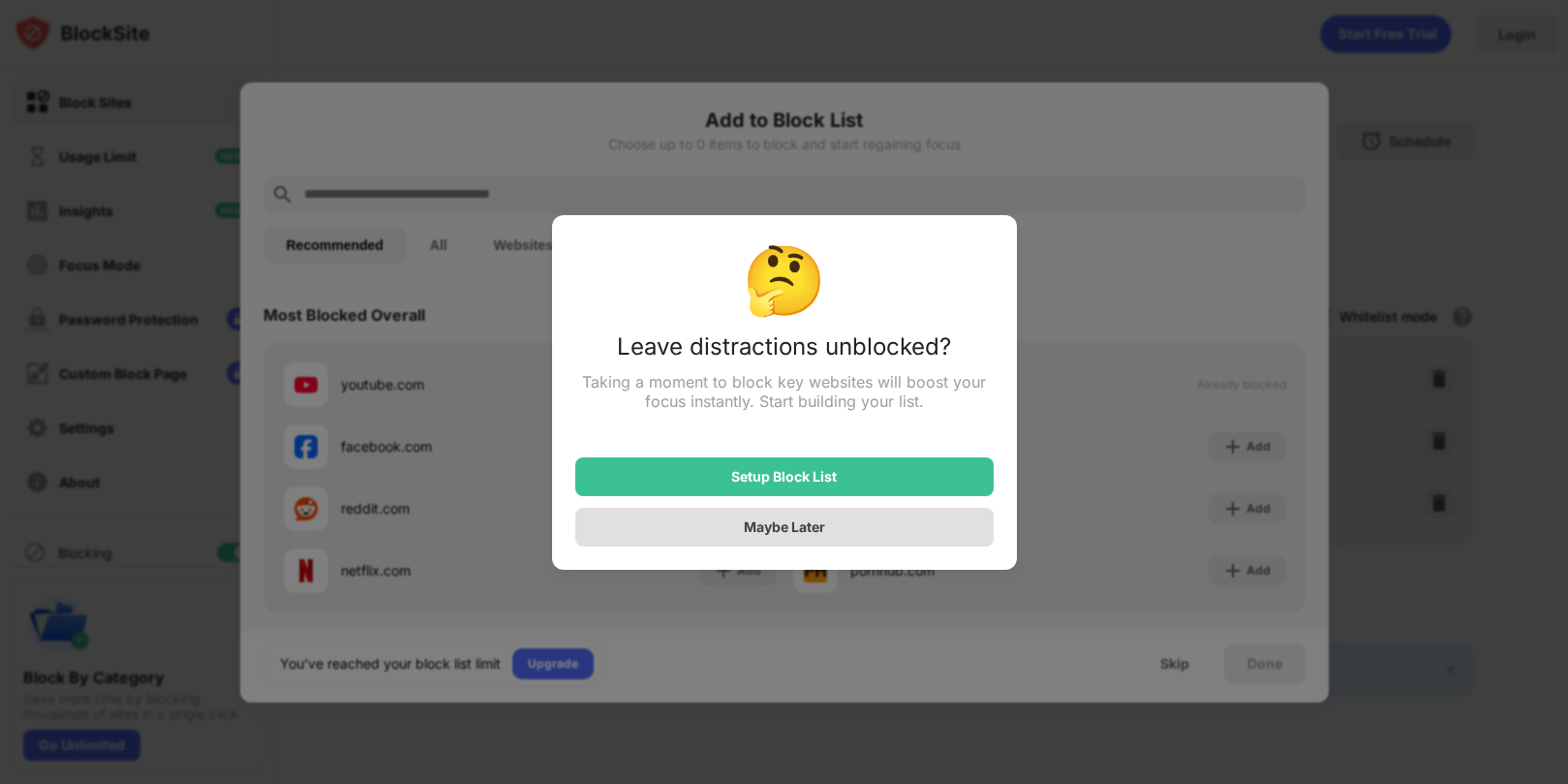 click on "Maybe Later" at bounding box center (784, 527) 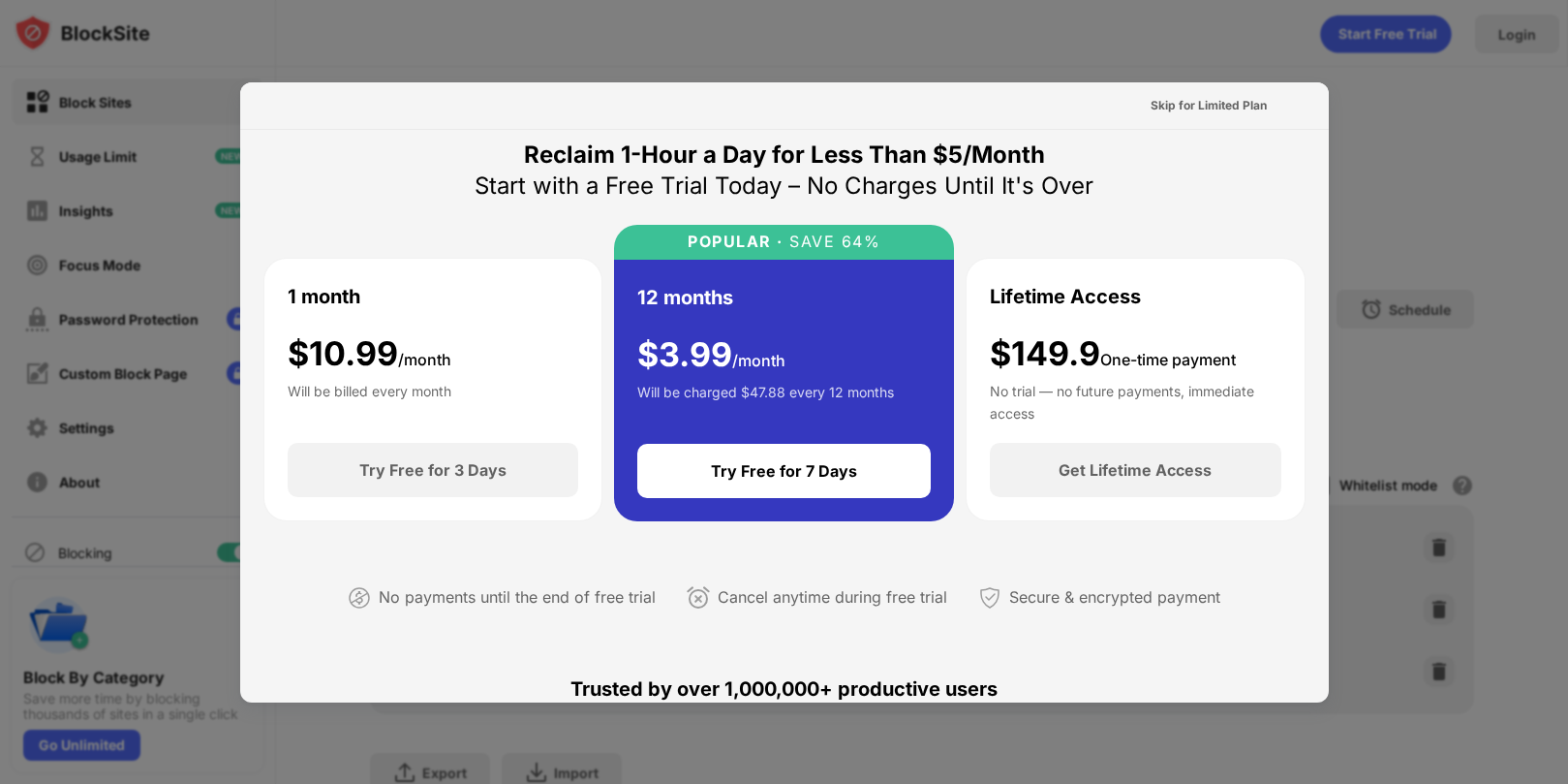 scroll, scrollTop: 0, scrollLeft: 0, axis: both 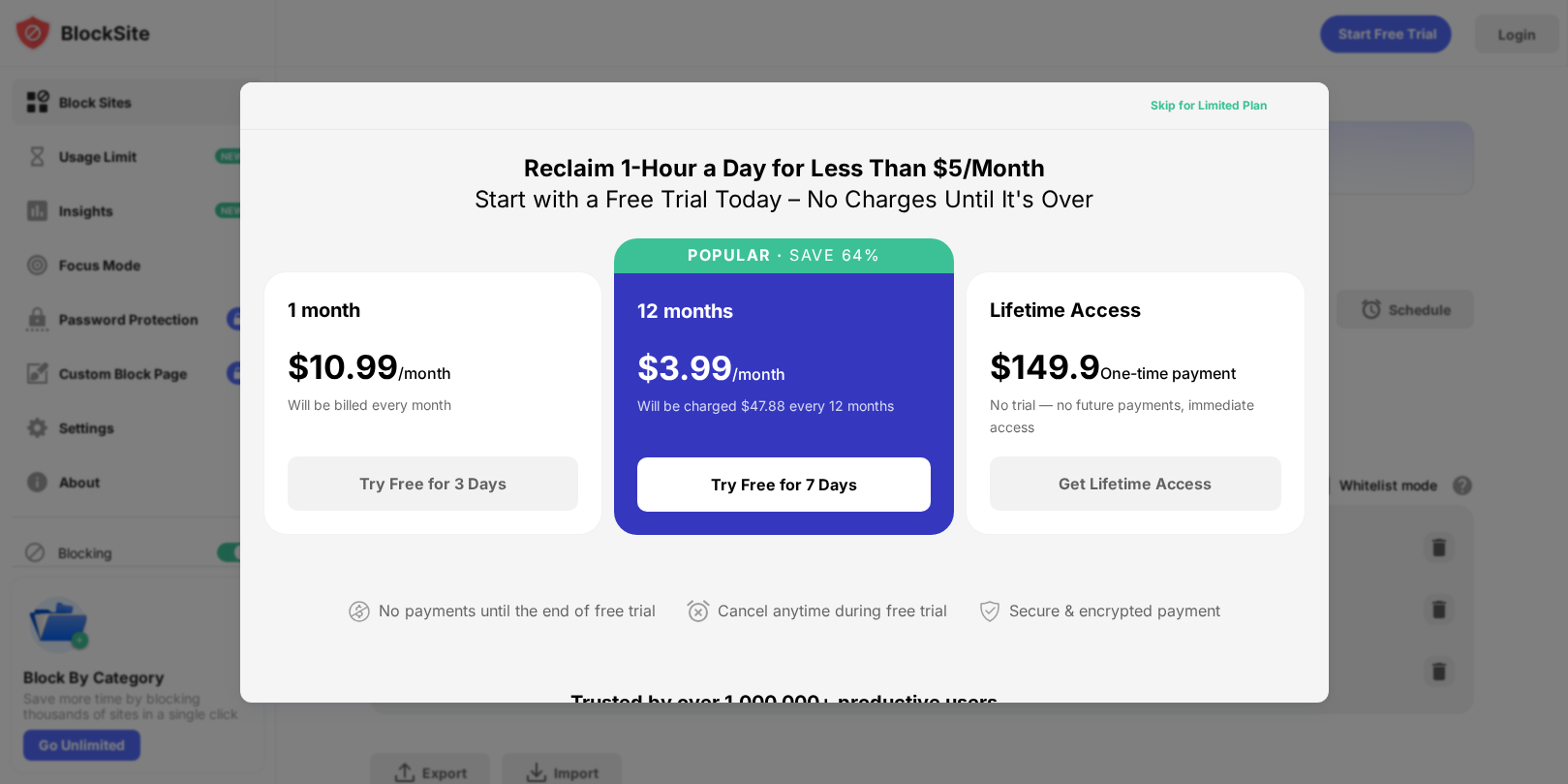click on "Skip for Limited Plan" at bounding box center [1209, 106] 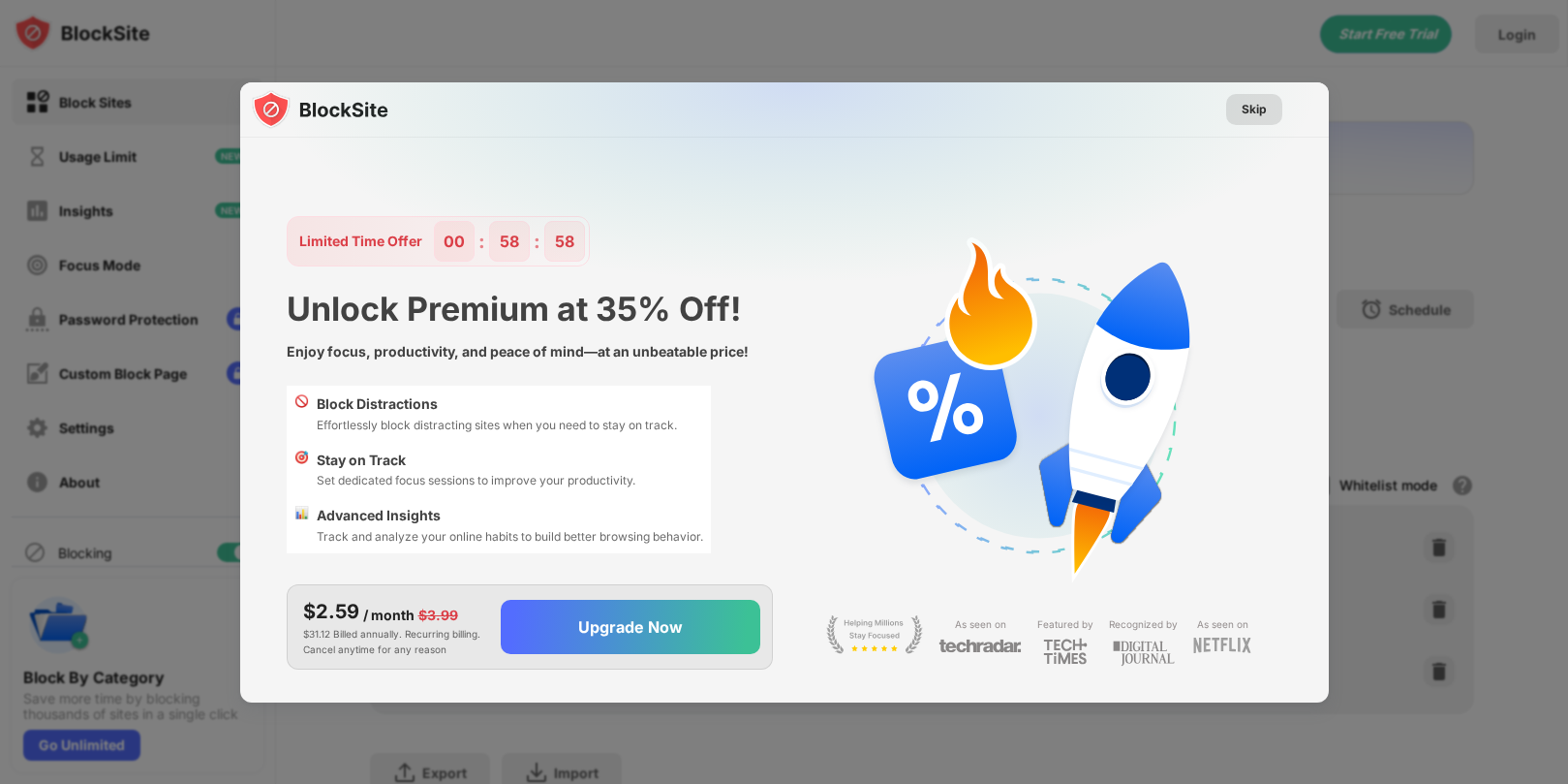 click on "Skip" at bounding box center [1254, 110] 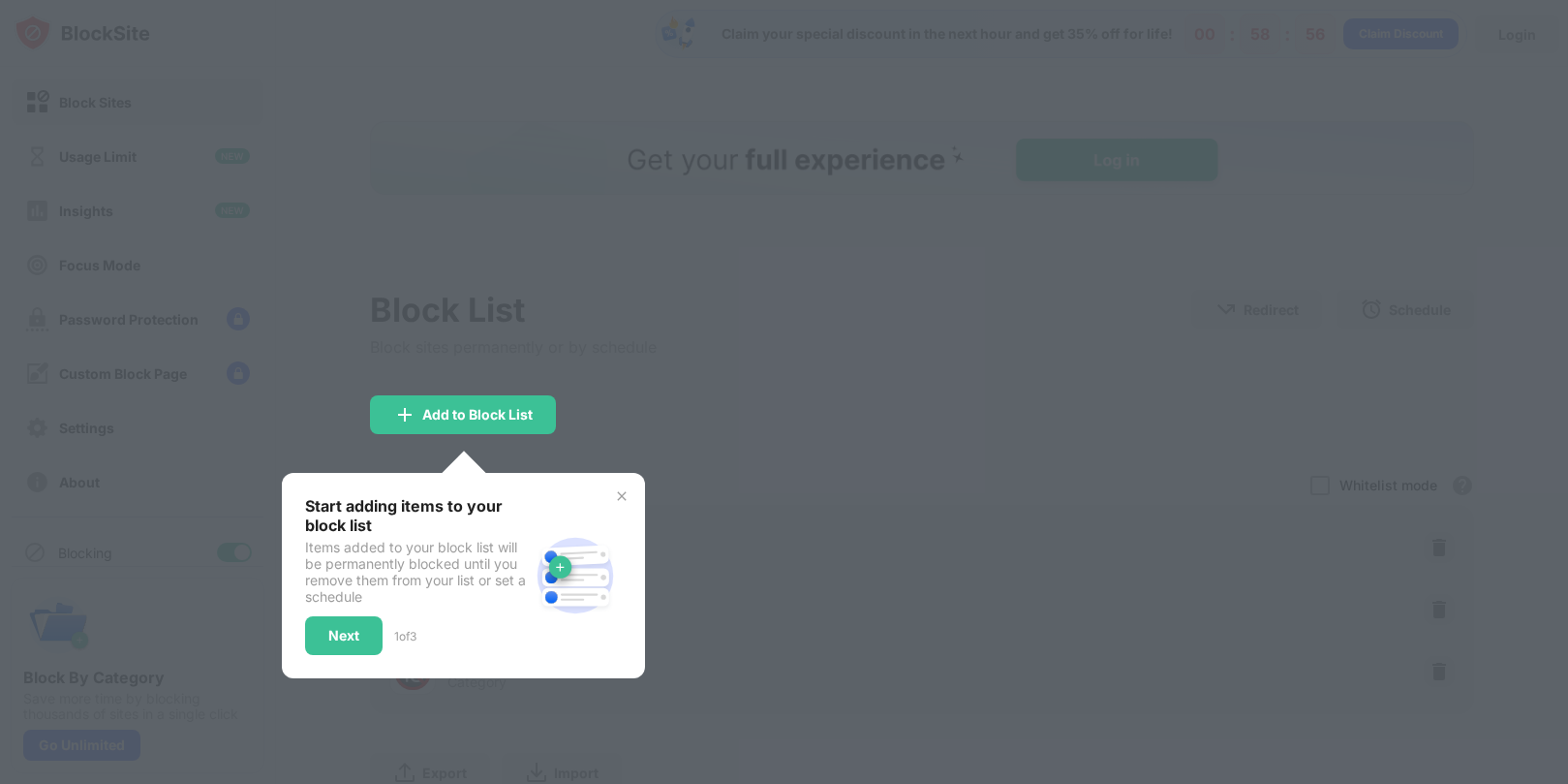 click at bounding box center [784, 392] 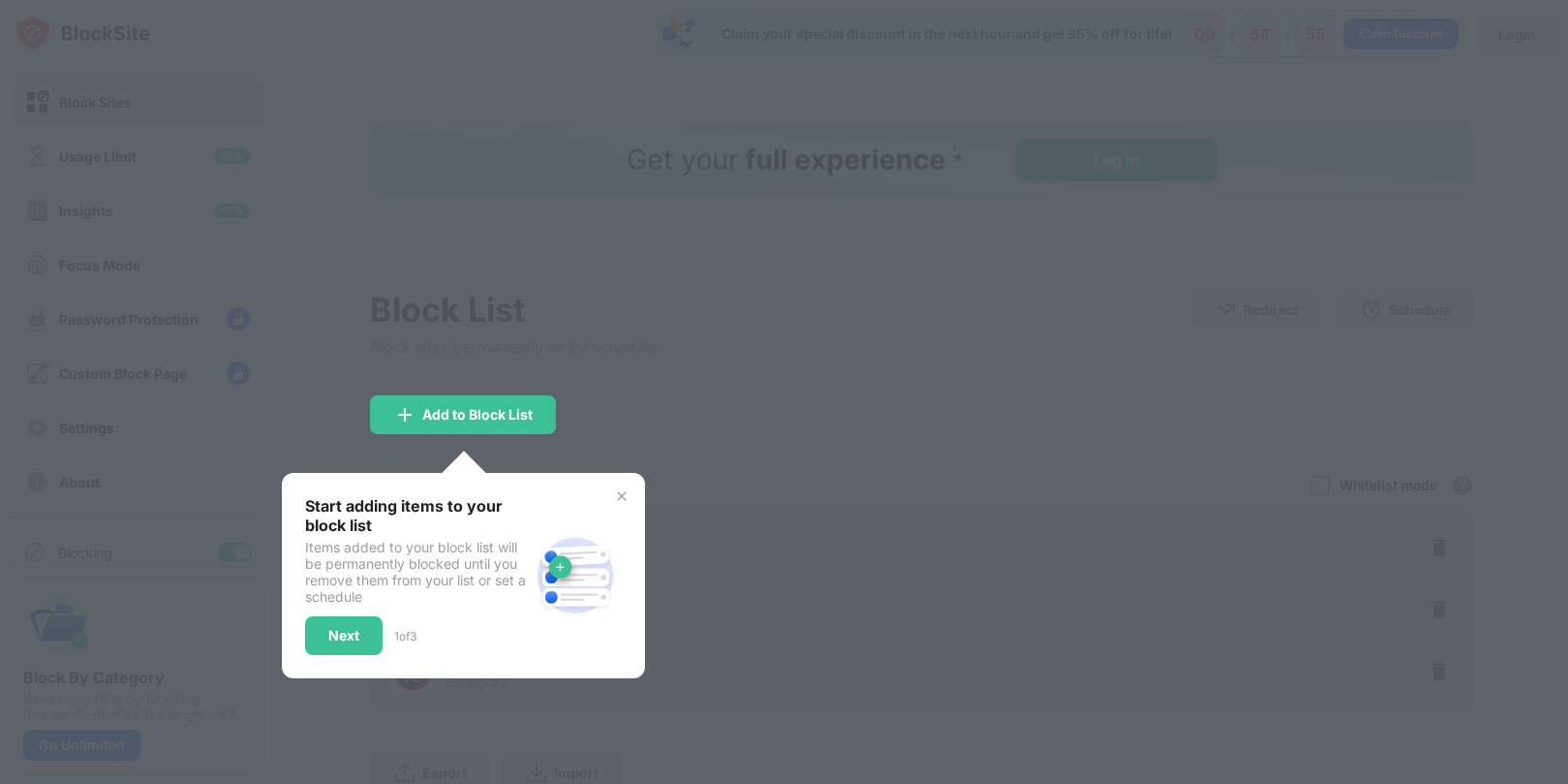 click at bounding box center (622, 496) 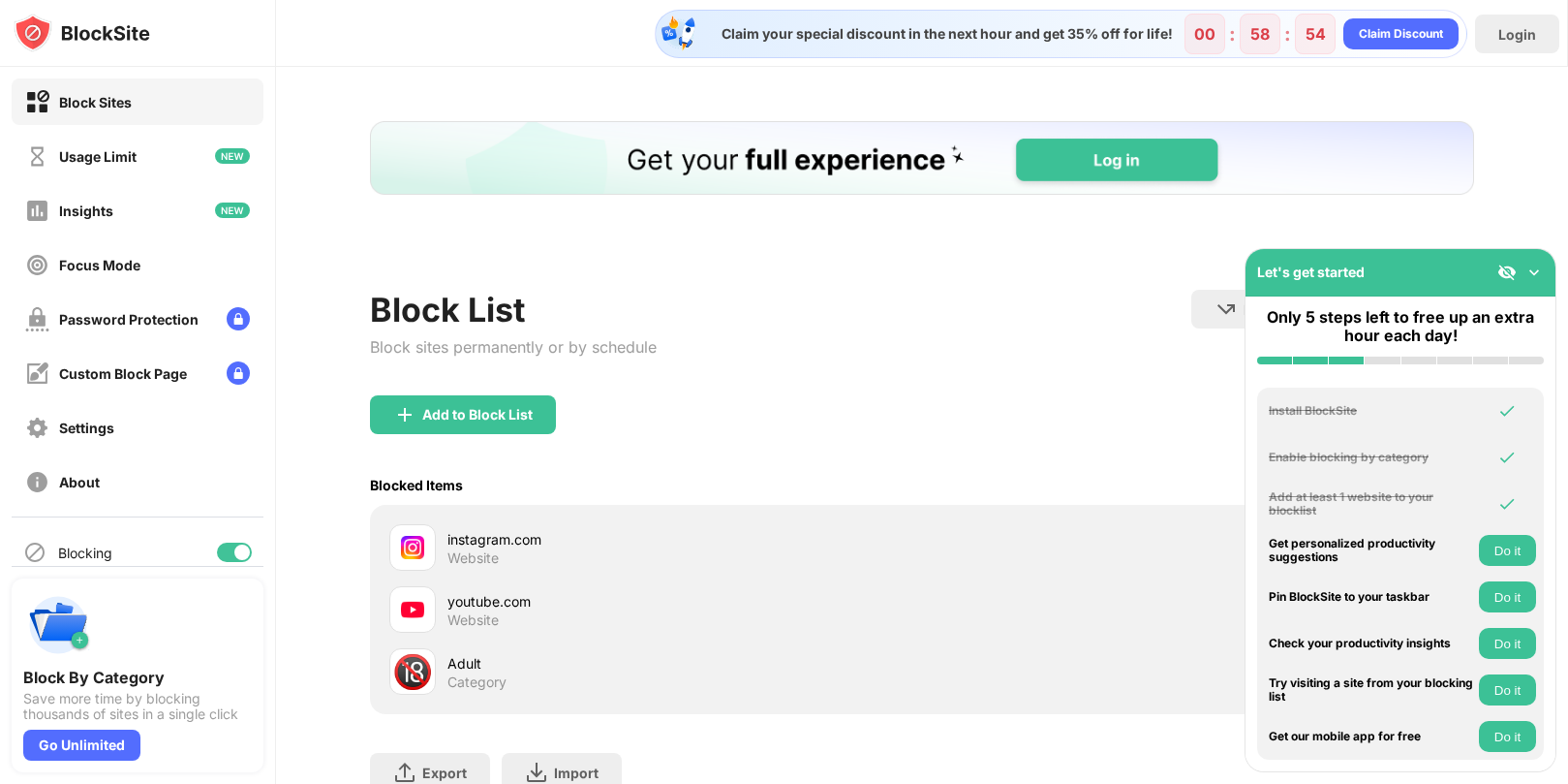 scroll, scrollTop: 0, scrollLeft: 0, axis: both 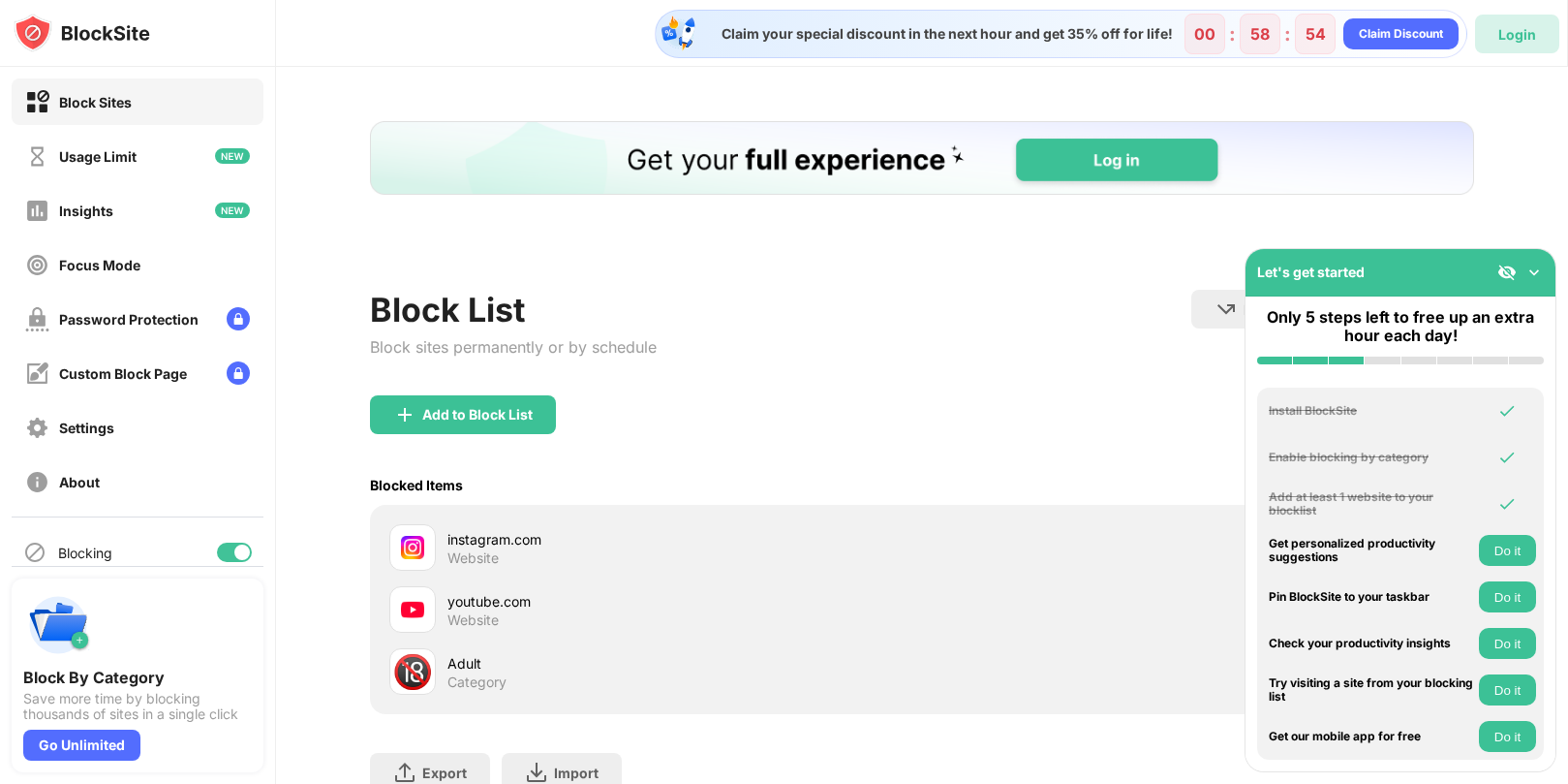 click on "Login" at bounding box center [1517, 34] 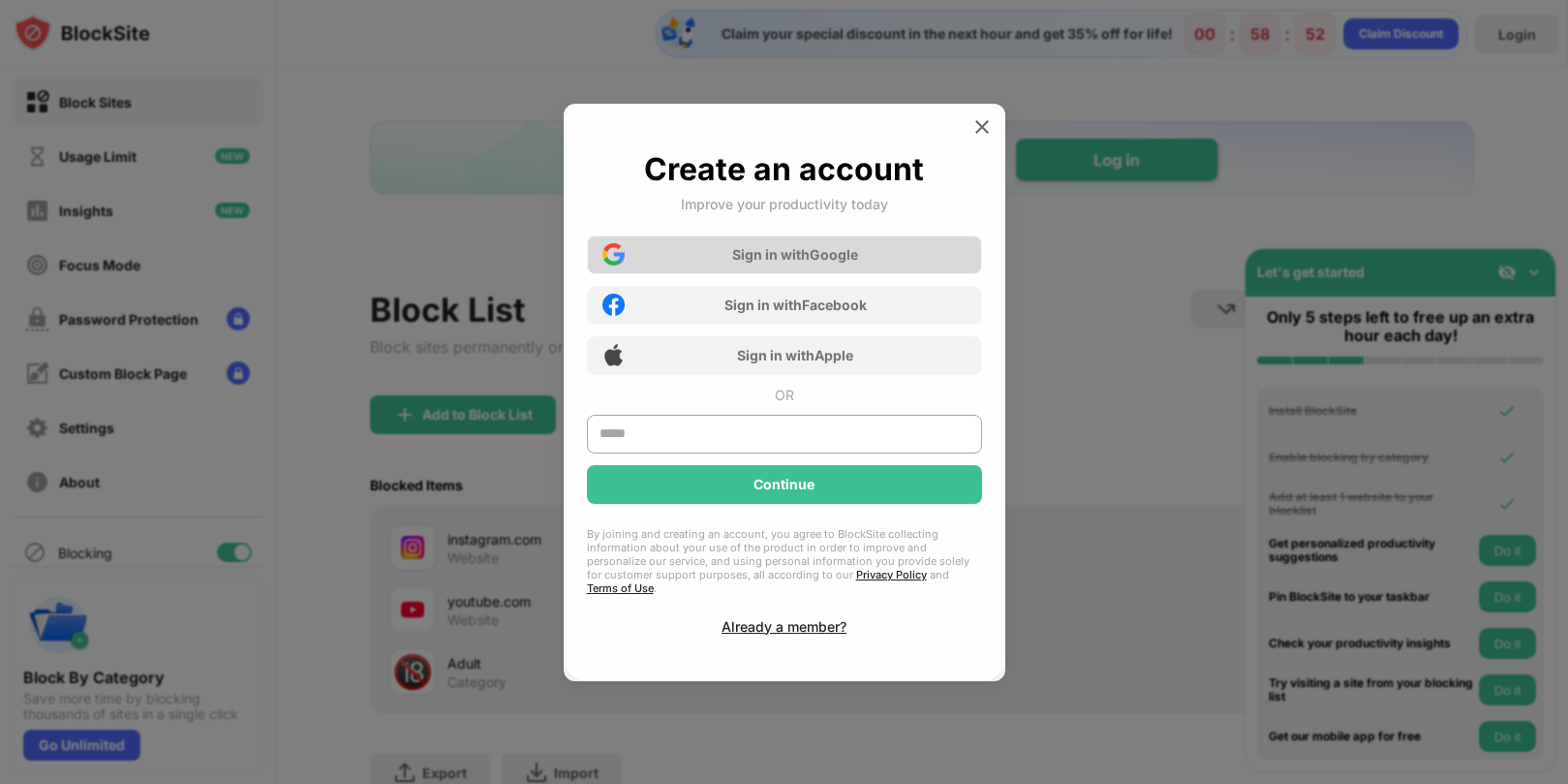 click on "Sign in with  Google" at bounding box center [795, 254] 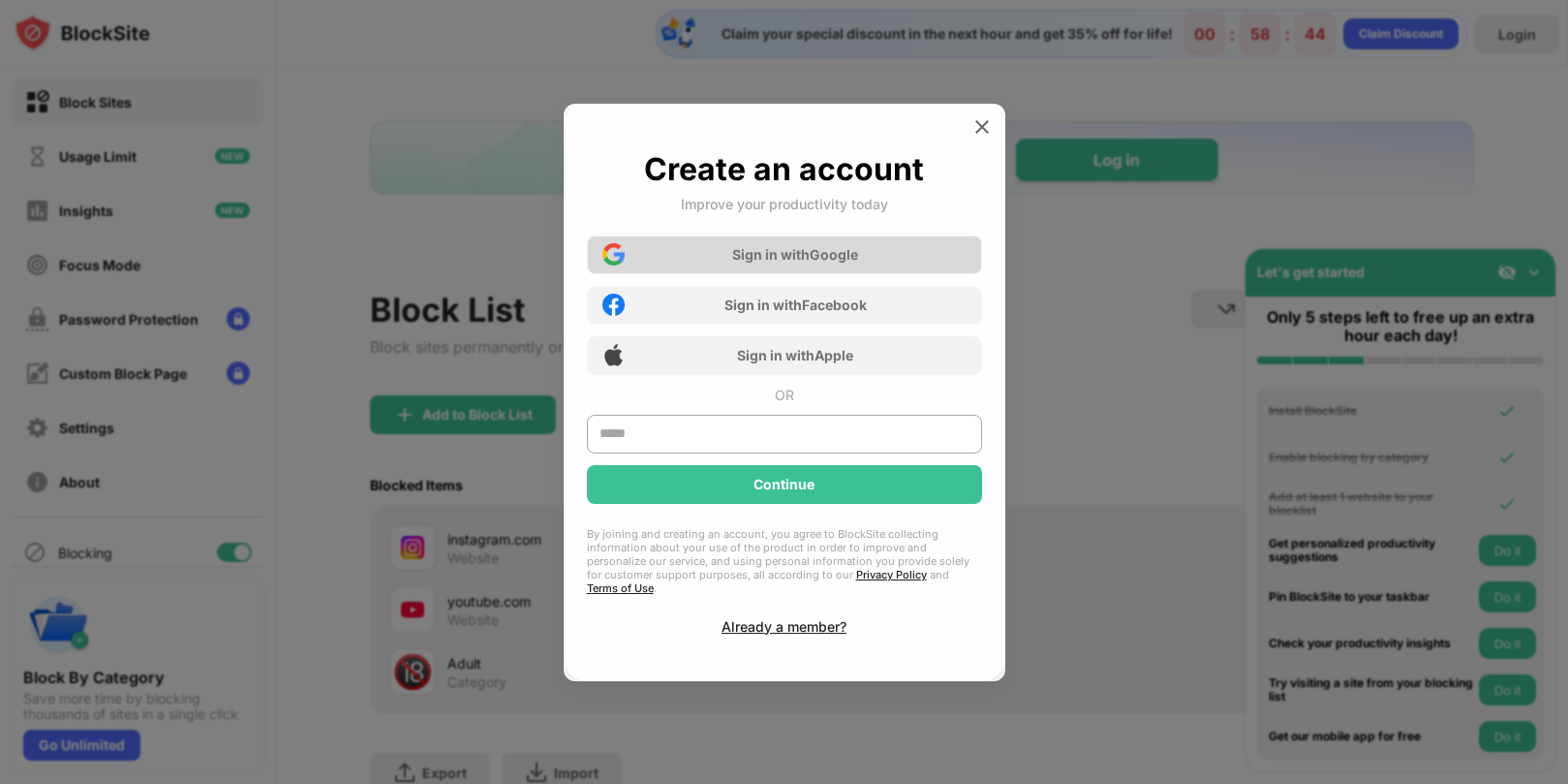 click on "Sign in with  Google" at bounding box center (784, 255) 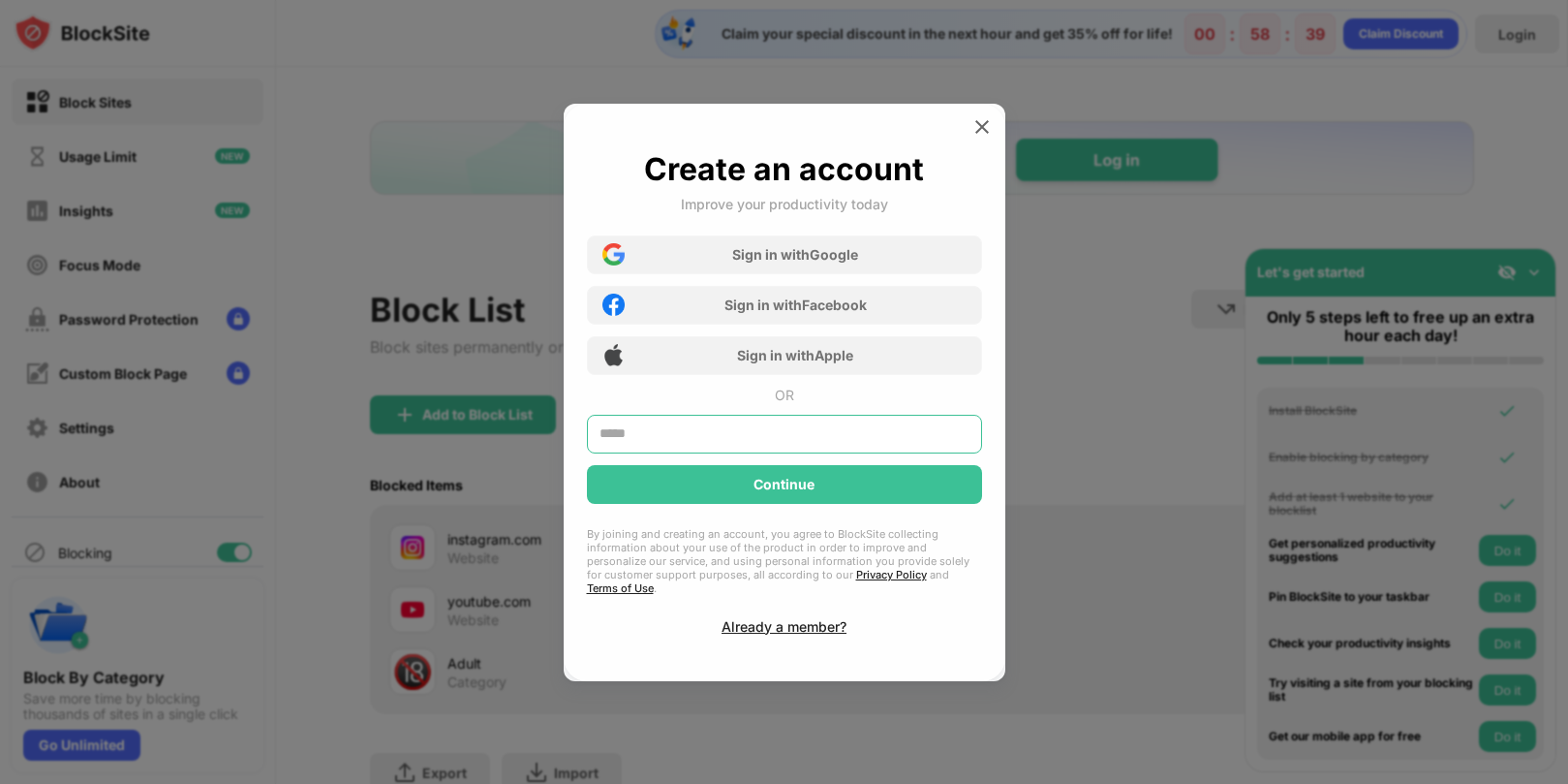 click at bounding box center (784, 434) 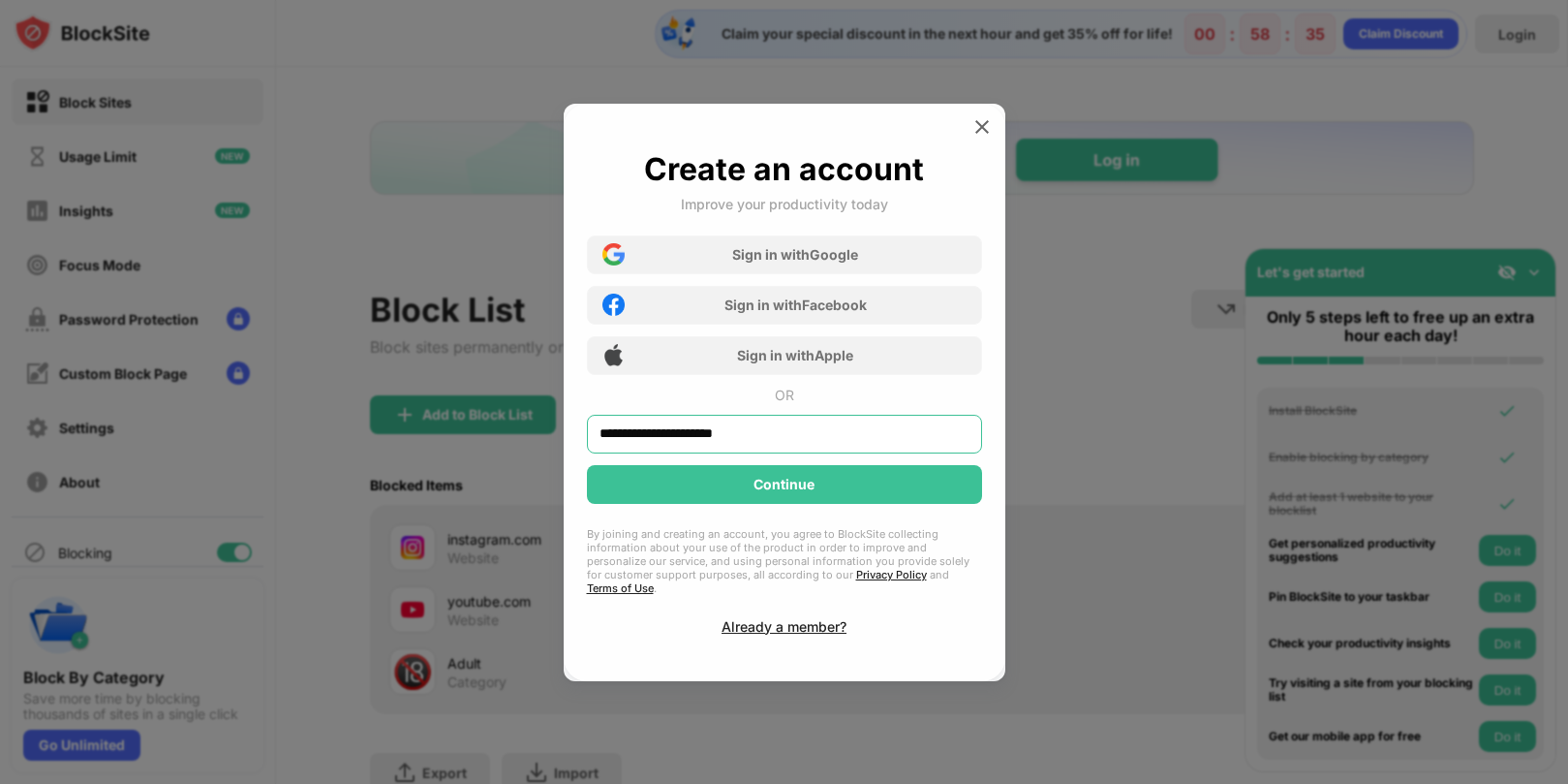 type on "**********" 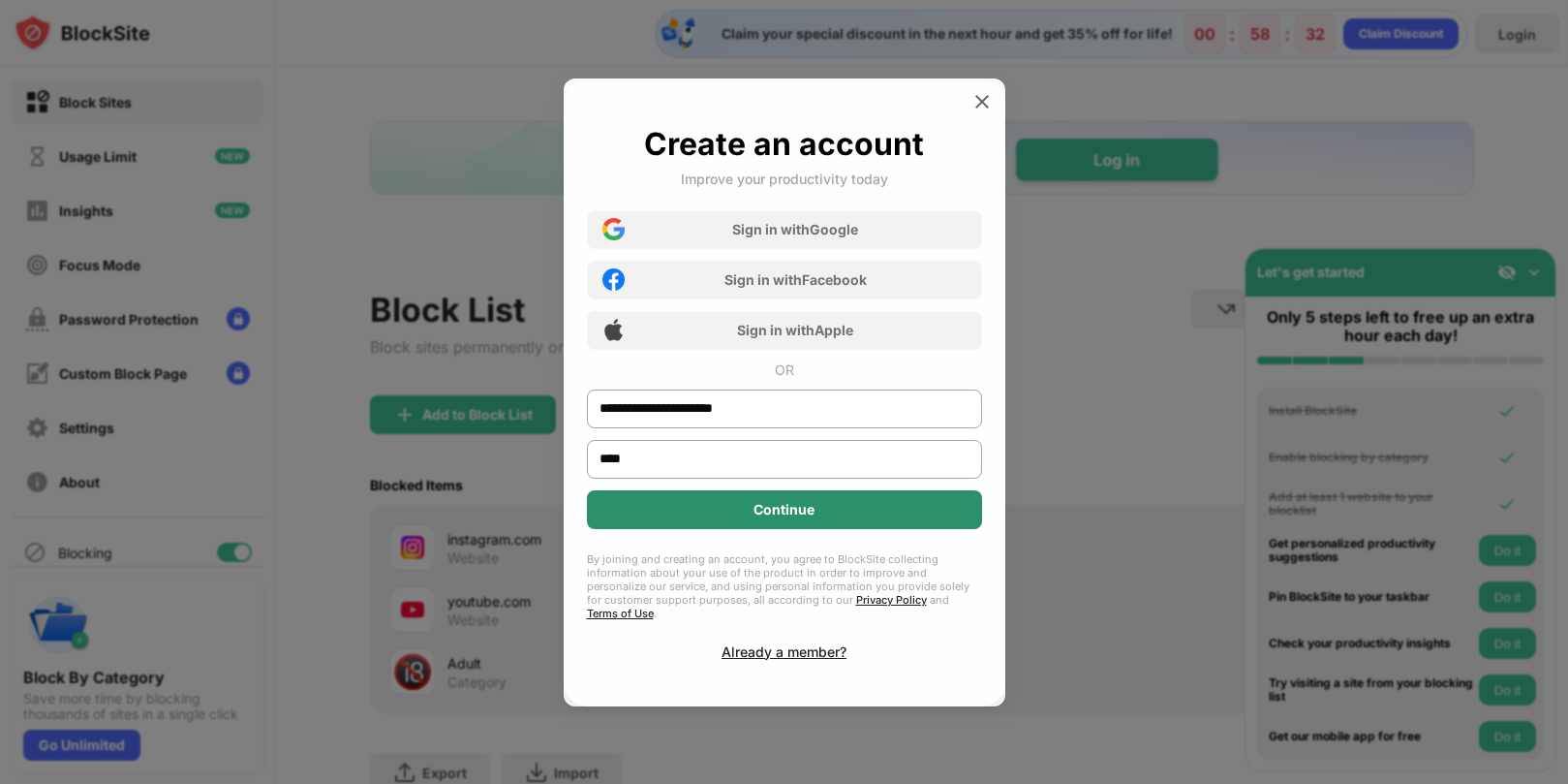 type on "****" 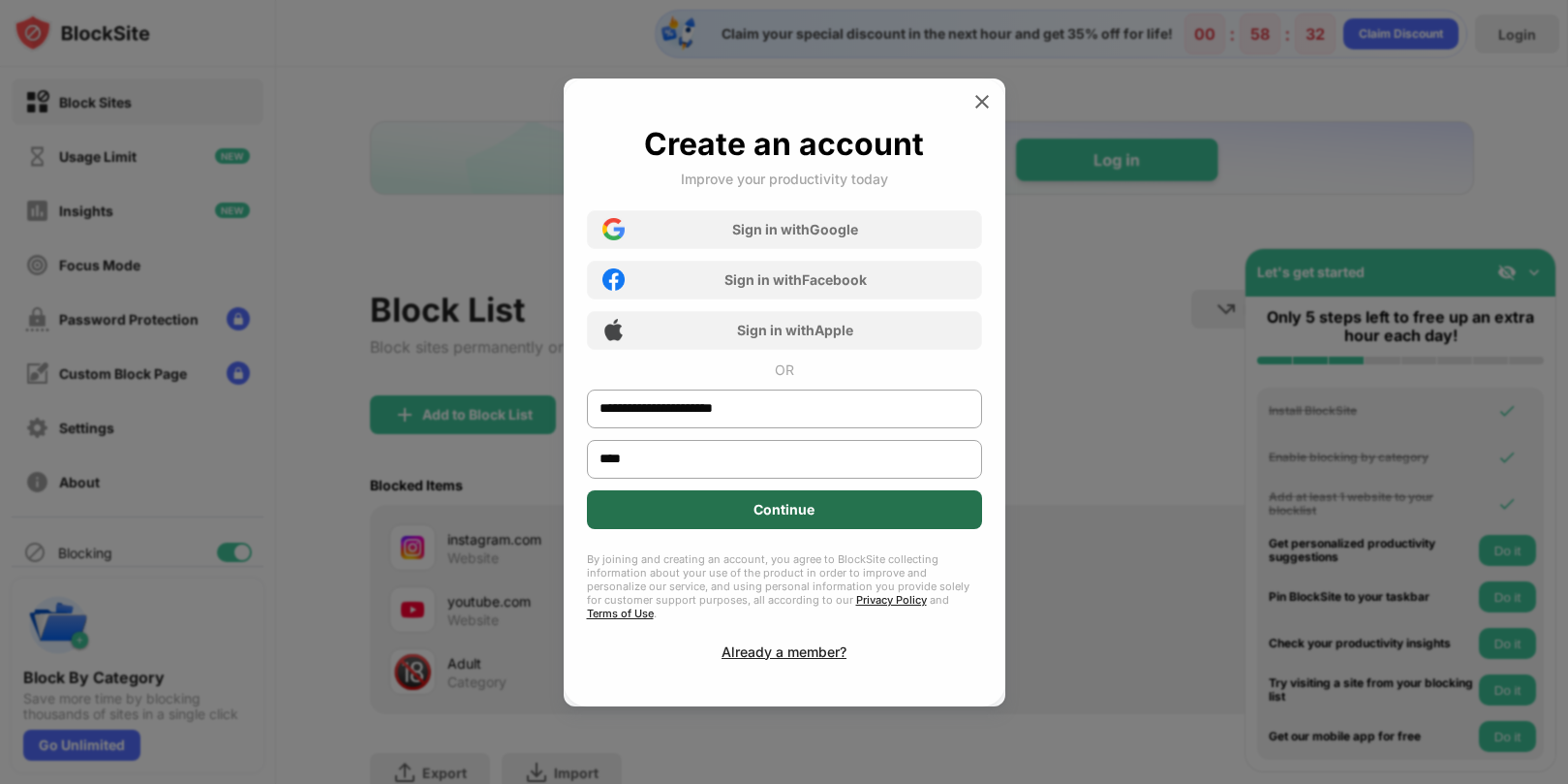 click on "Continue" at bounding box center (784, 510) 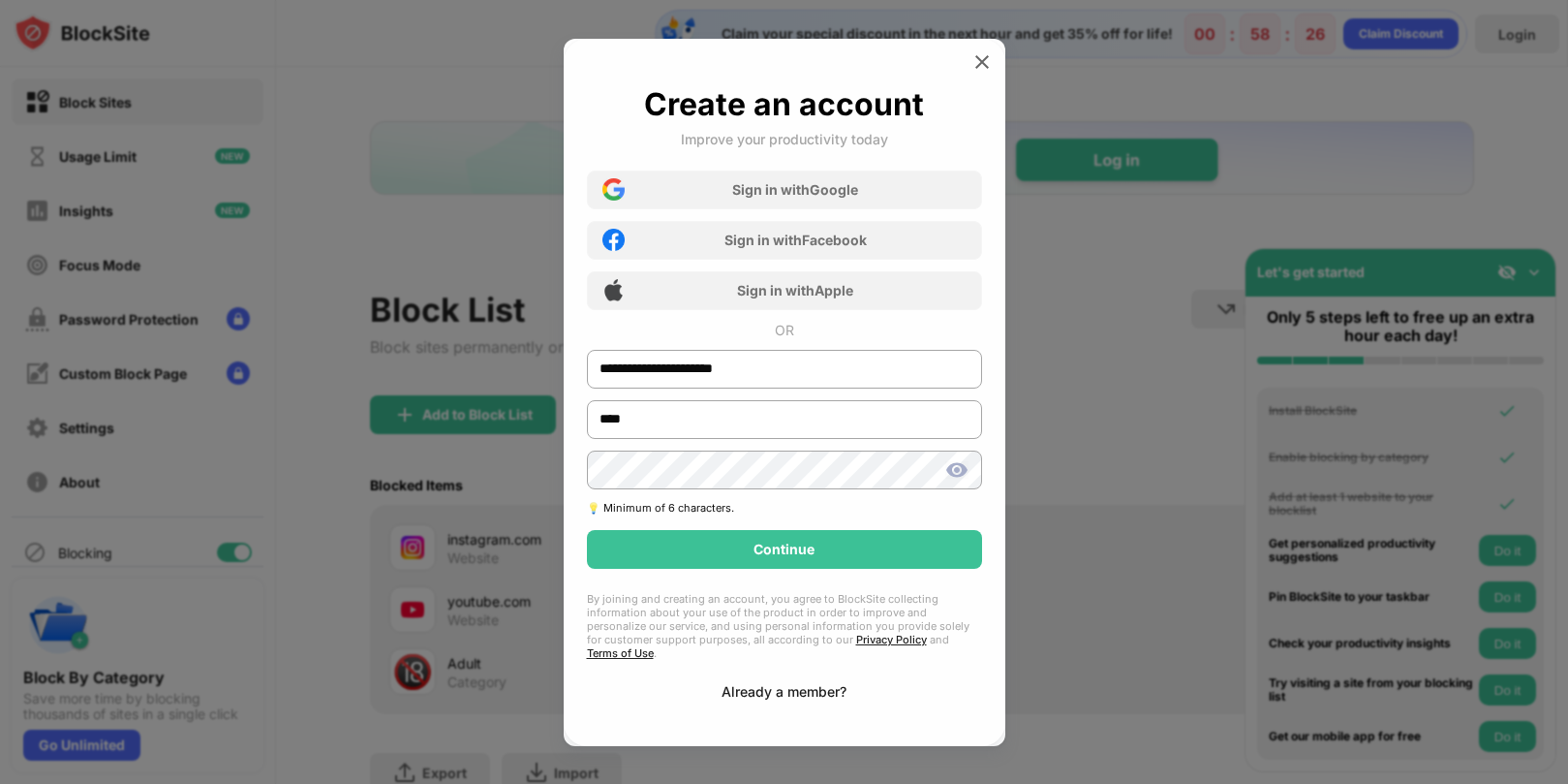 click on "**********" at bounding box center (784, 392) 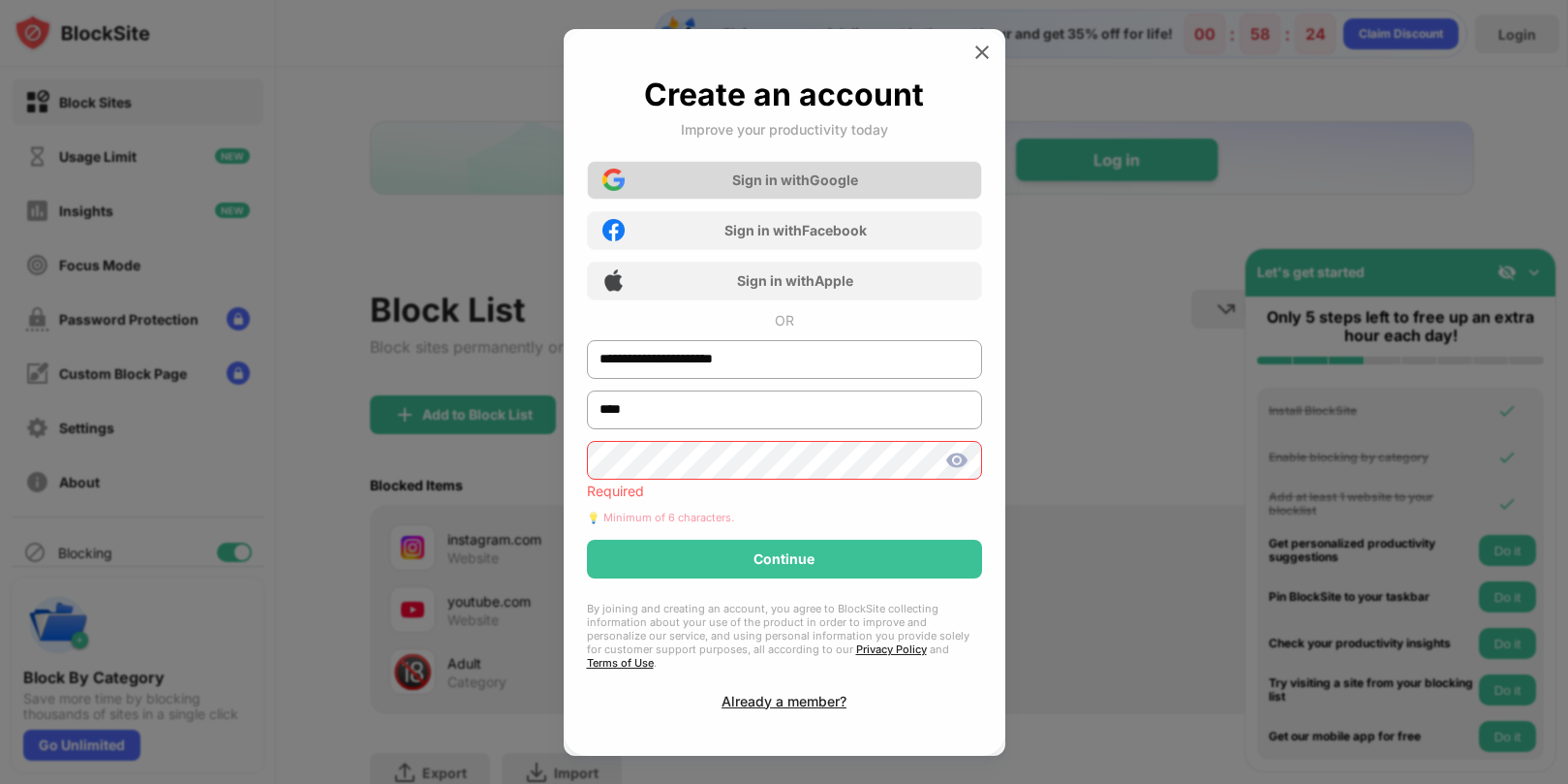 click on "Sign in with  Google" at bounding box center [784, 180] 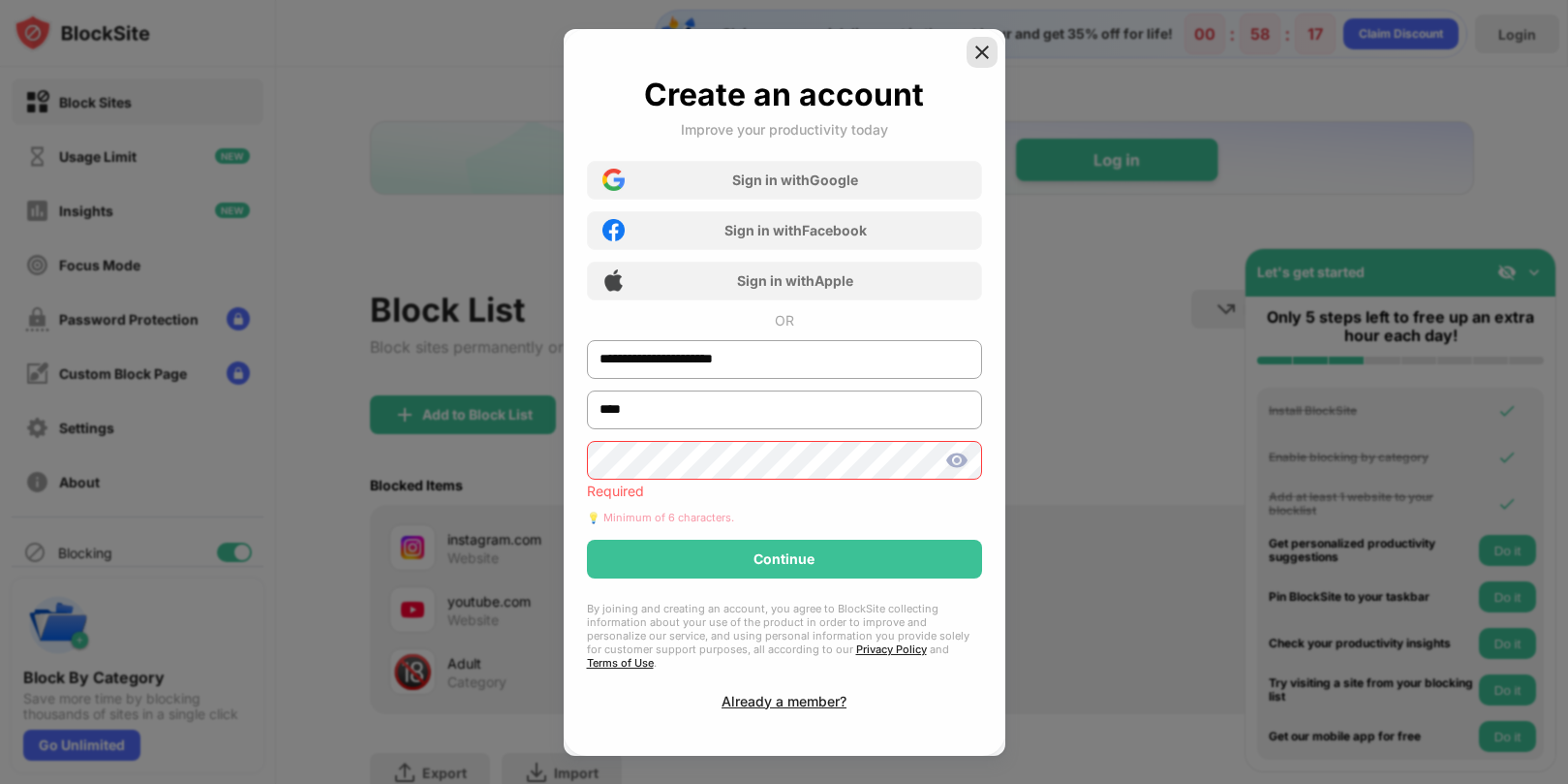click at bounding box center [982, 52] 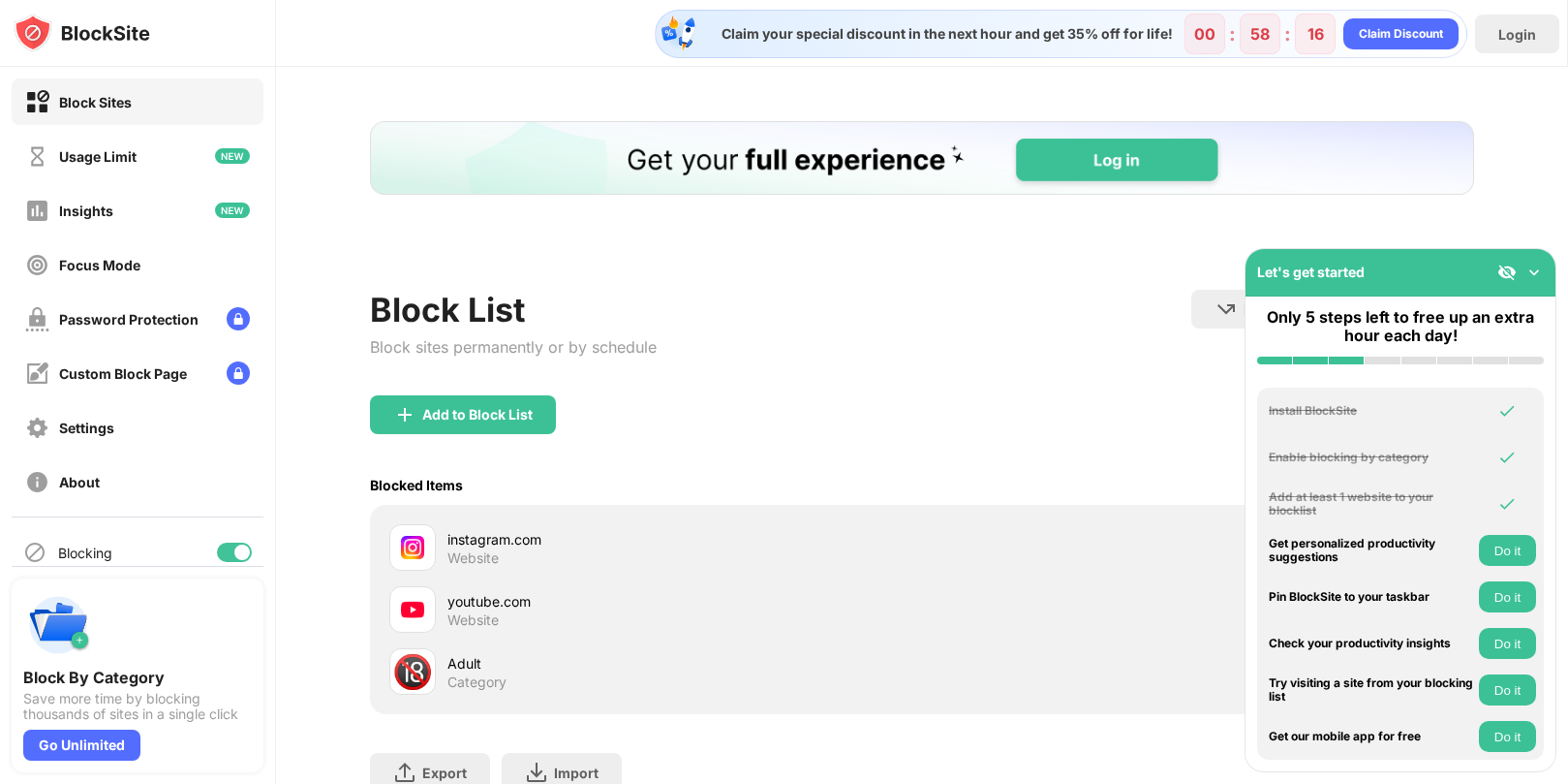 click at bounding box center (1534, 272) 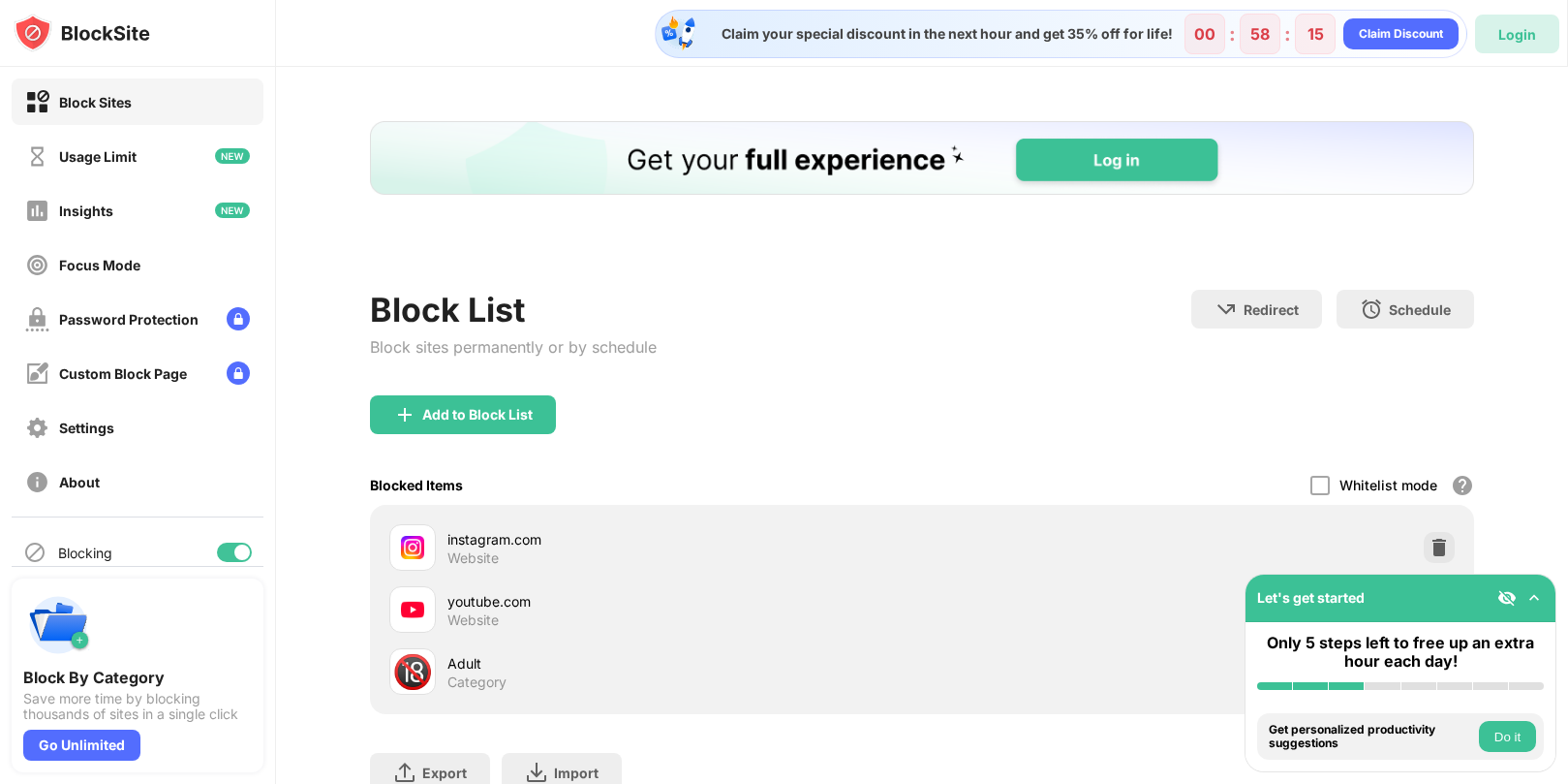 click on "Login" at bounding box center (1517, 34) 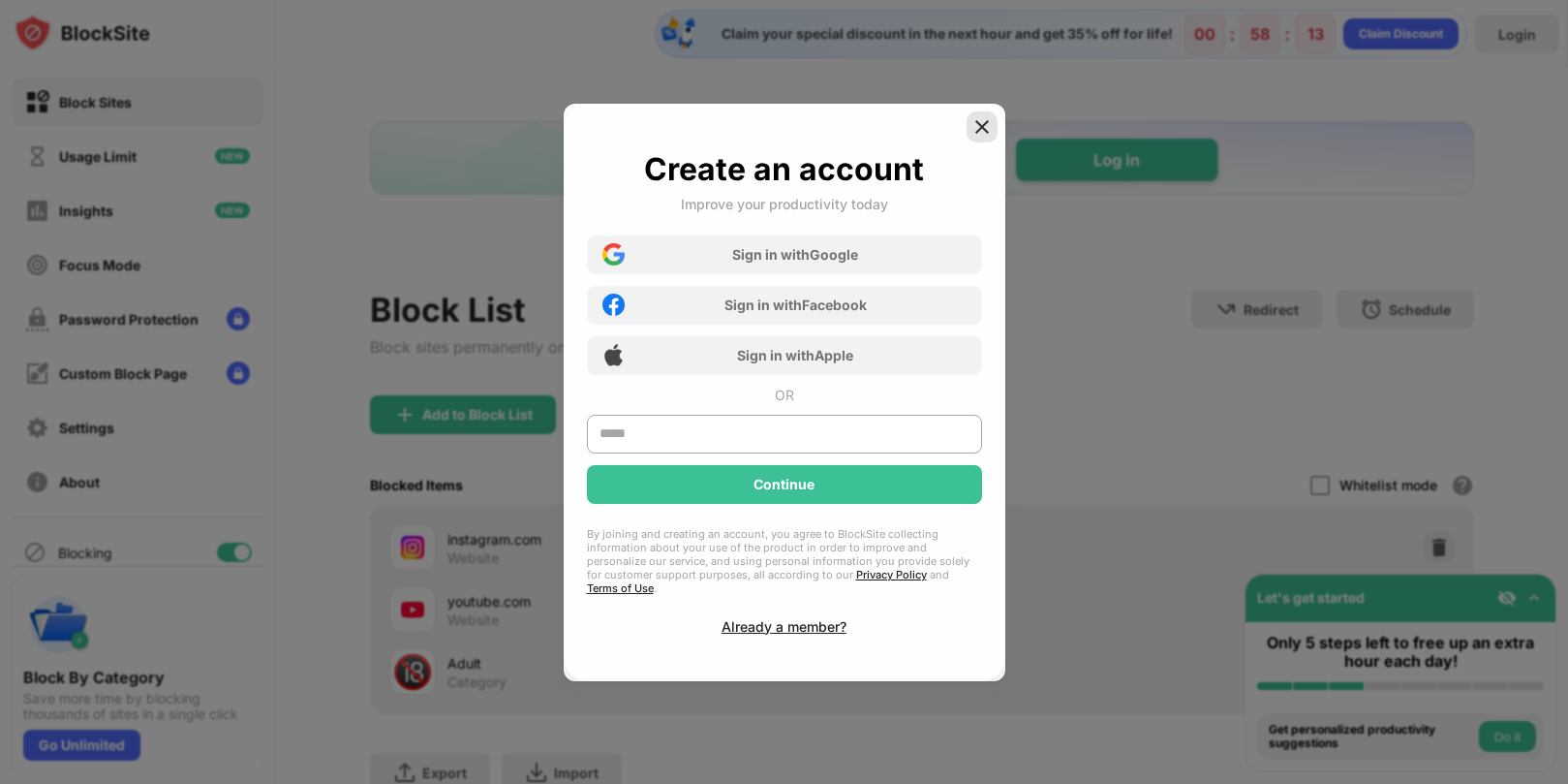 click at bounding box center (982, 127) 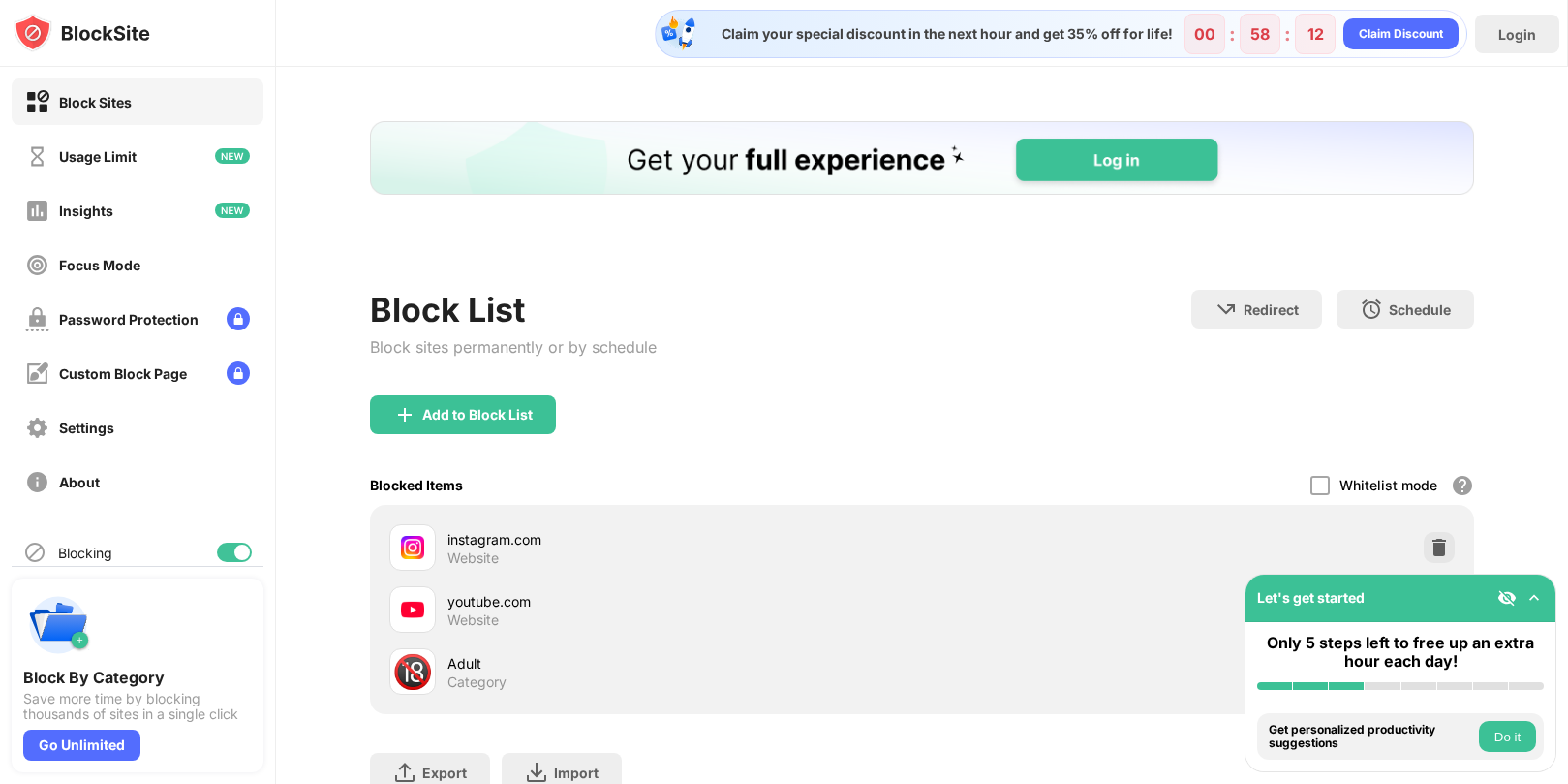 click at bounding box center [922, 158] 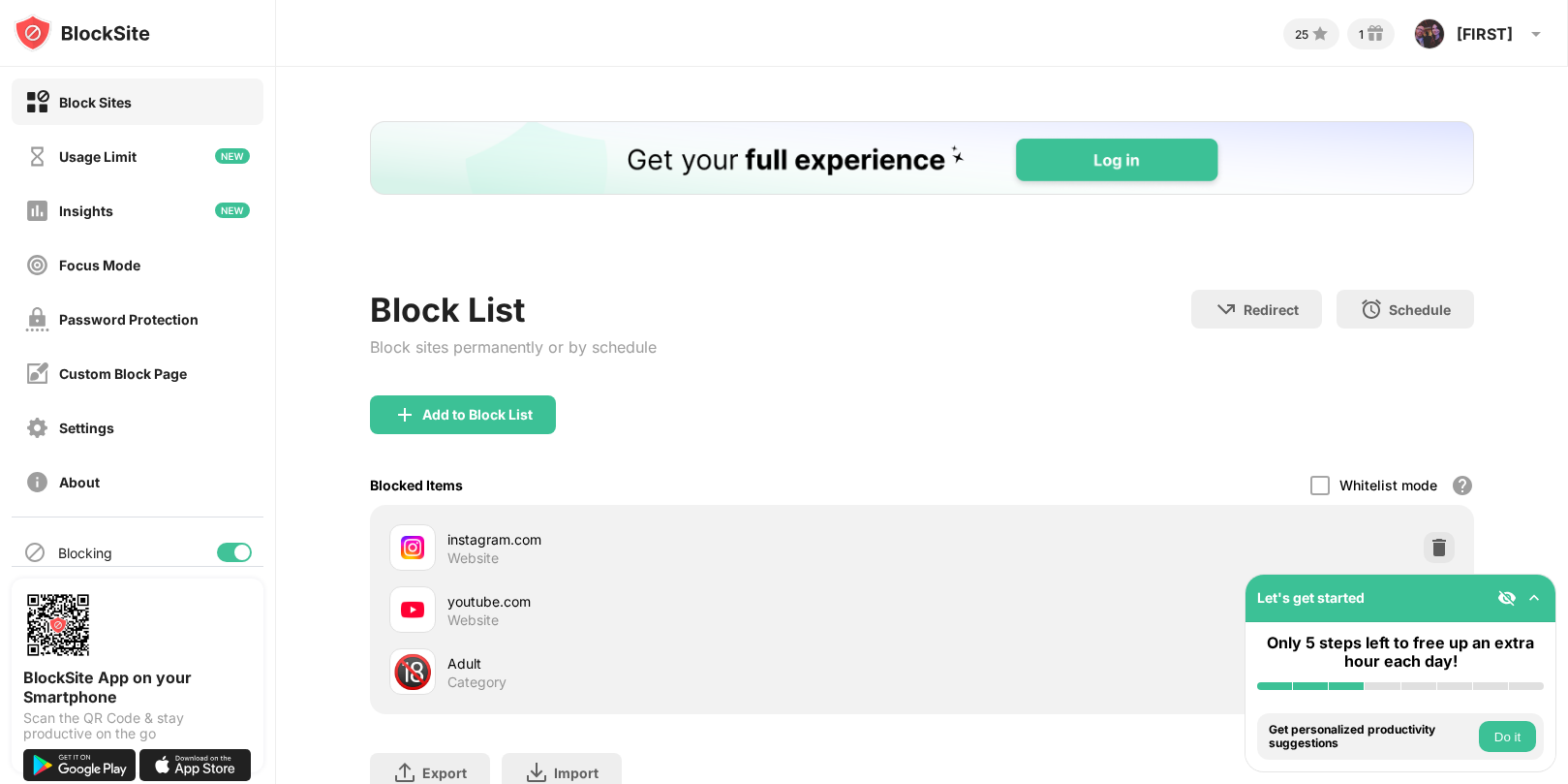 scroll, scrollTop: 0, scrollLeft: 0, axis: both 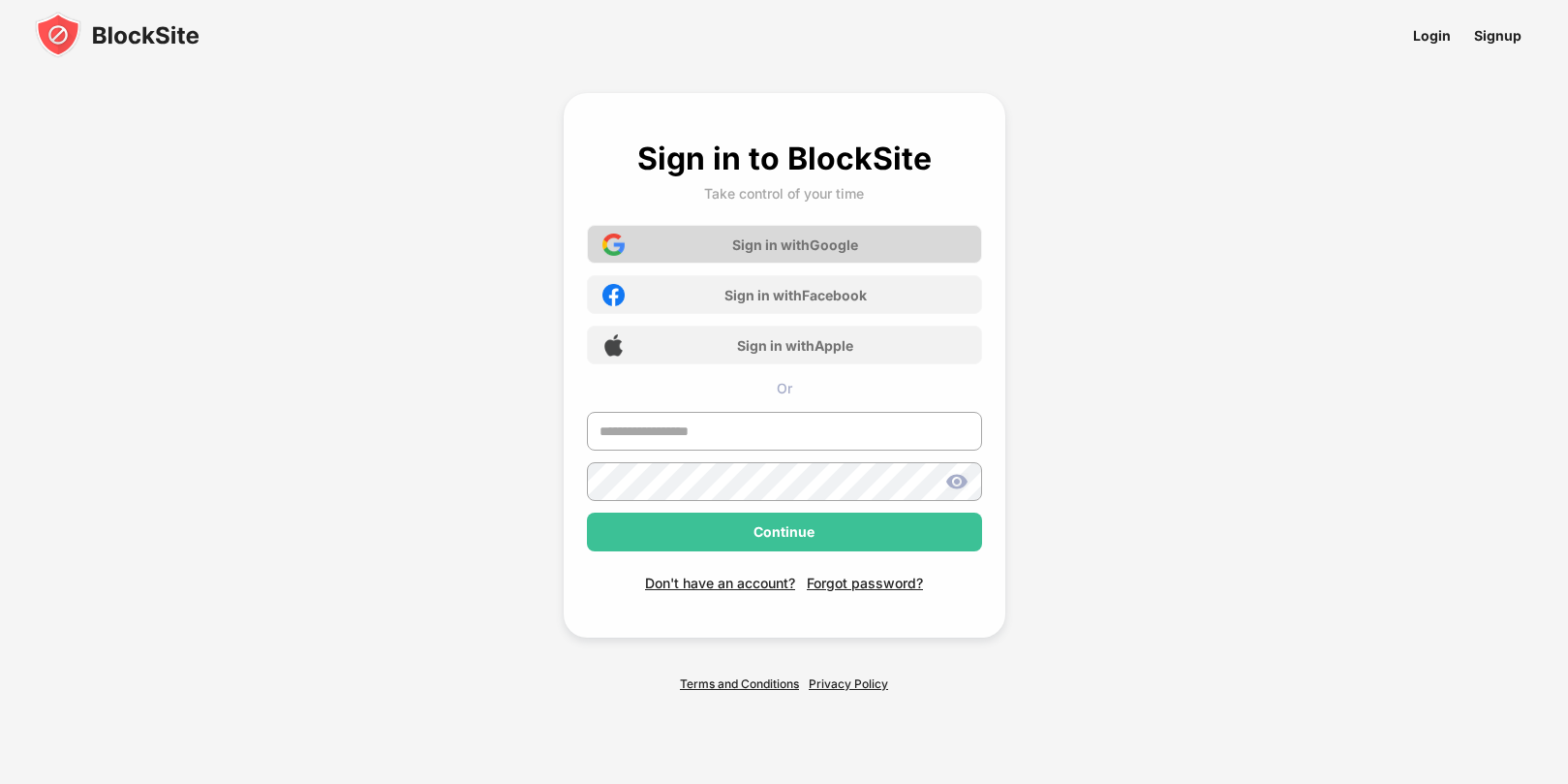 click on "Sign in with  Google" at bounding box center (795, 244) 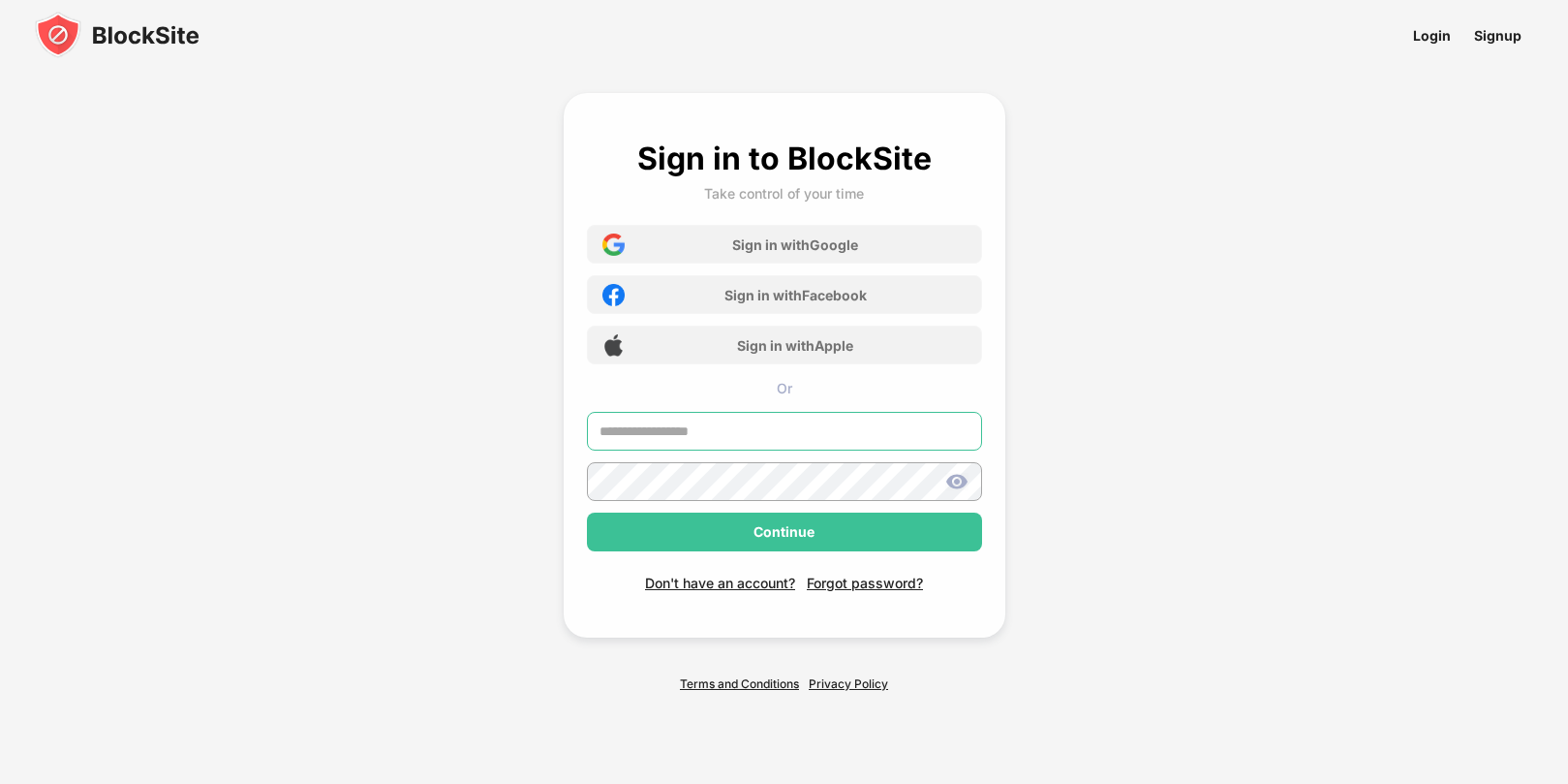 click at bounding box center [784, 431] 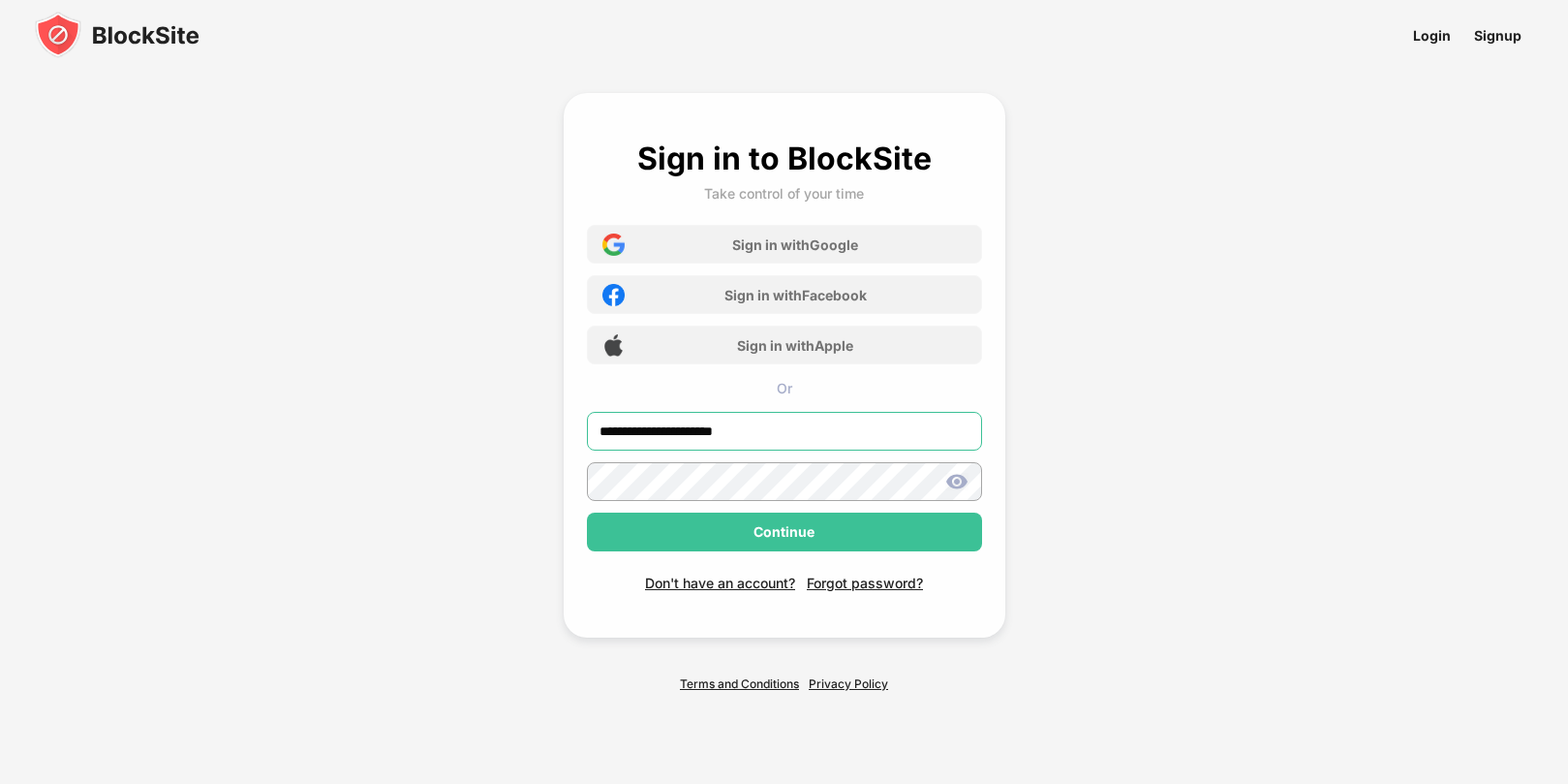 type on "**********" 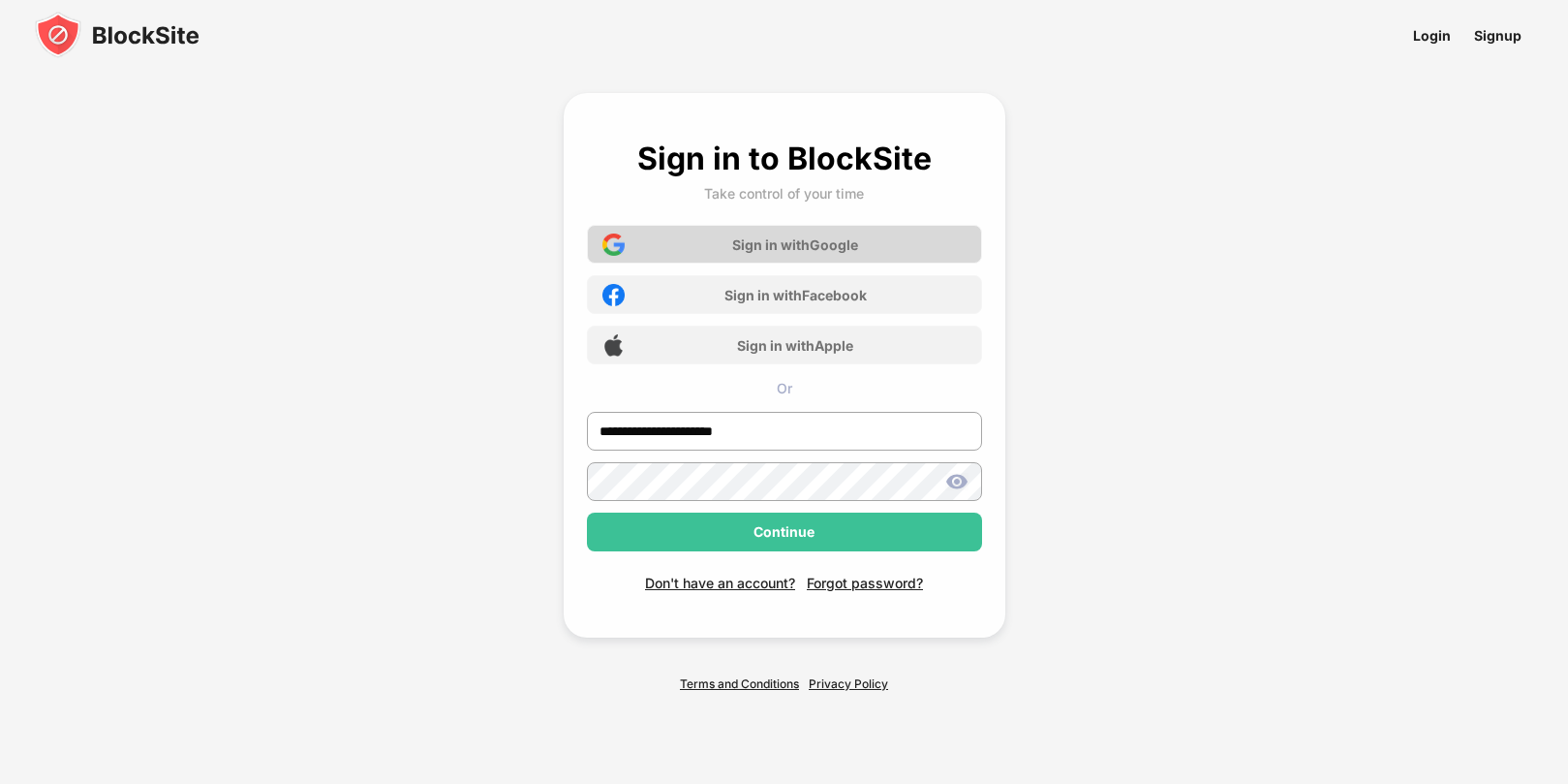 click on "Sign in with  Google" at bounding box center [784, 244] 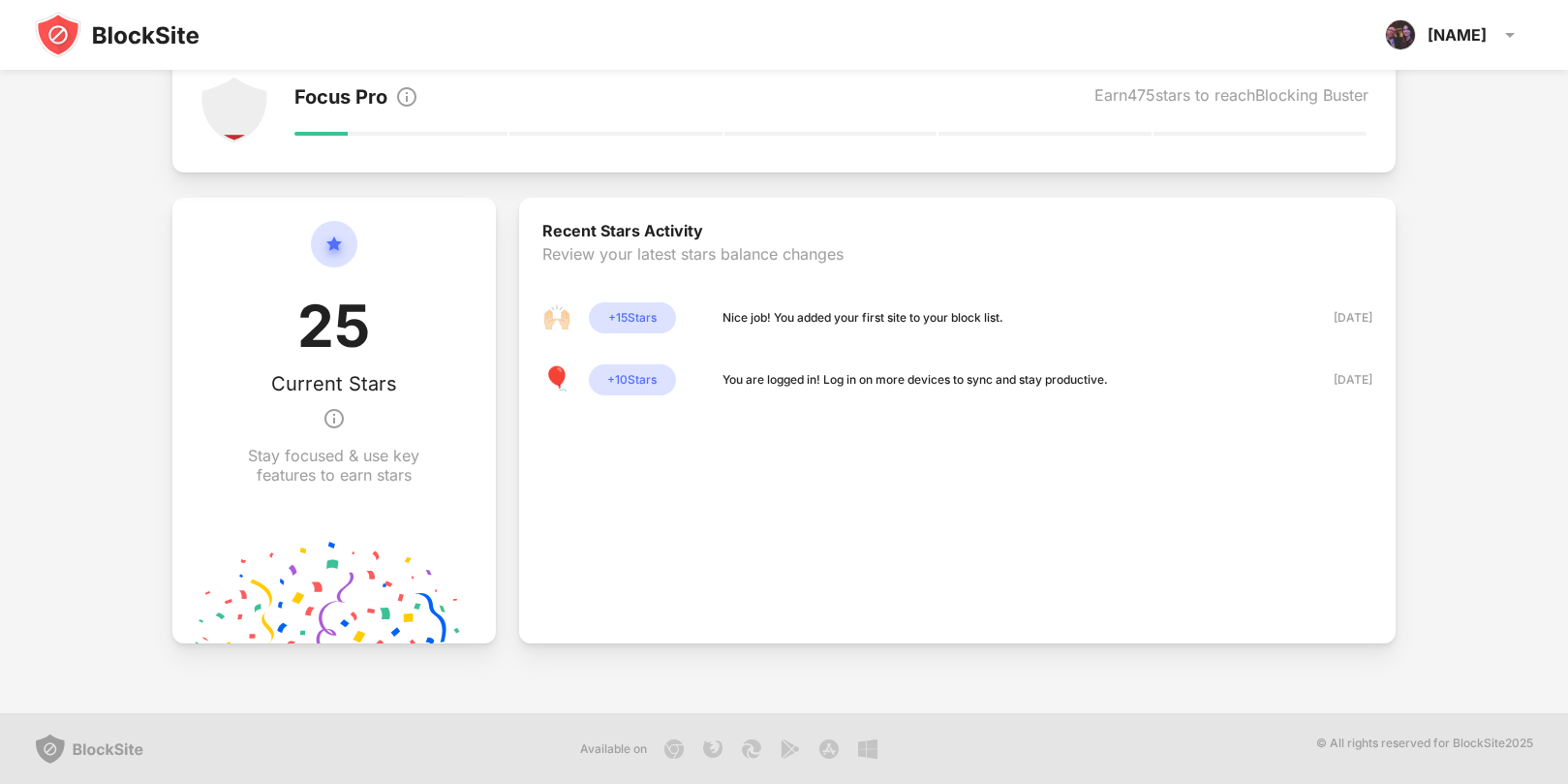 scroll, scrollTop: 0, scrollLeft: 0, axis: both 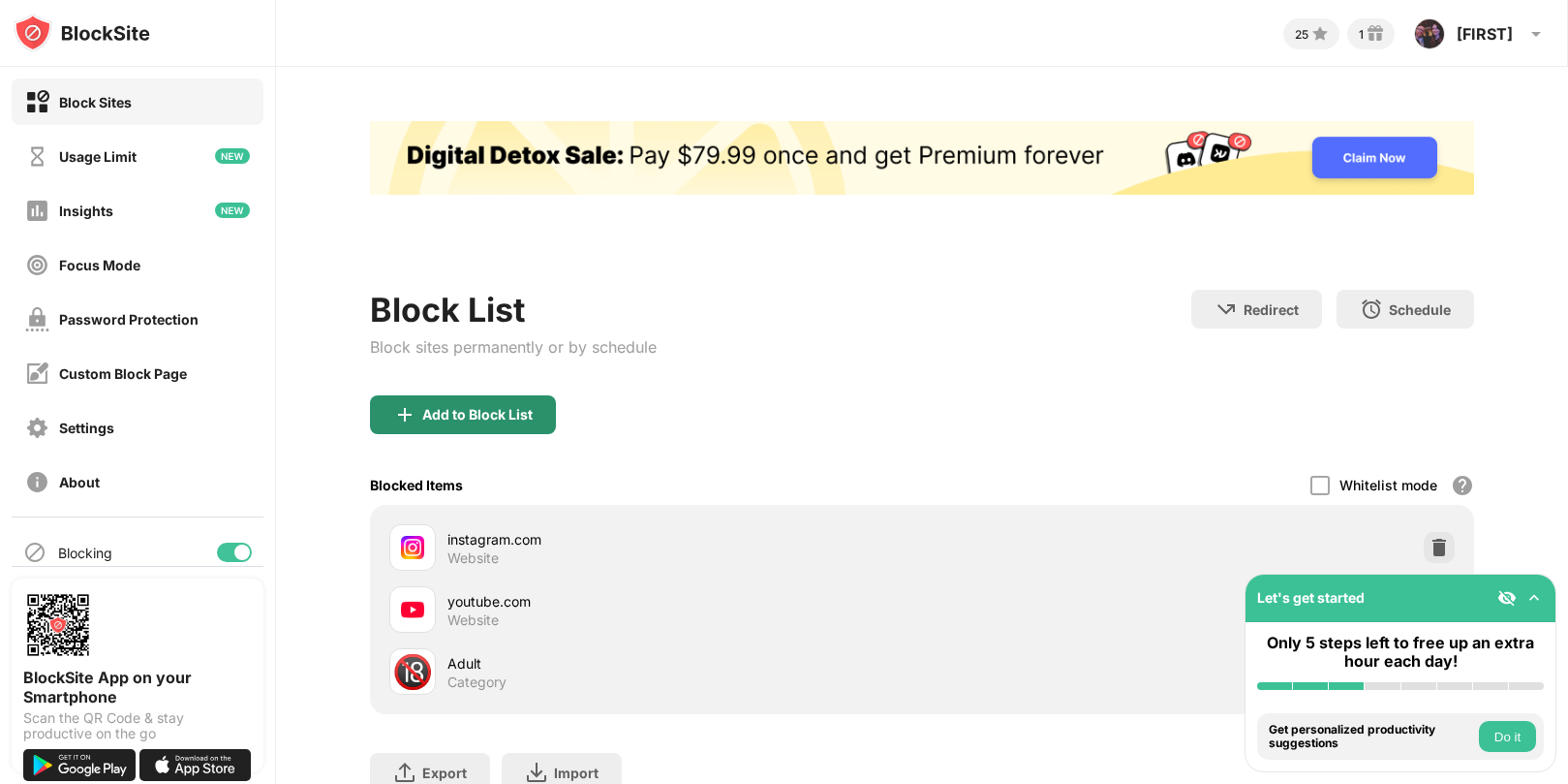 click on "Add to Block List" at bounding box center [477, 415] 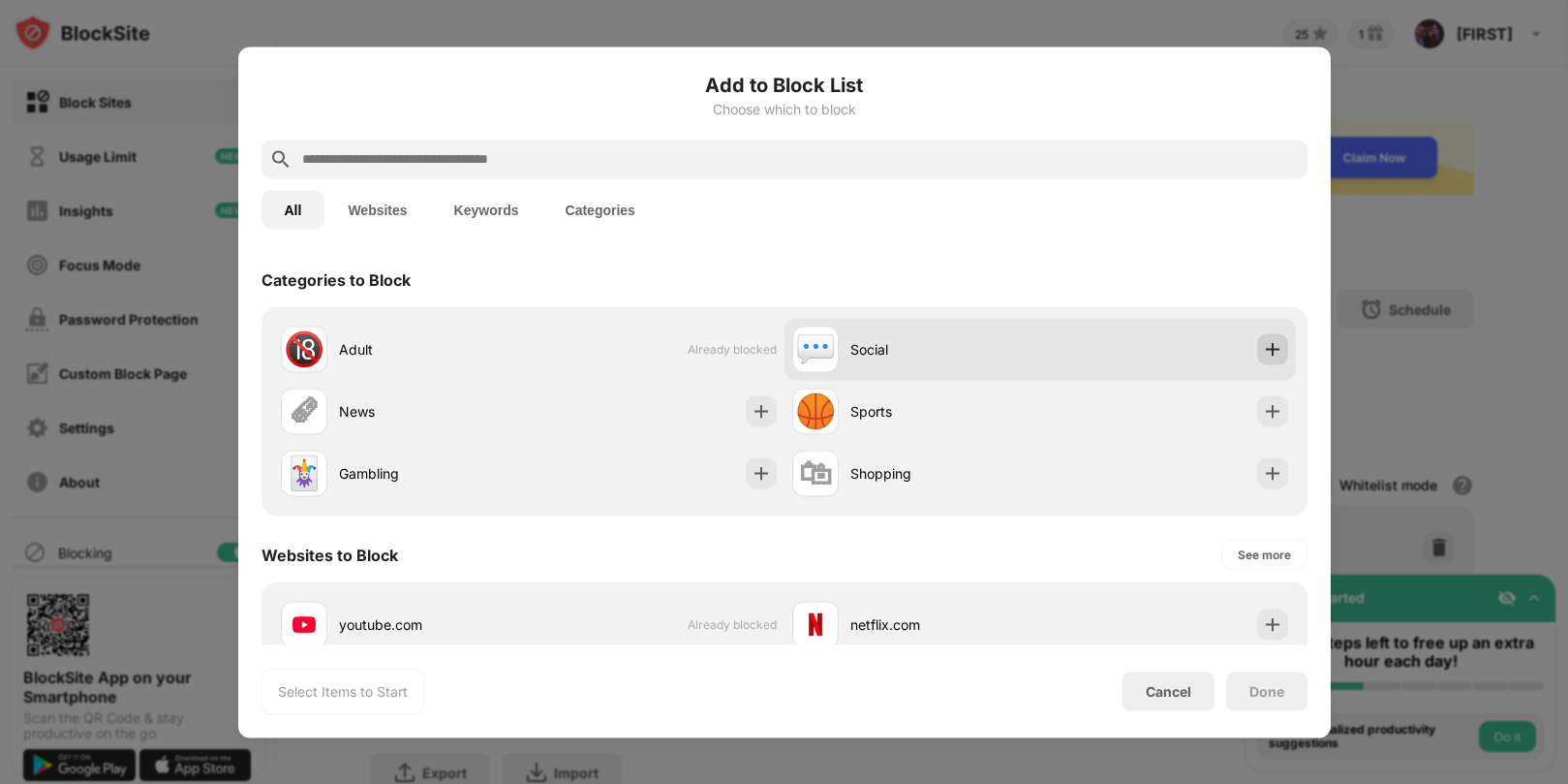 click at bounding box center [1273, 349] 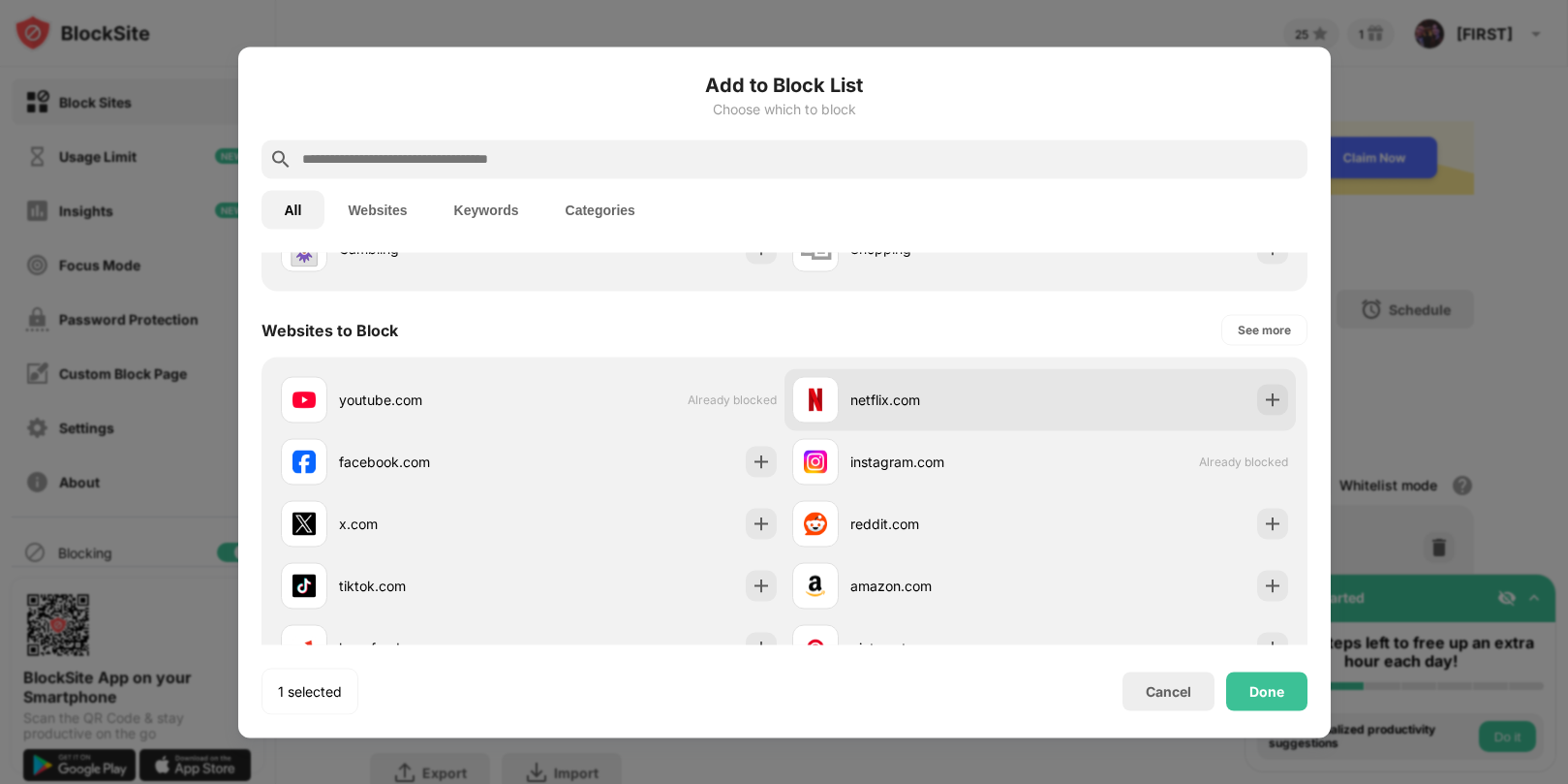scroll, scrollTop: 318, scrollLeft: 0, axis: vertical 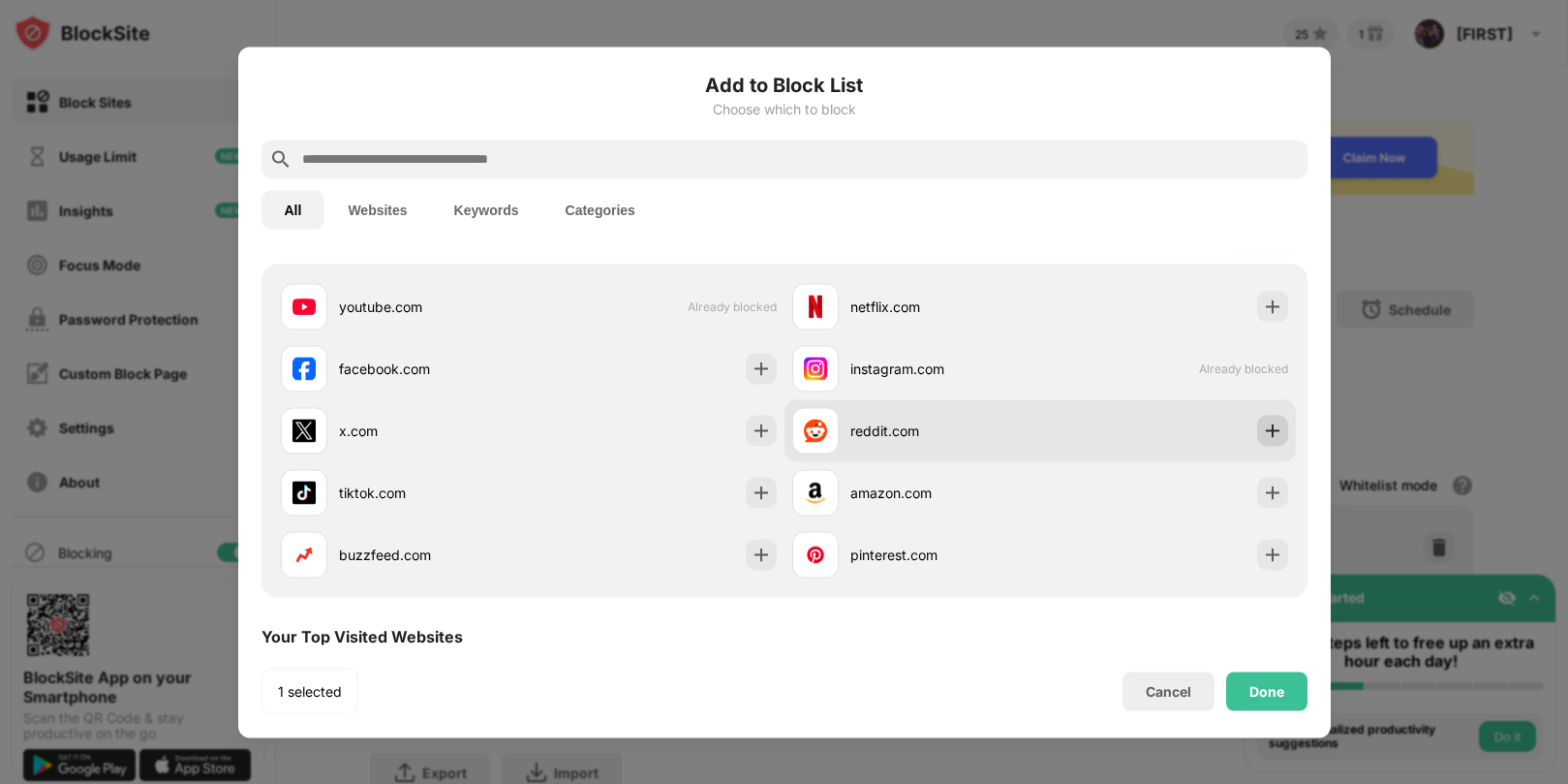 click at bounding box center [1273, 430] 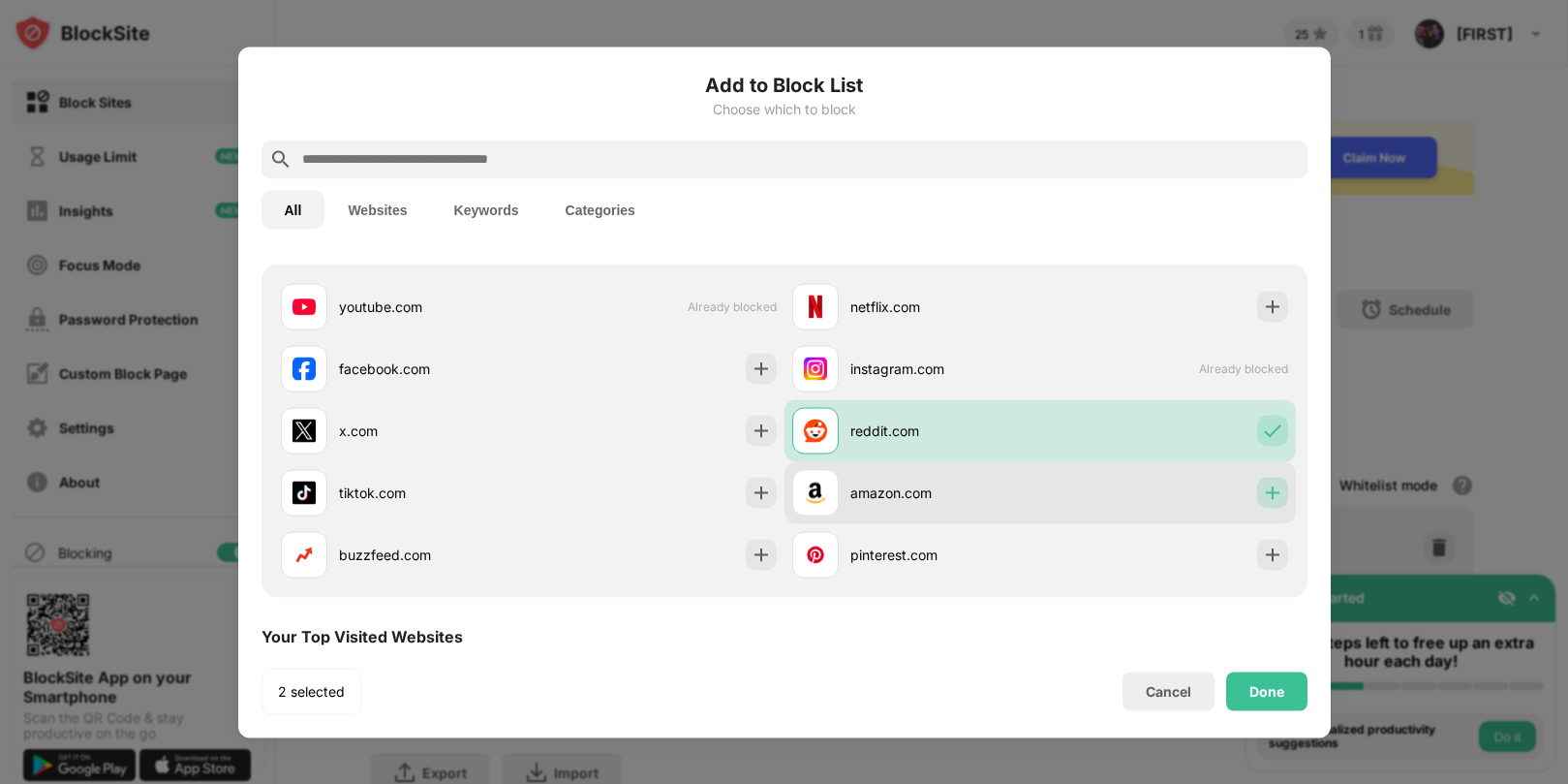 click at bounding box center (1273, 492) 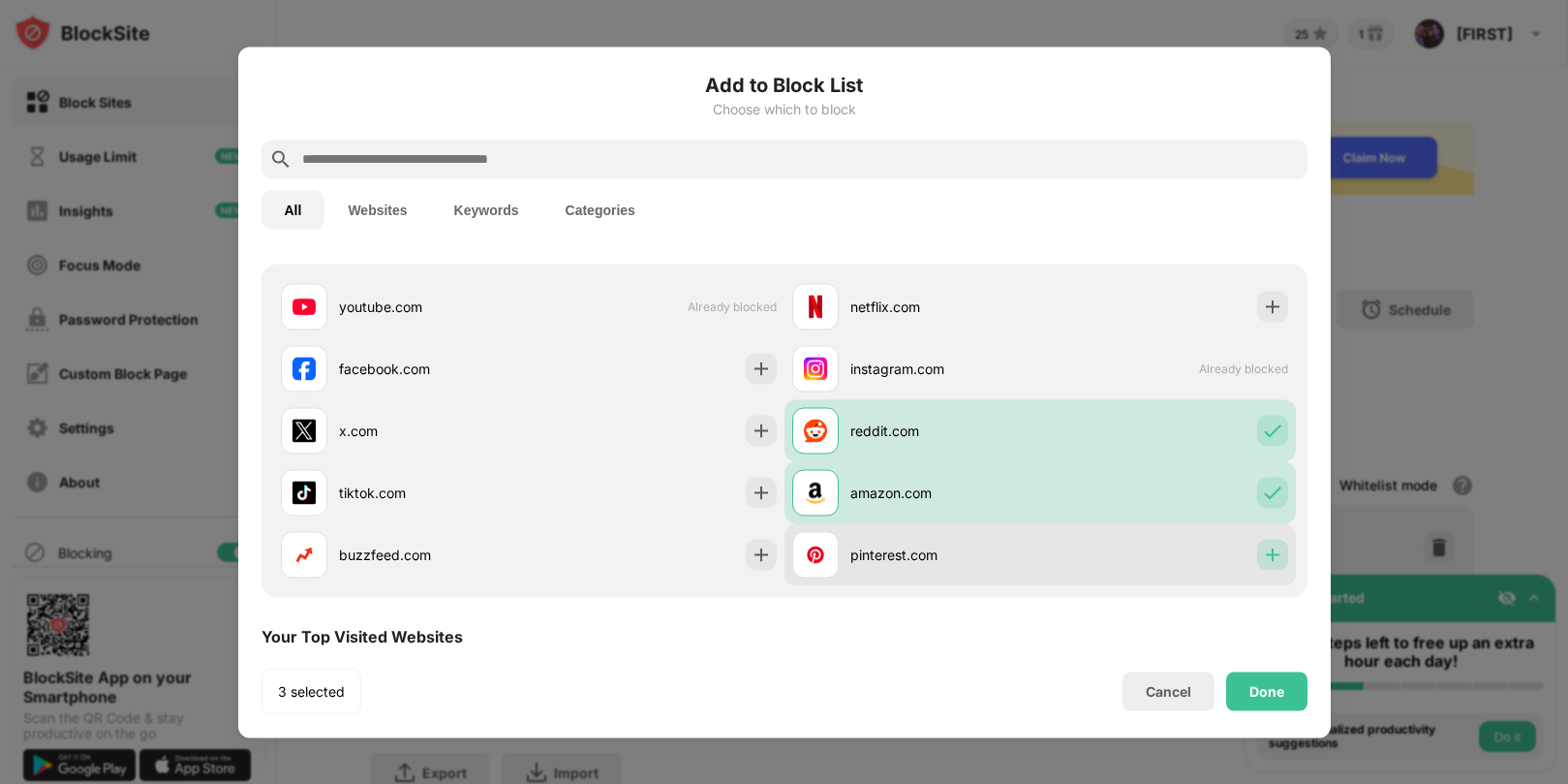 click at bounding box center [1273, 554] 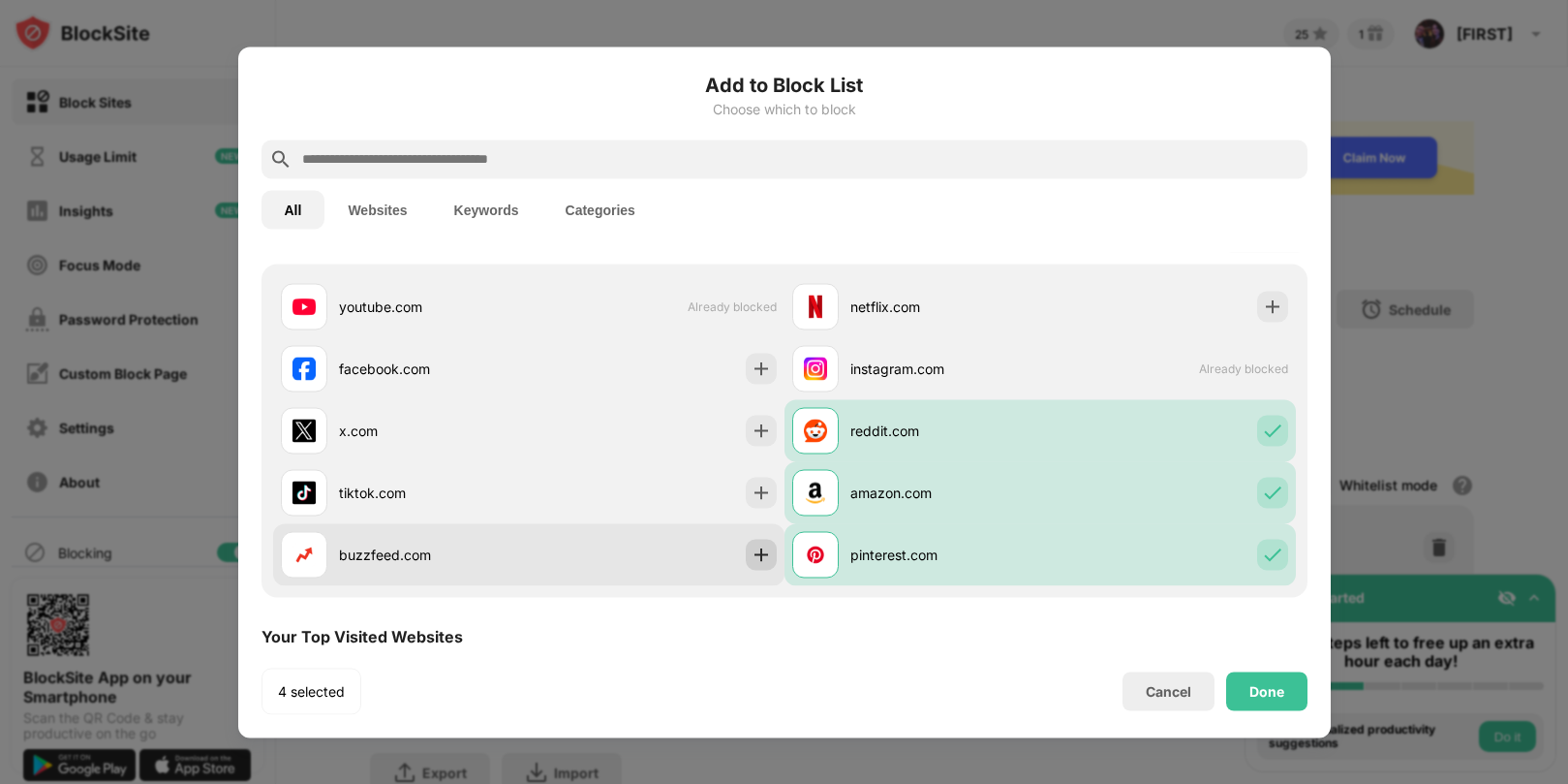 click at bounding box center [761, 554] 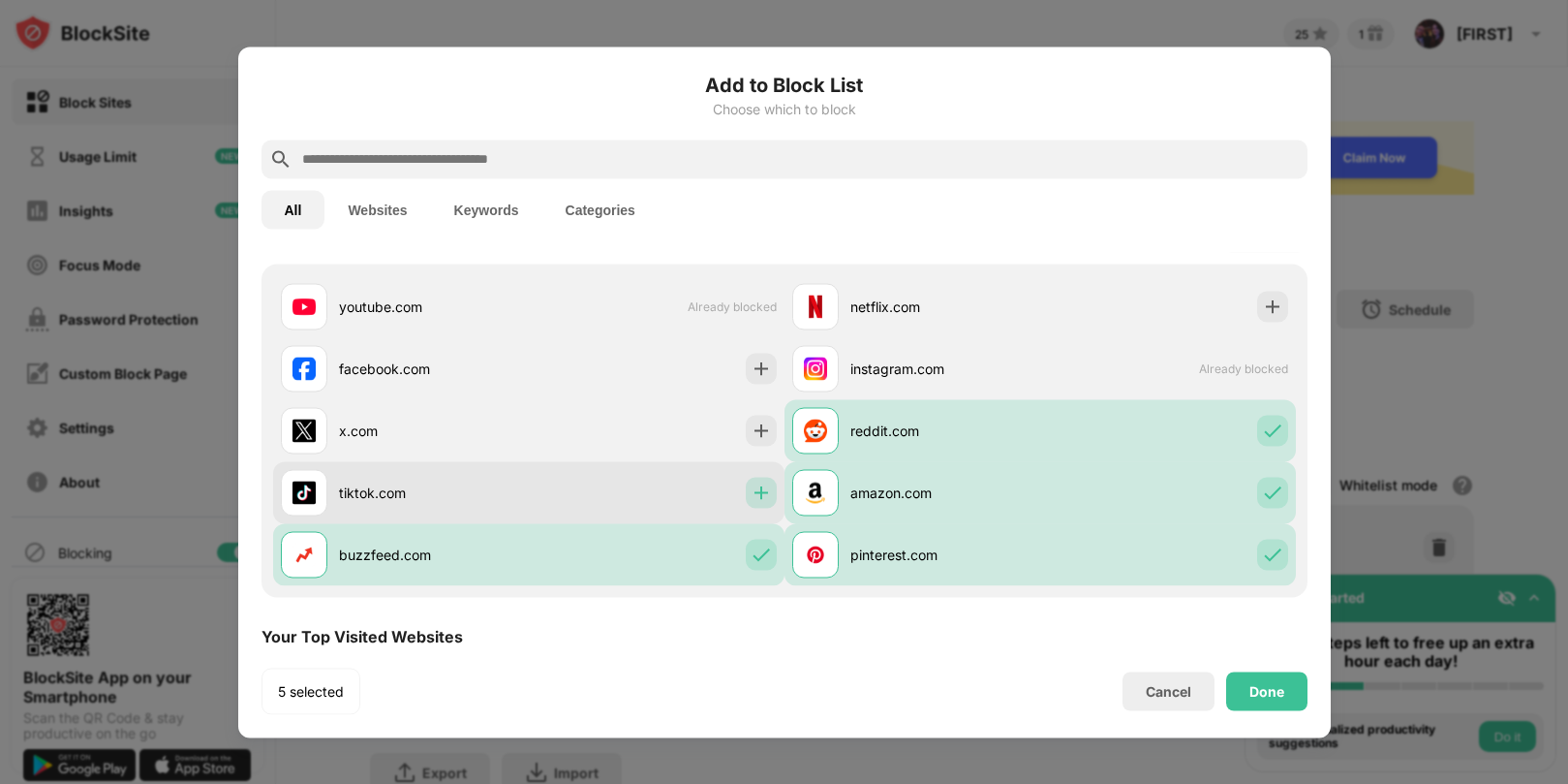 click at bounding box center (761, 492) 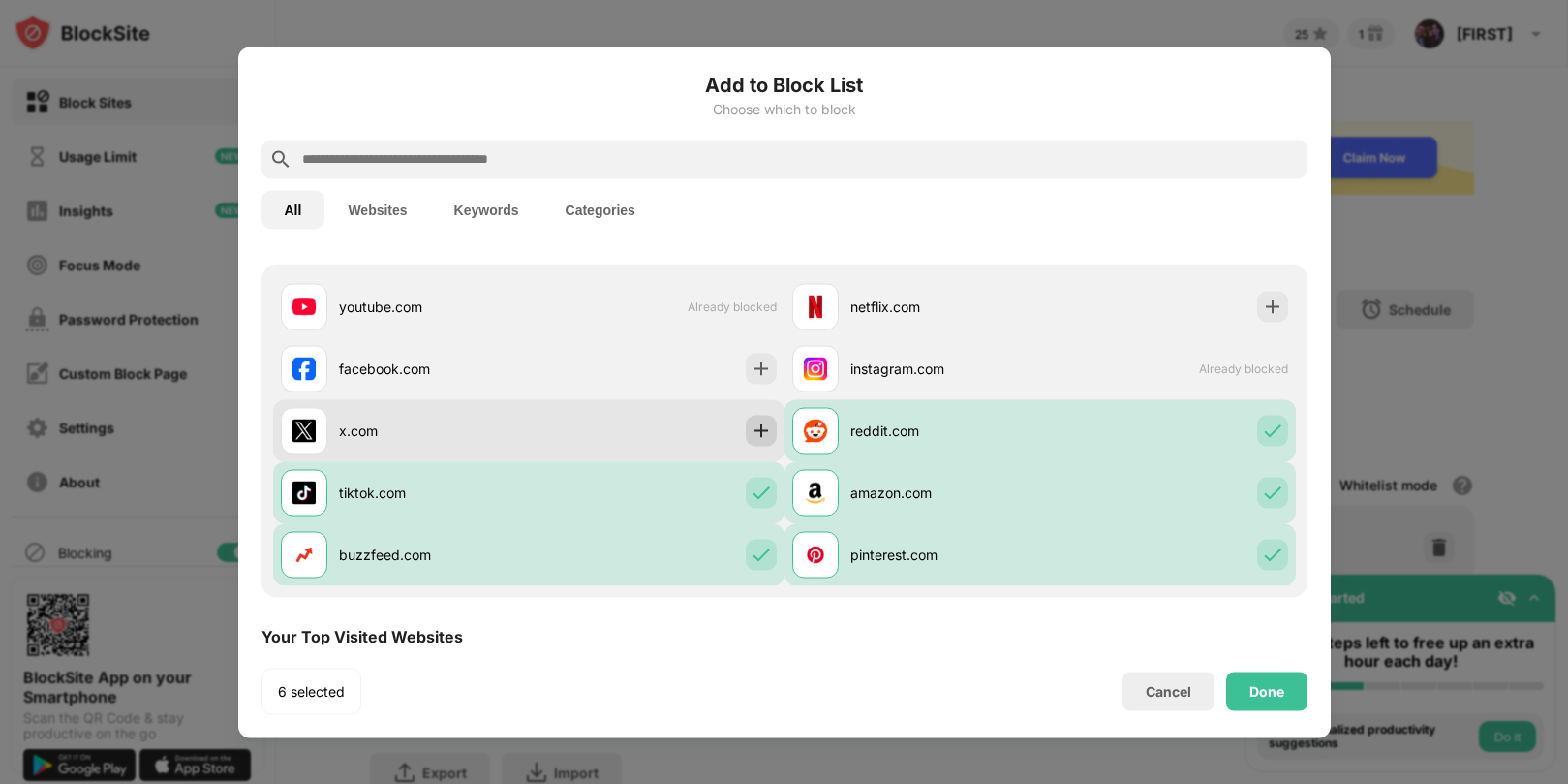 click at bounding box center [761, 430] 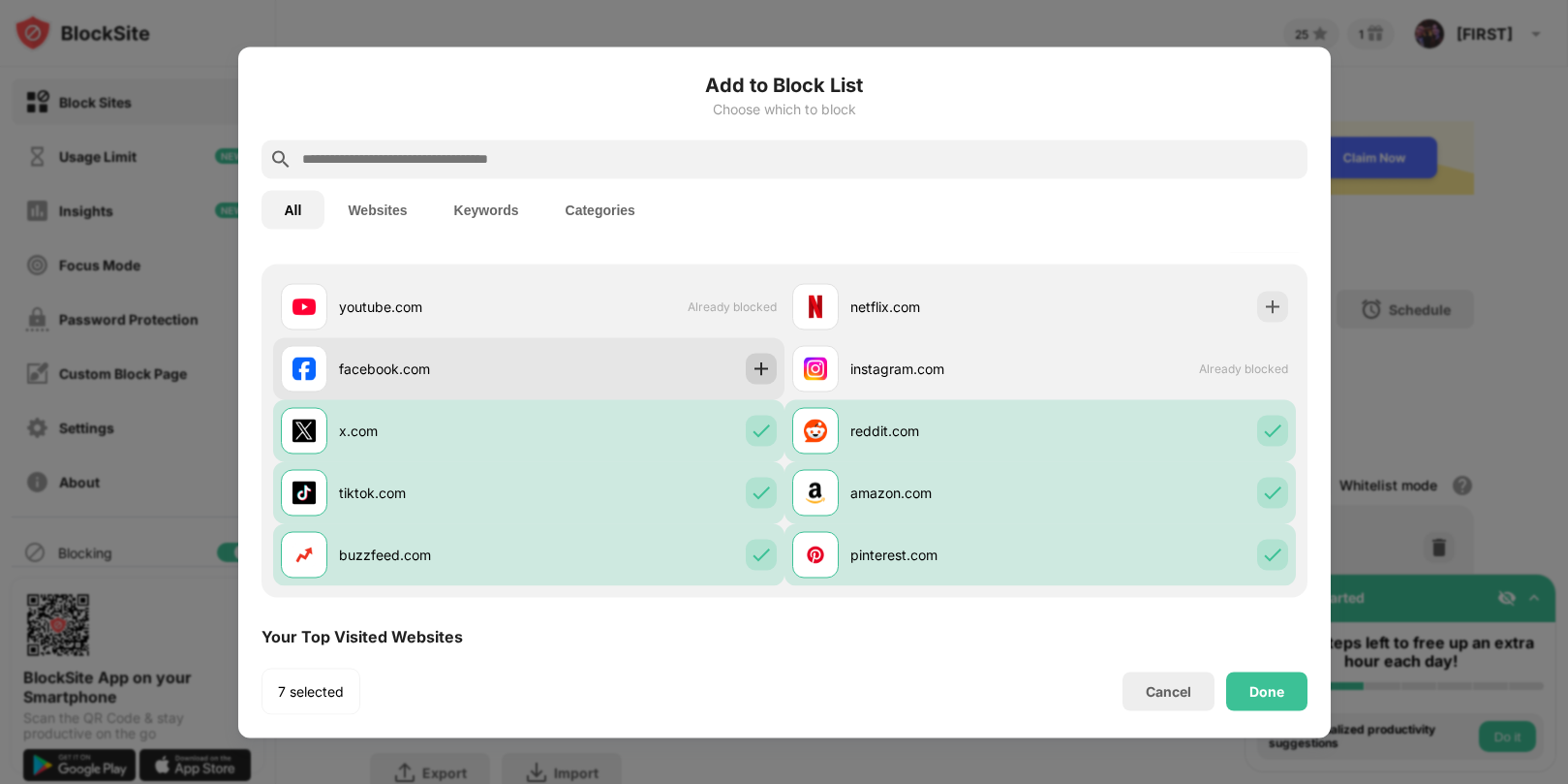 click at bounding box center (761, 368) 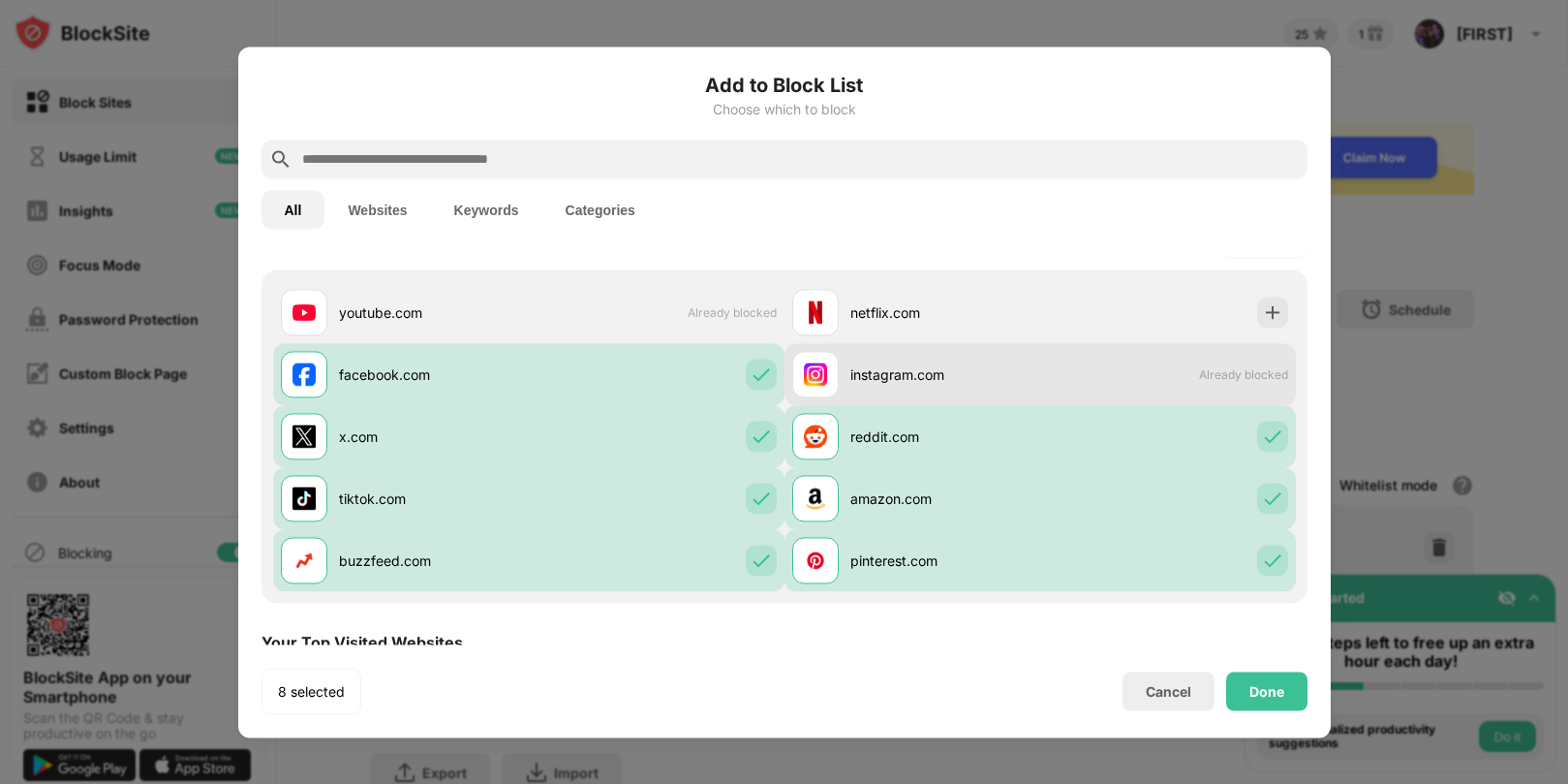 scroll, scrollTop: 221, scrollLeft: 0, axis: vertical 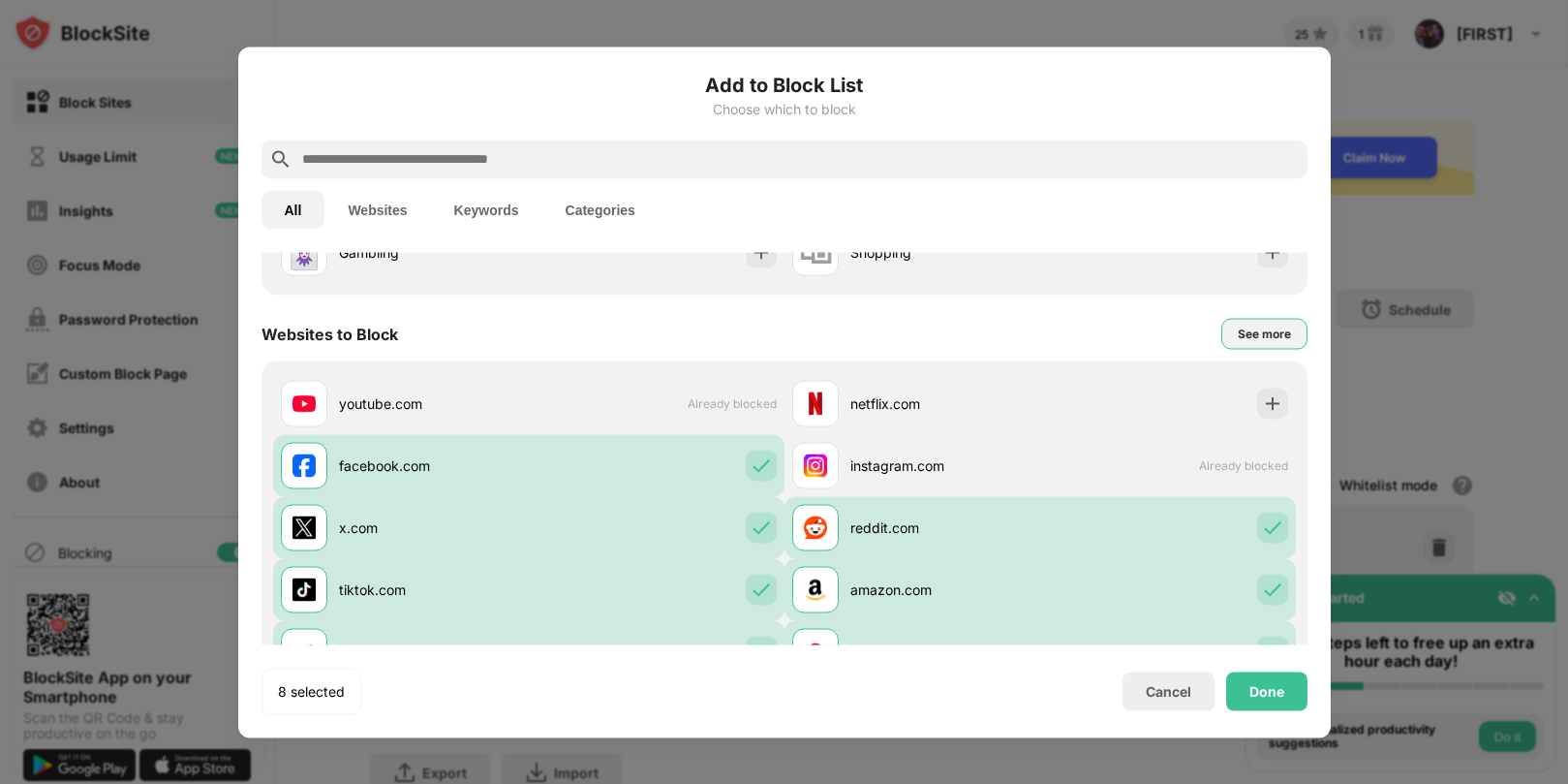 click on "See more" at bounding box center [1264, 333] 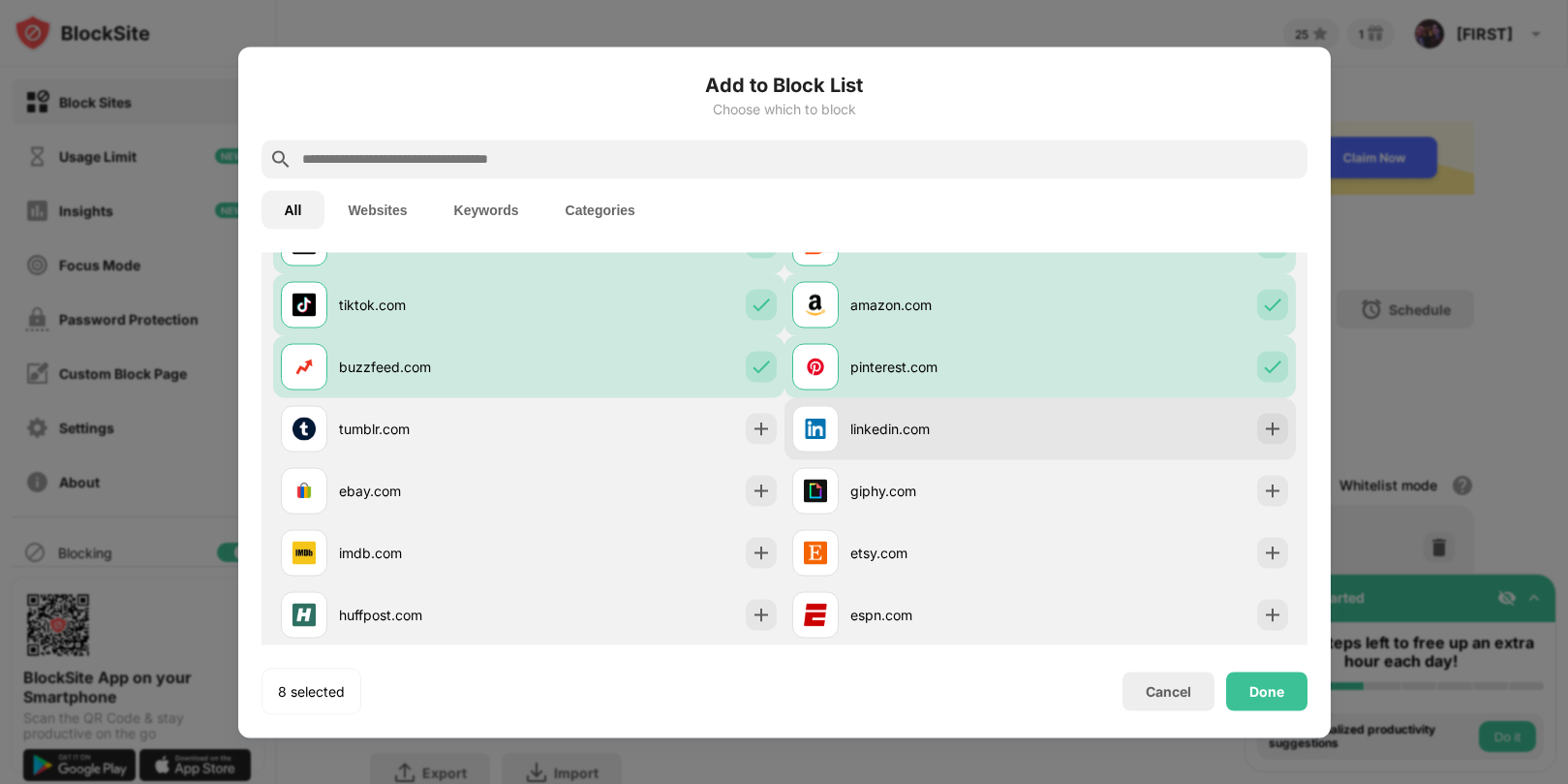 scroll, scrollTop: 594, scrollLeft: 0, axis: vertical 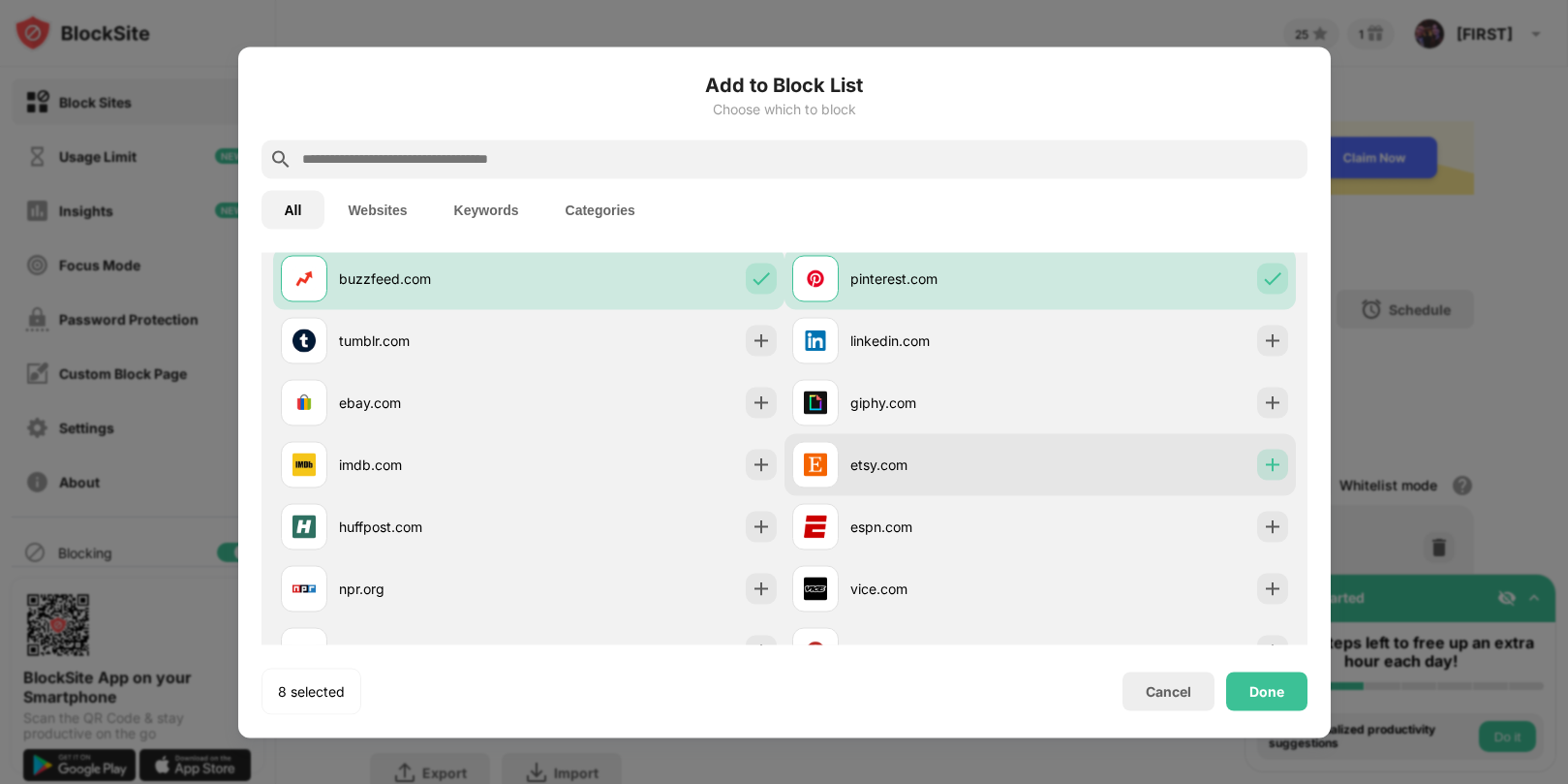click at bounding box center (1273, 464) 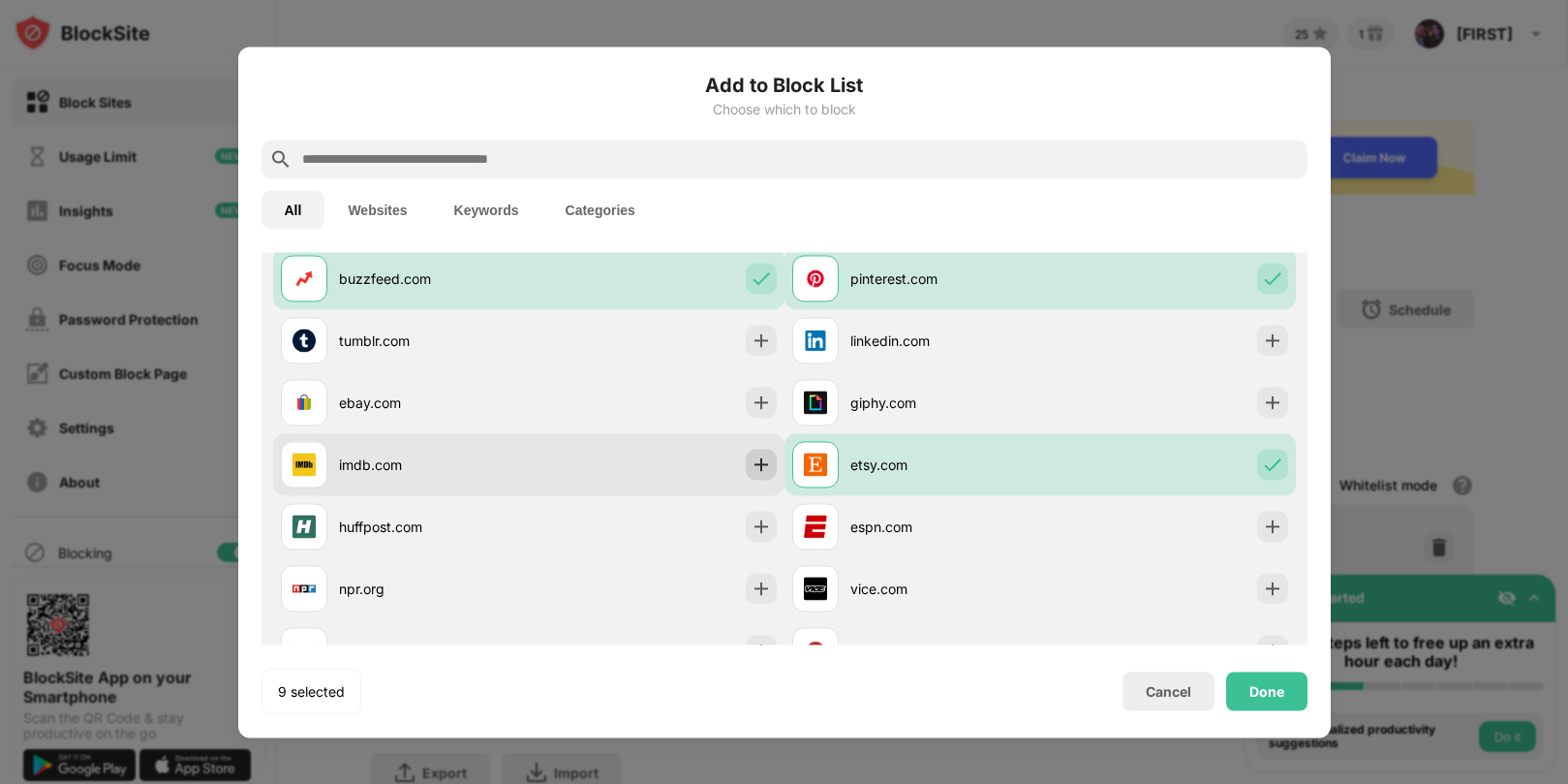 click at bounding box center (761, 464) 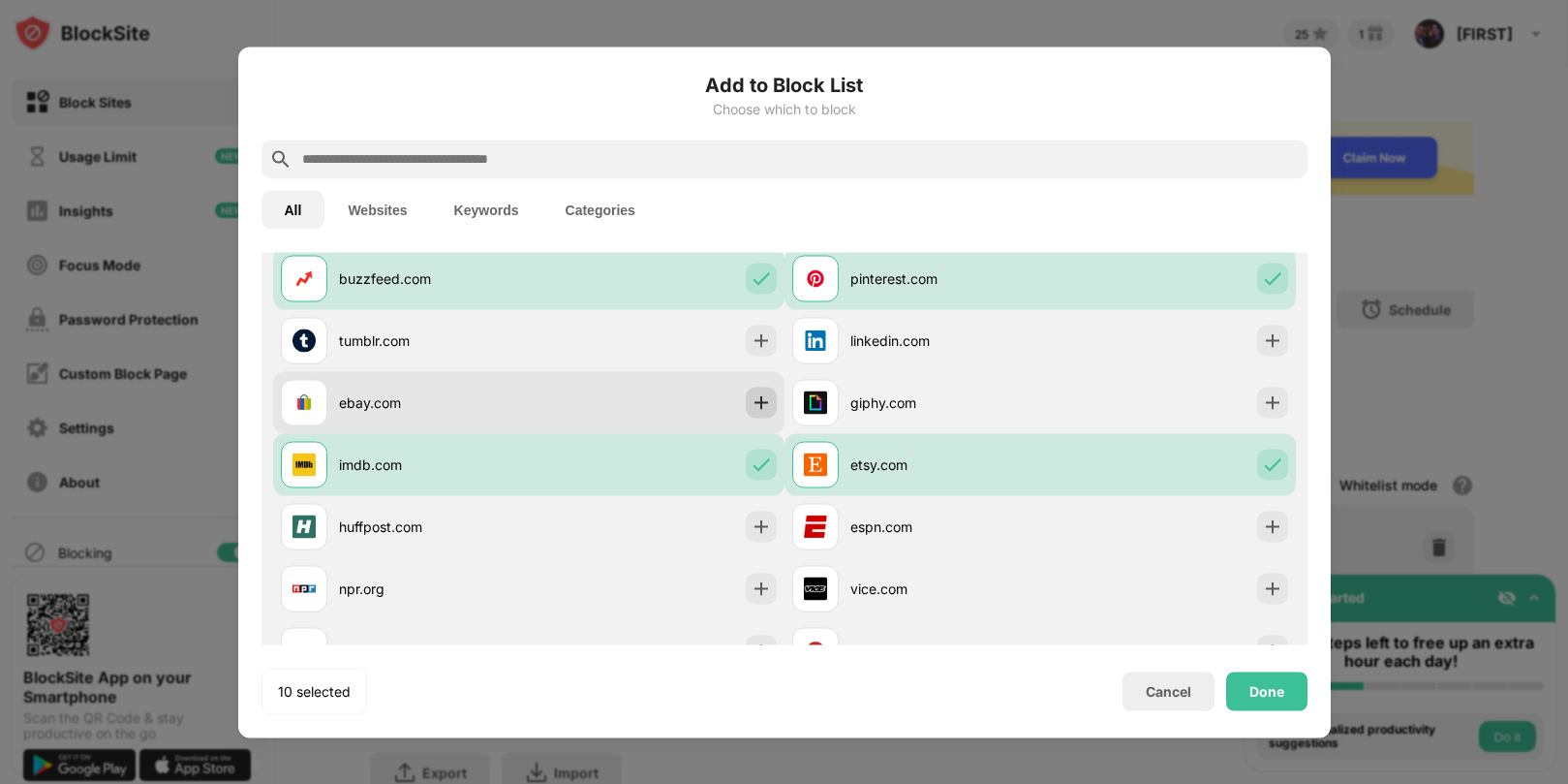 click at bounding box center (761, 402) 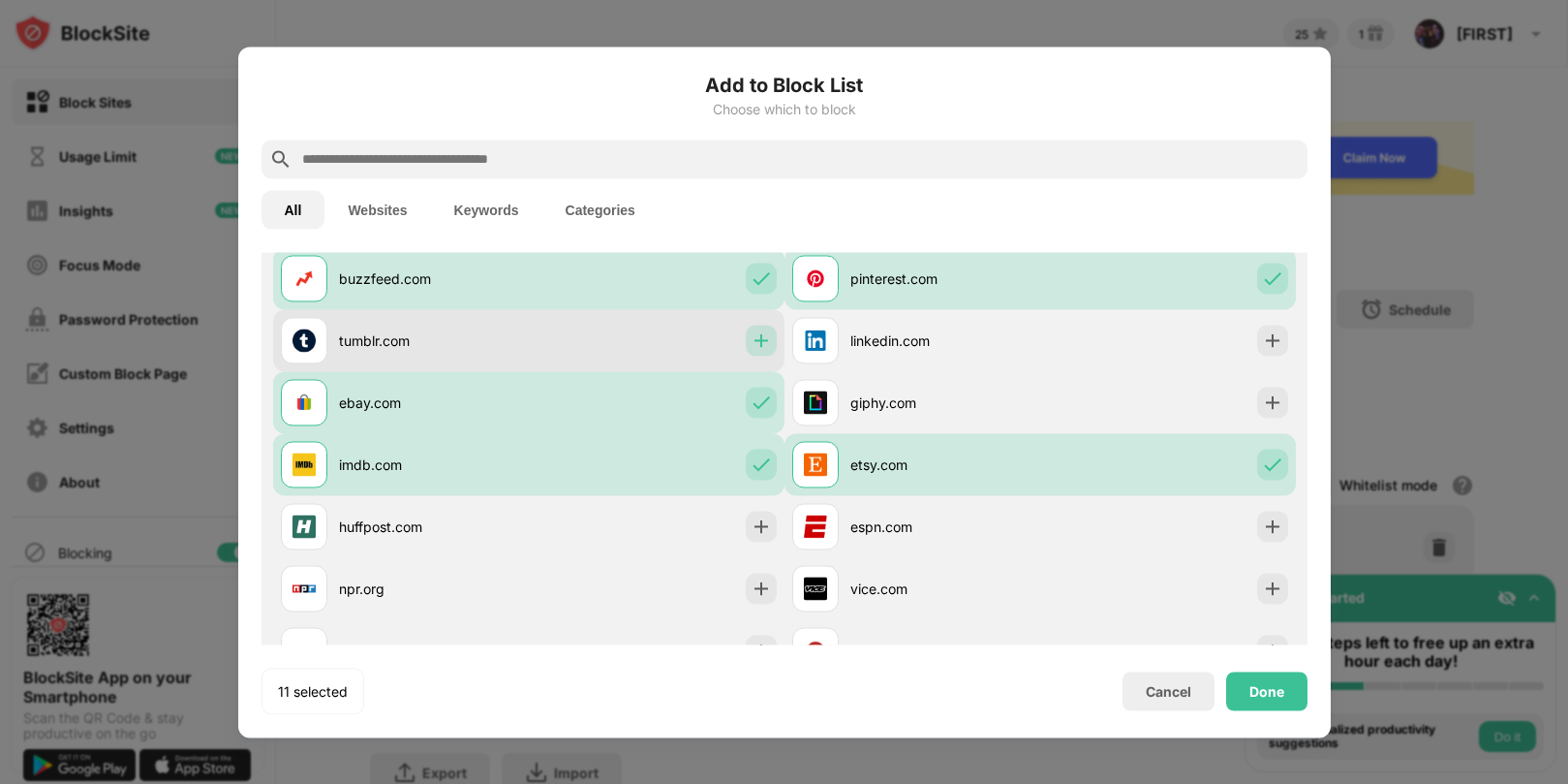 click at bounding box center (761, 340) 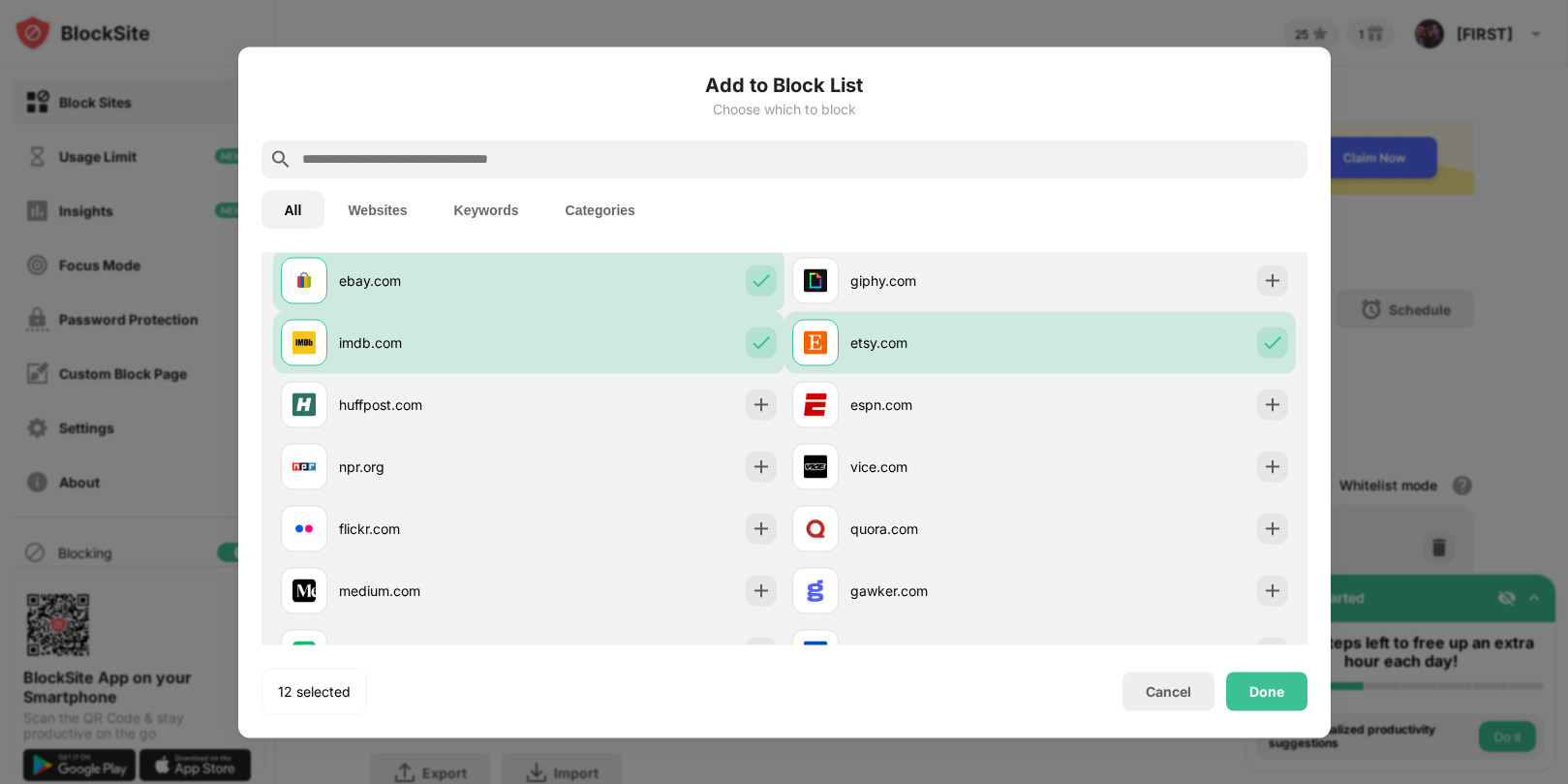 scroll, scrollTop: 720, scrollLeft: 0, axis: vertical 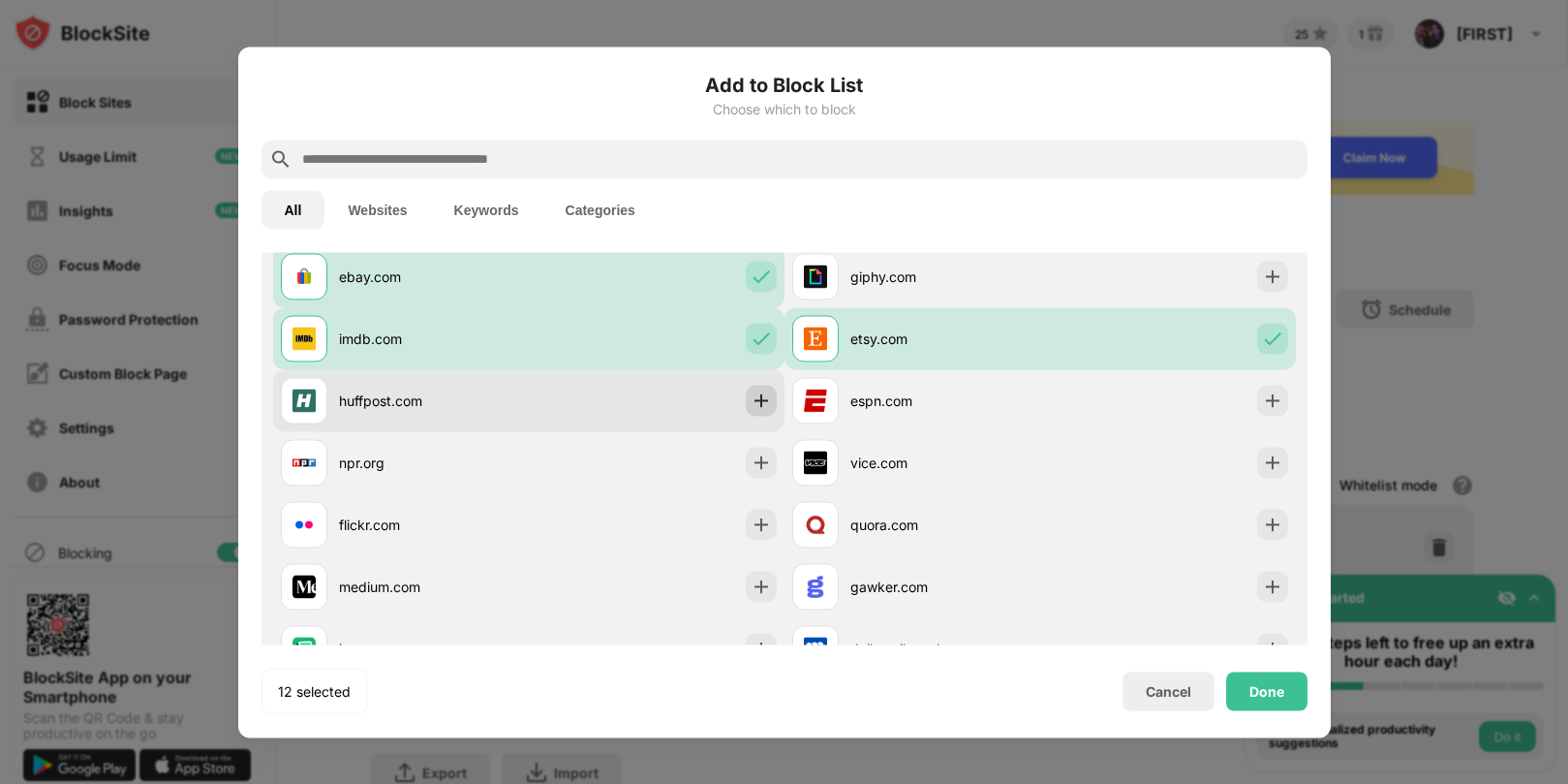 click at bounding box center (761, 400) 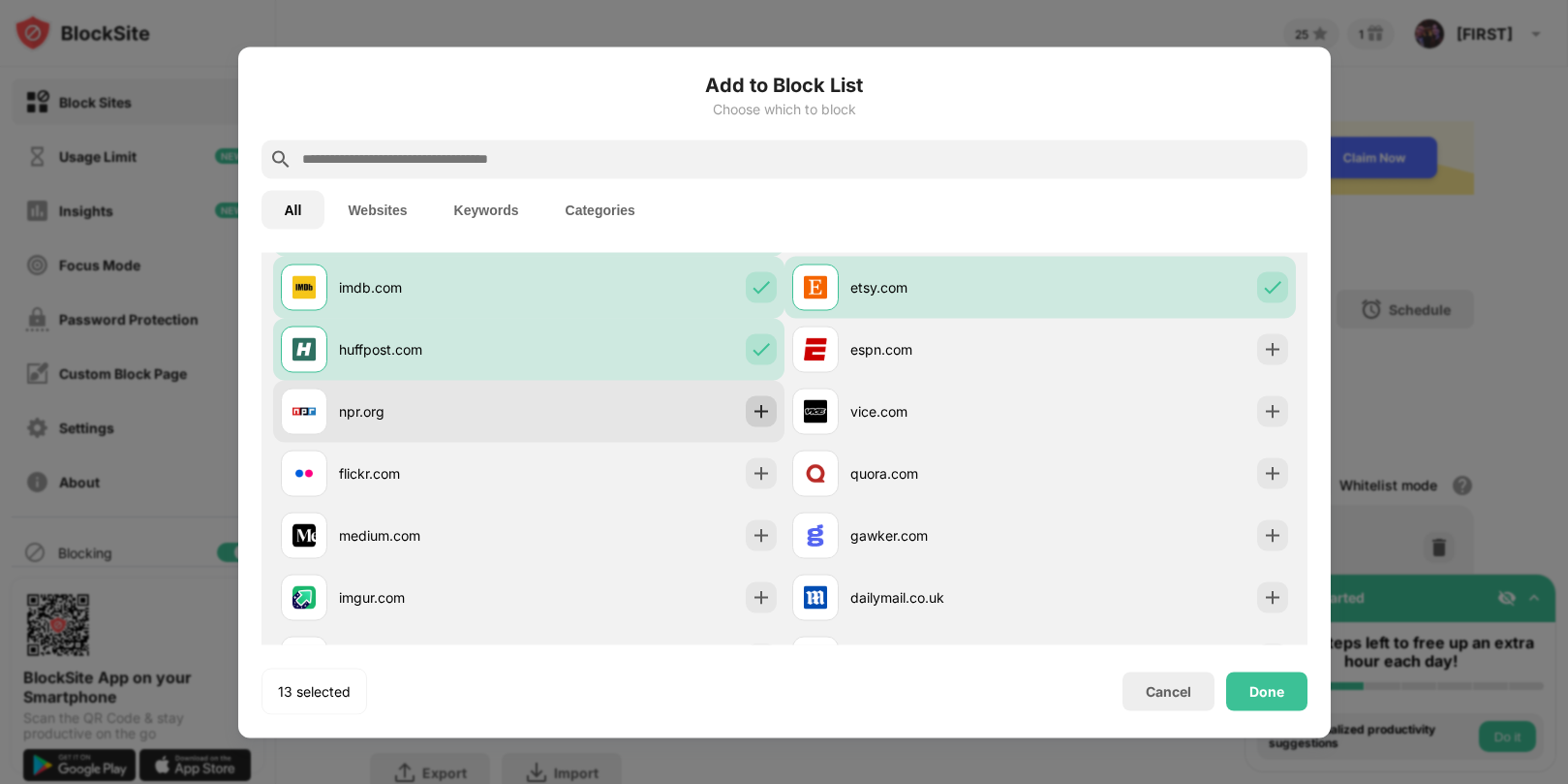 scroll, scrollTop: 777, scrollLeft: 0, axis: vertical 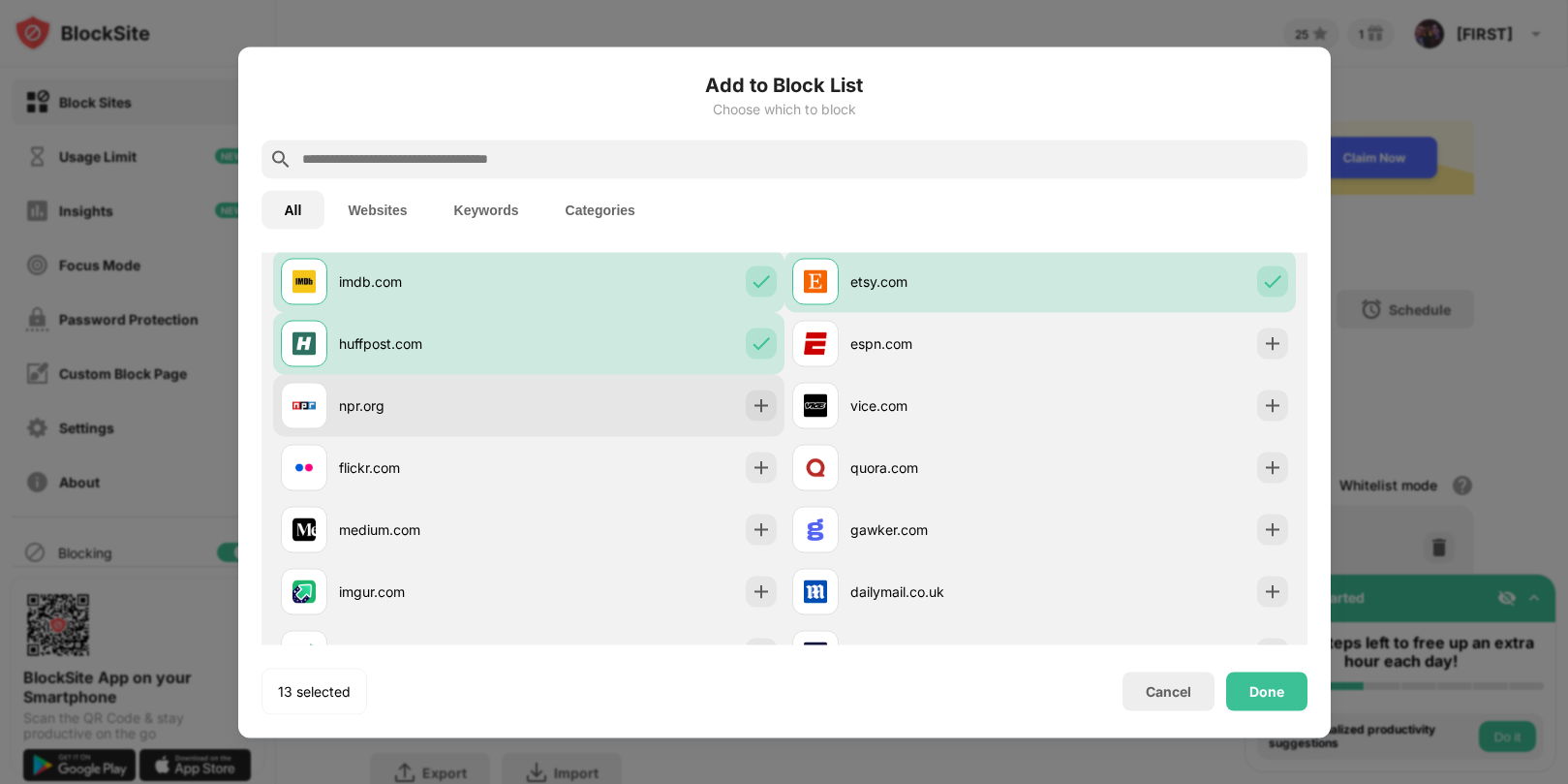 click on "npr.org" at bounding box center (529, 405) 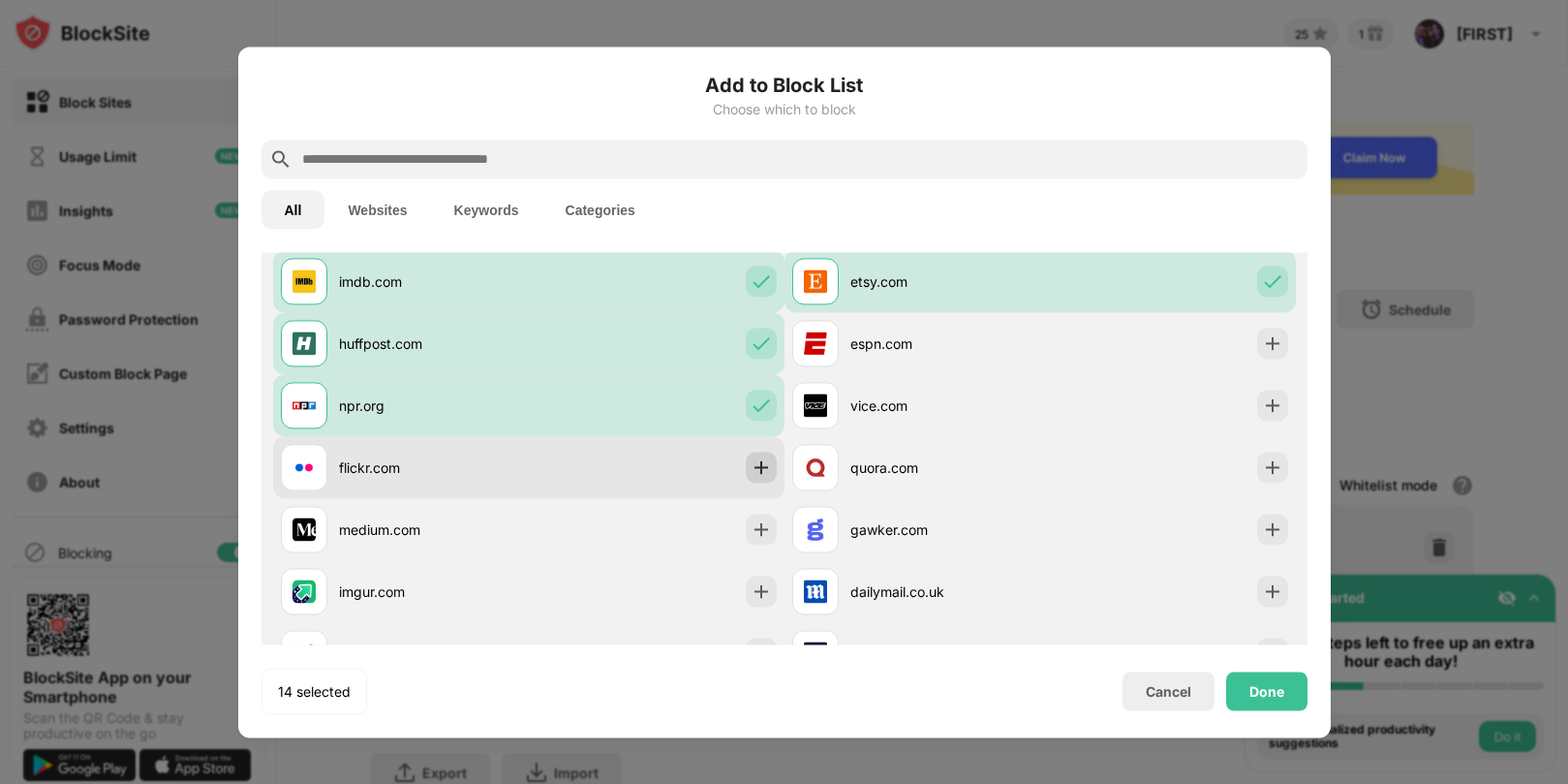 click at bounding box center [761, 467] 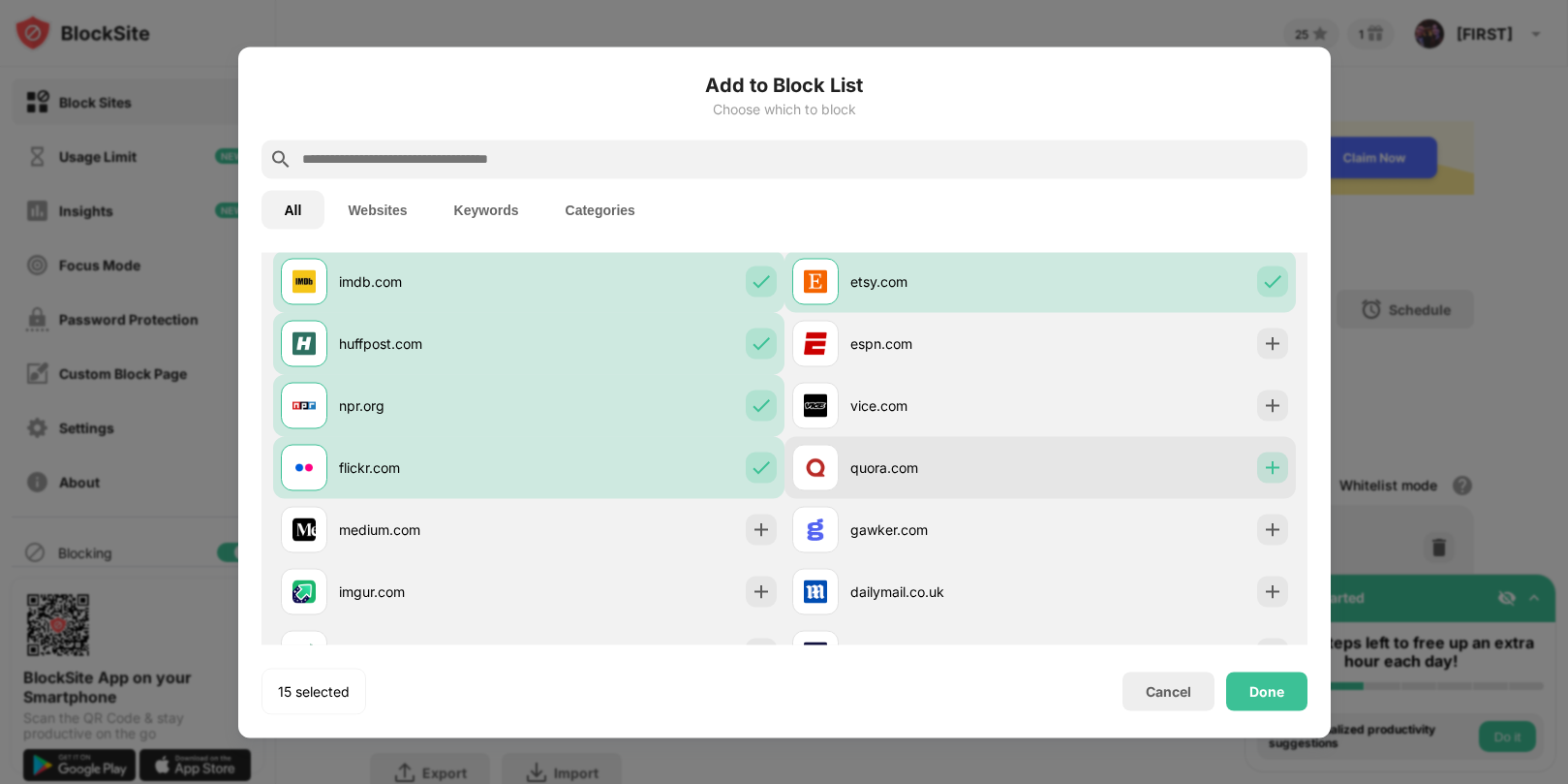 click at bounding box center (1273, 467) 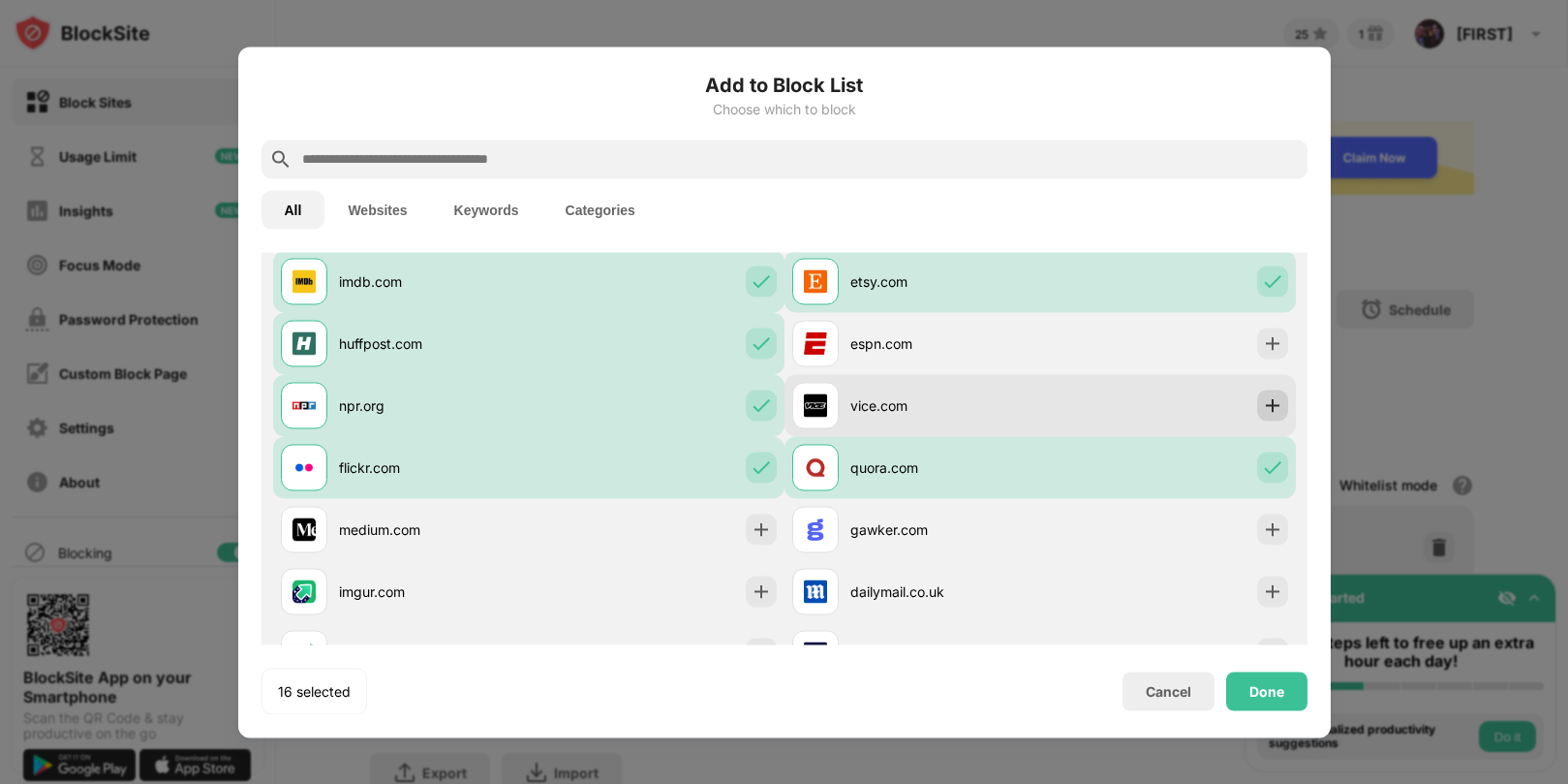 click at bounding box center (1273, 405) 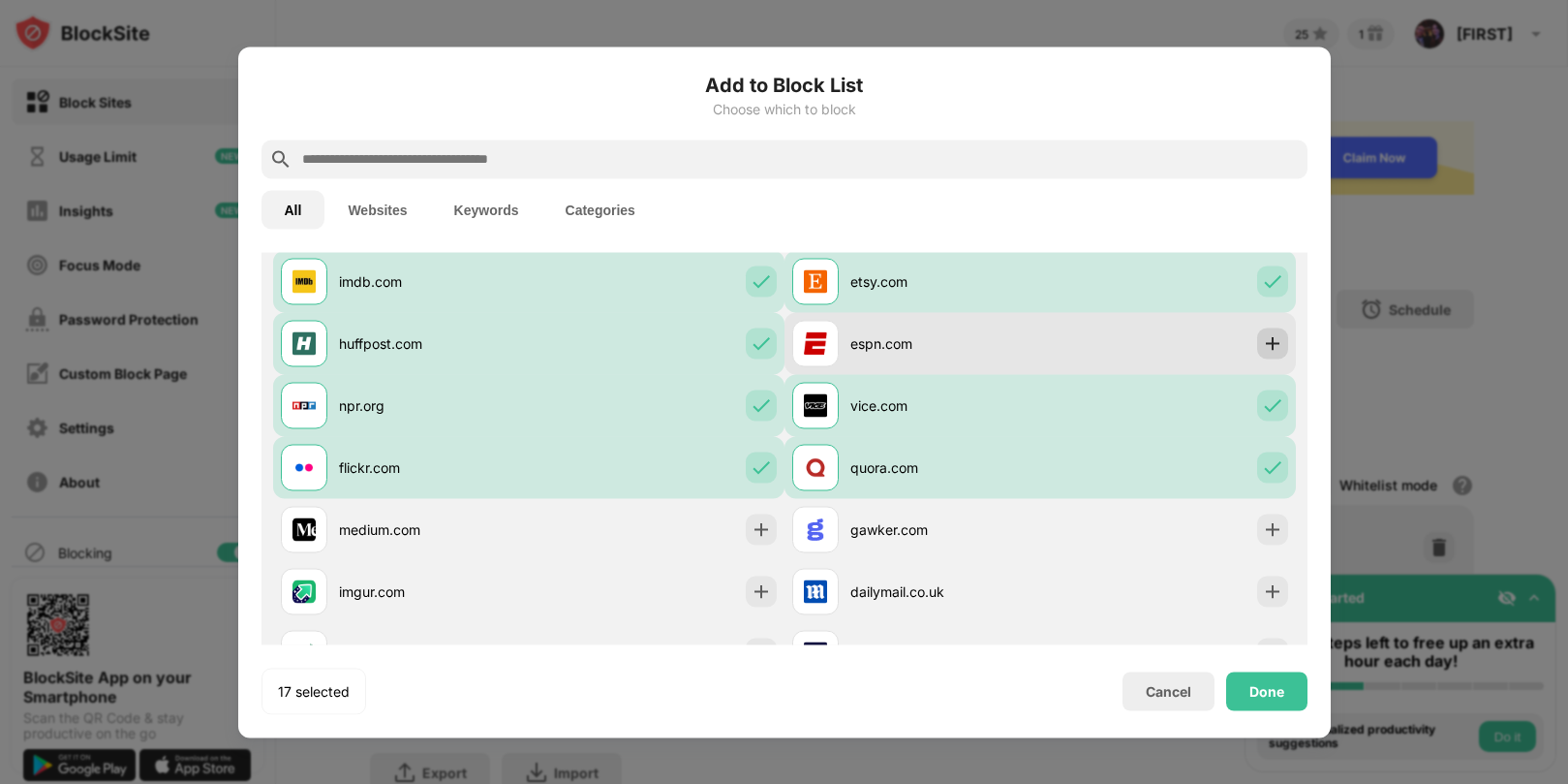 click at bounding box center [1273, 343] 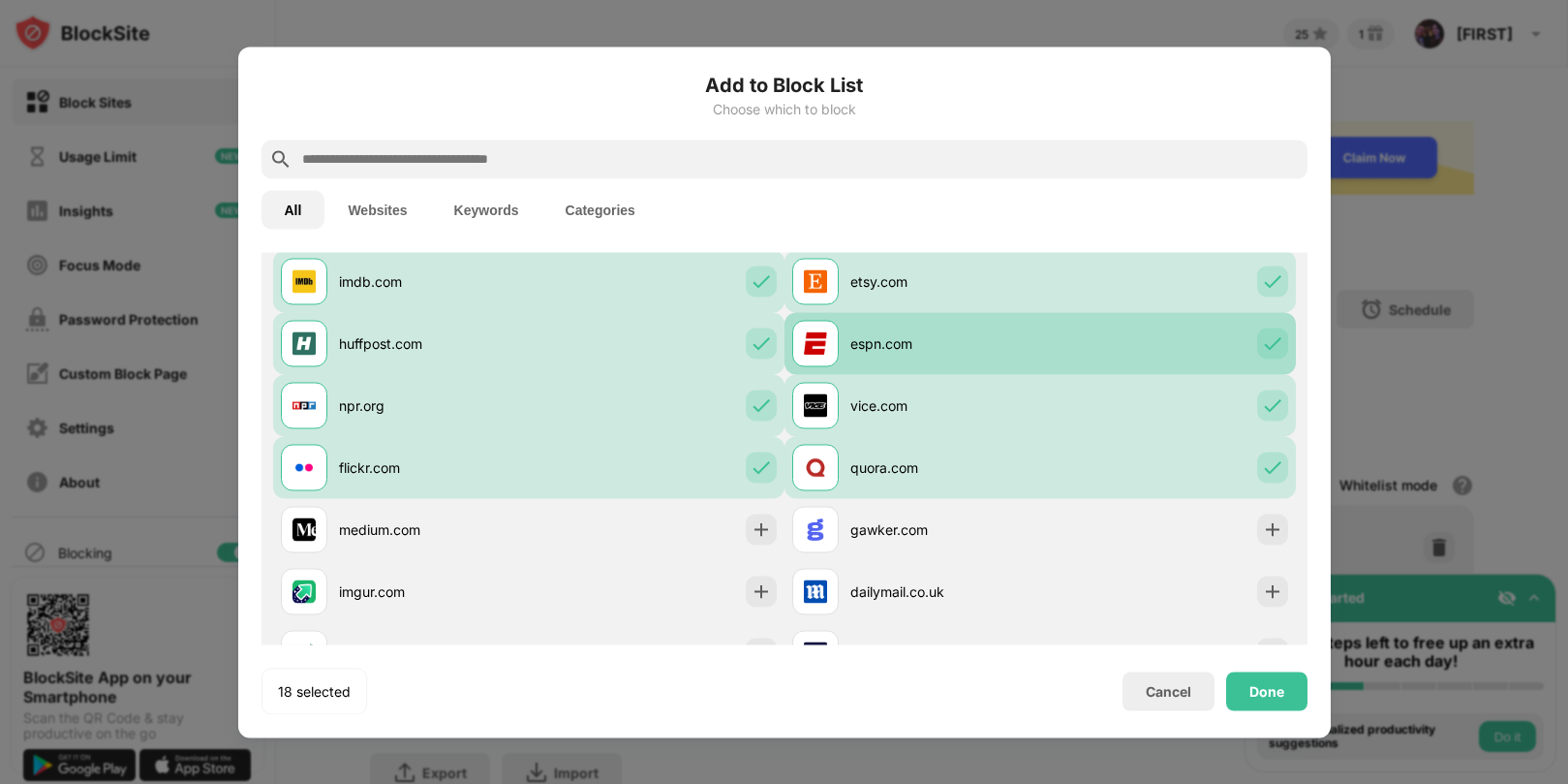 click at bounding box center (1273, 343) 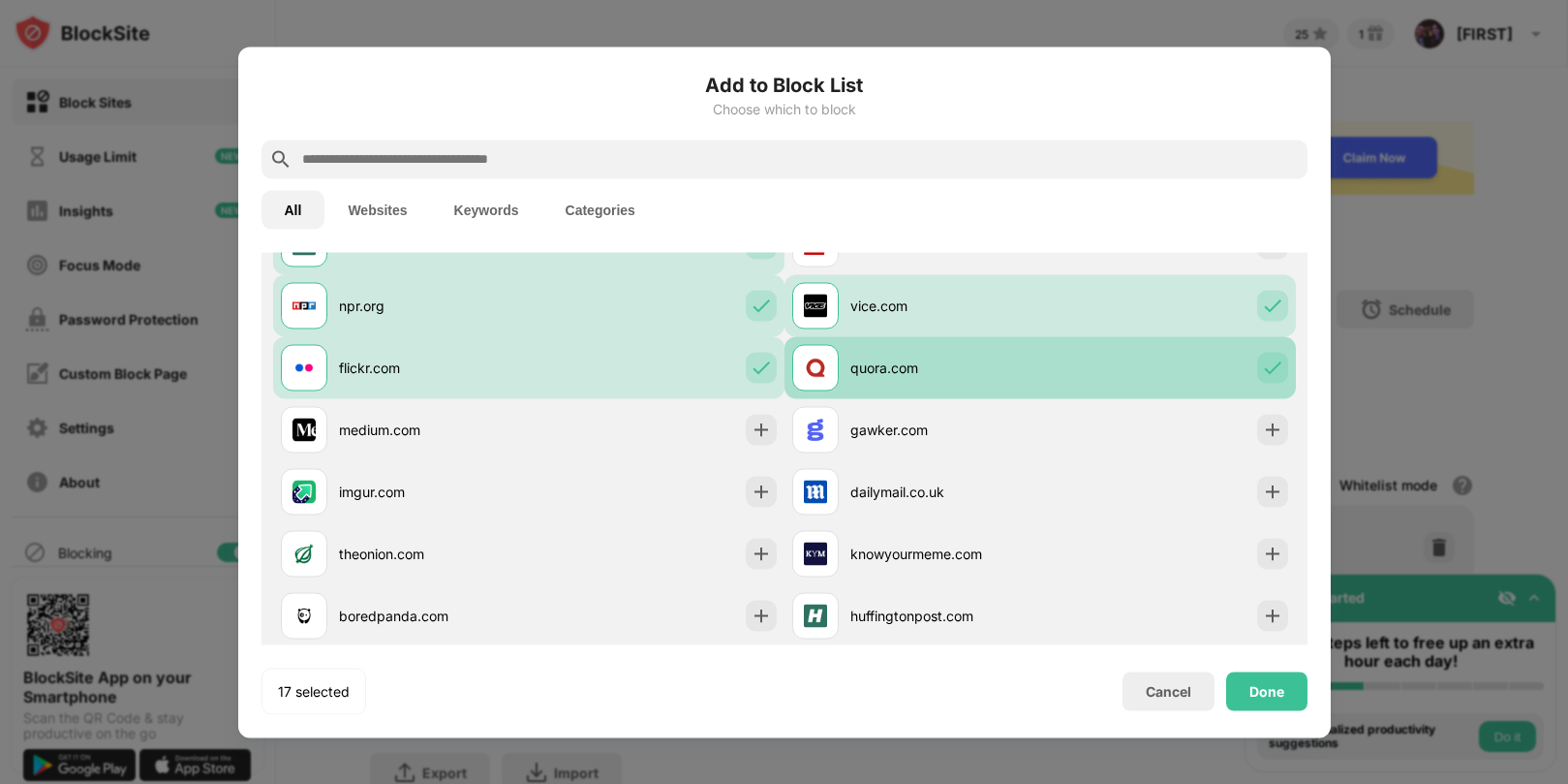 scroll, scrollTop: 889, scrollLeft: 0, axis: vertical 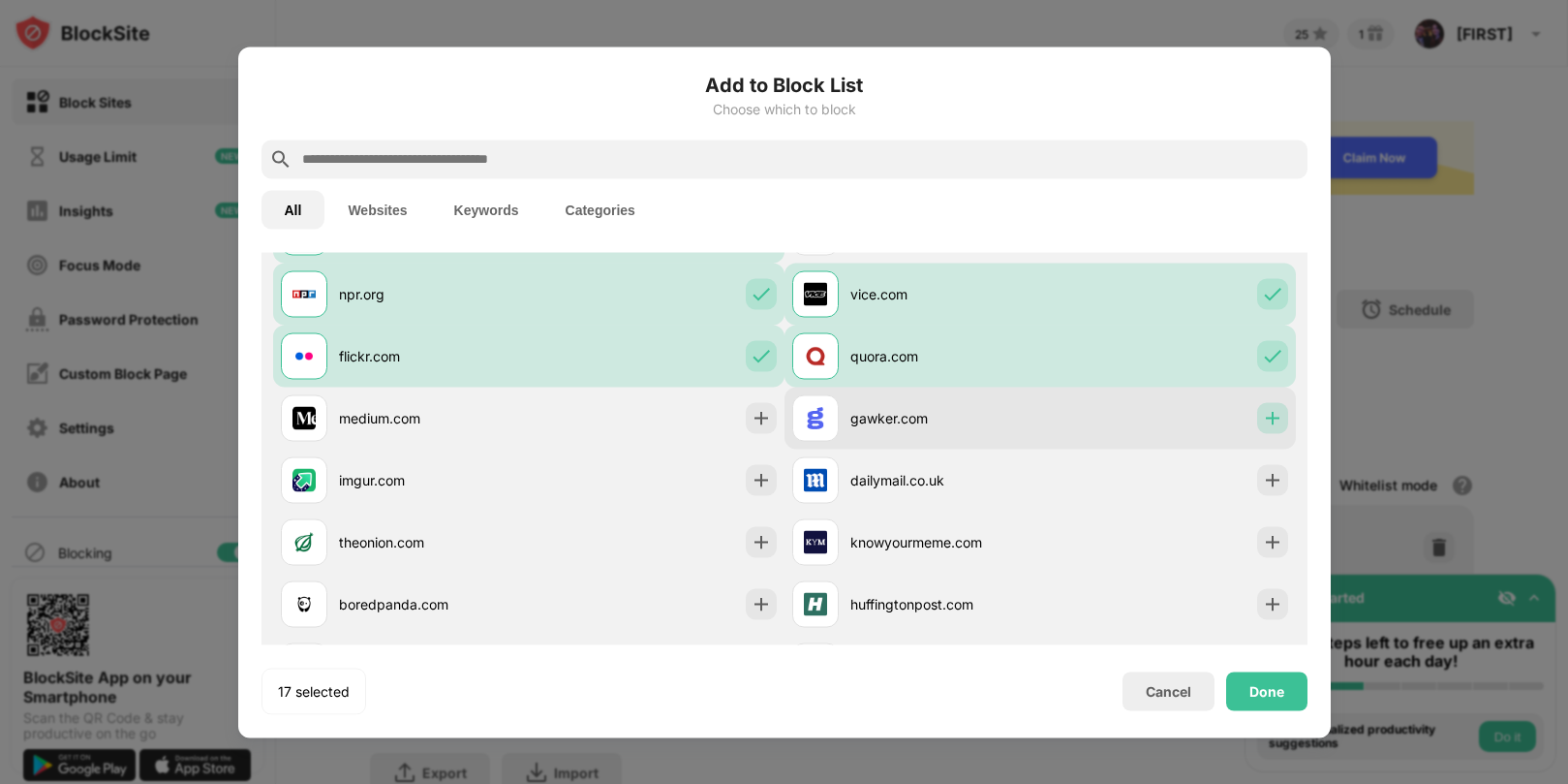 click at bounding box center [1273, 418] 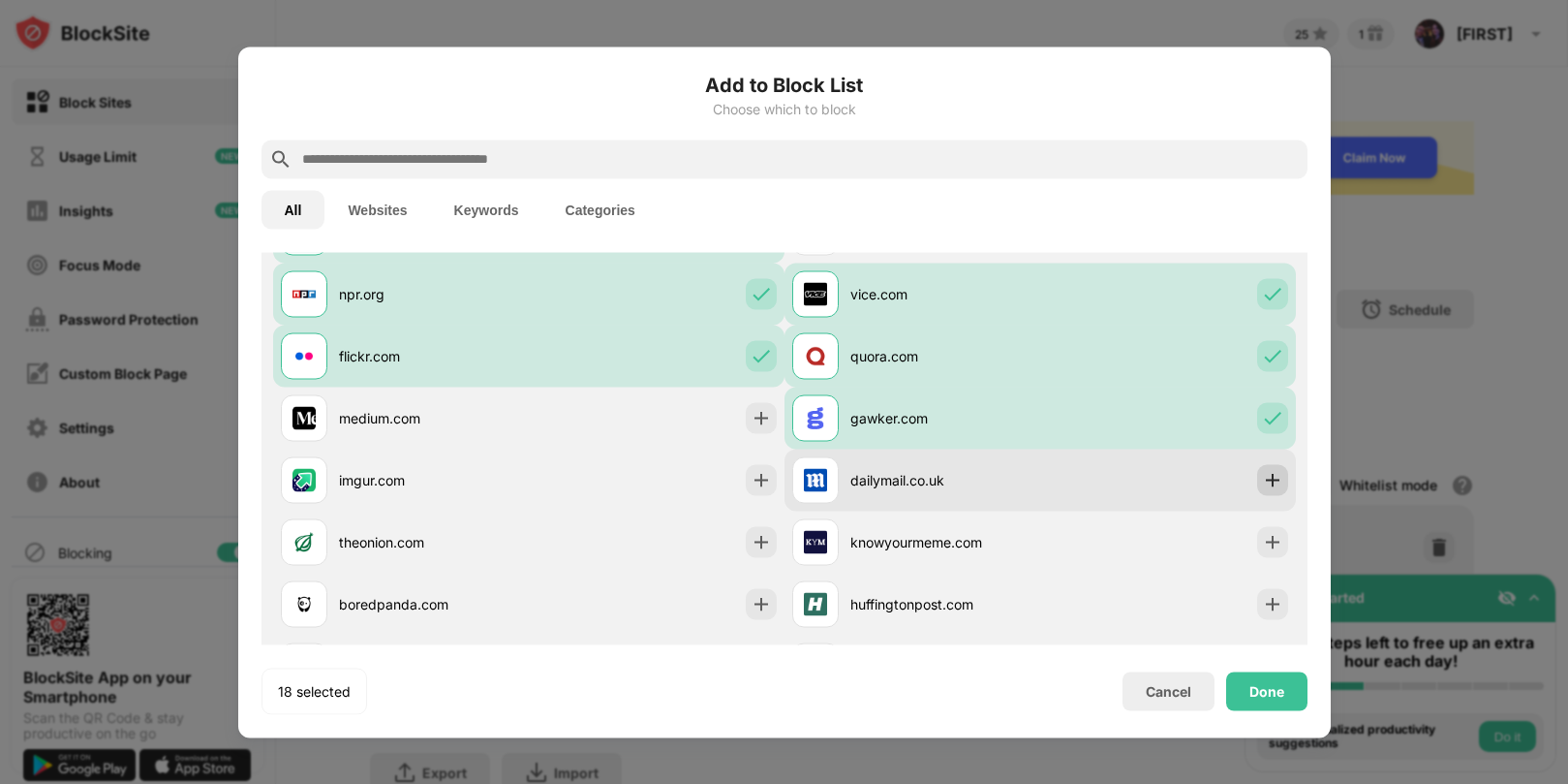 click at bounding box center (1273, 480) 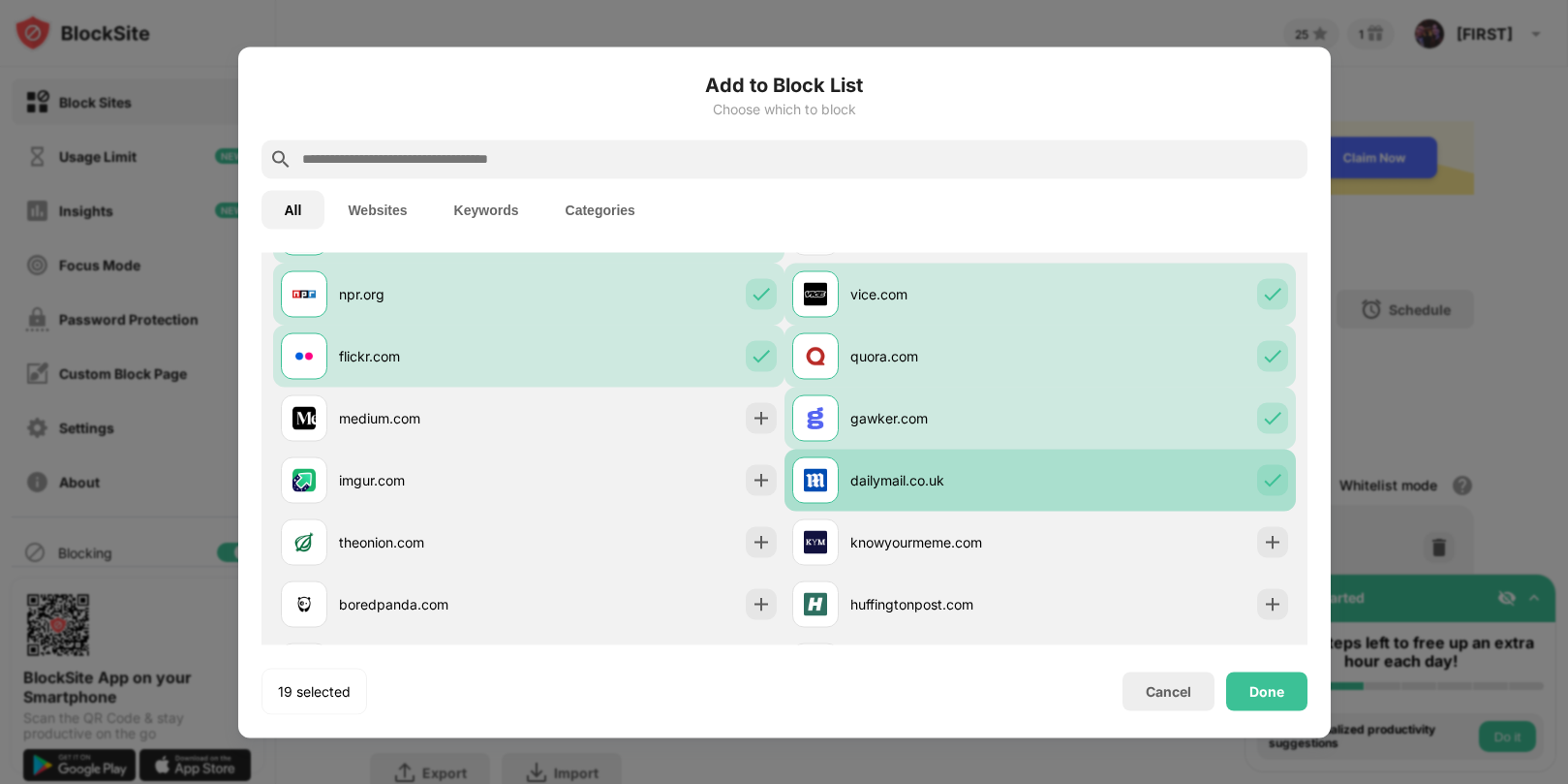 scroll, scrollTop: 0, scrollLeft: 0, axis: both 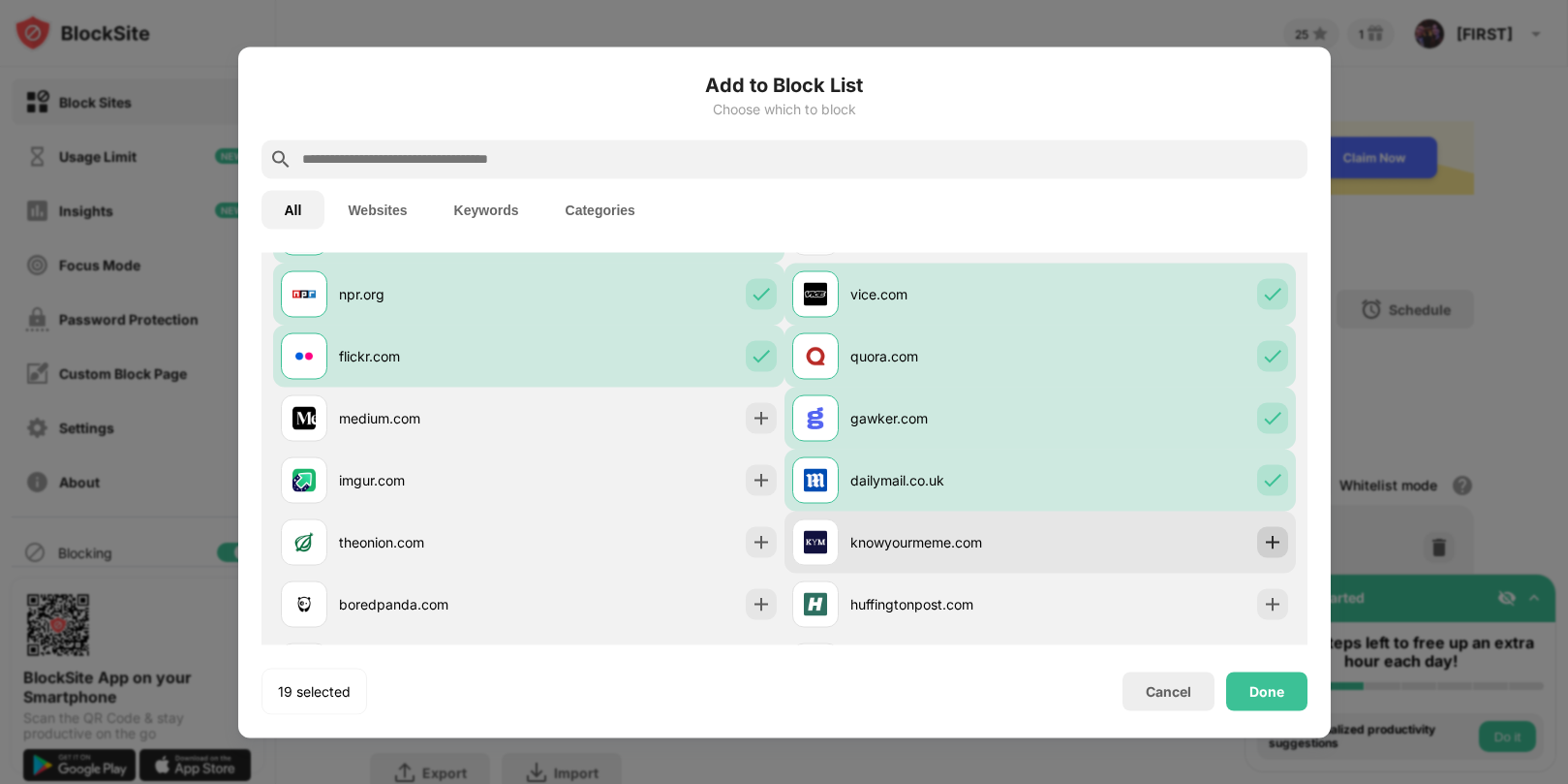 click at bounding box center [1273, 542] 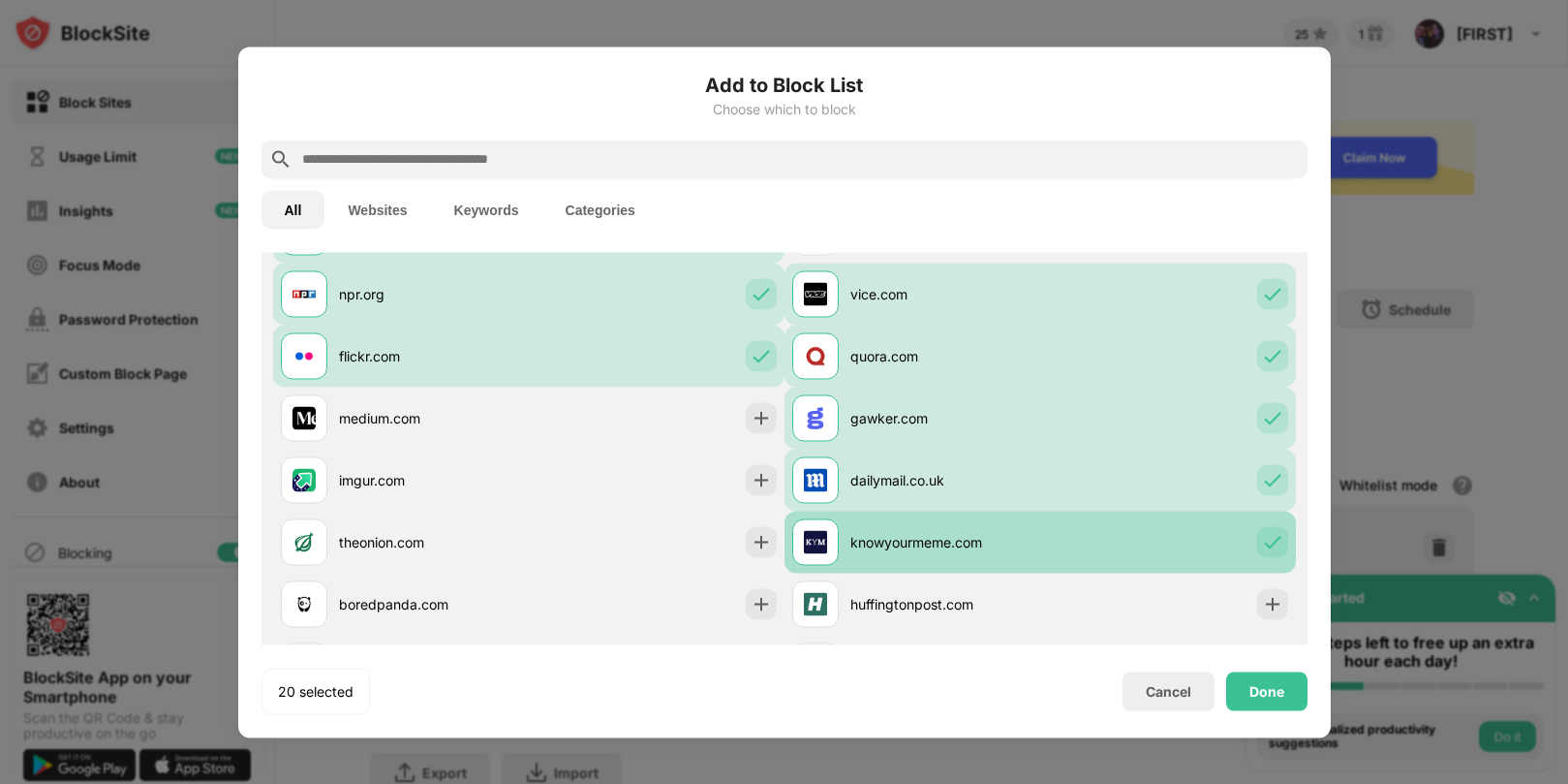 scroll, scrollTop: 954, scrollLeft: 0, axis: vertical 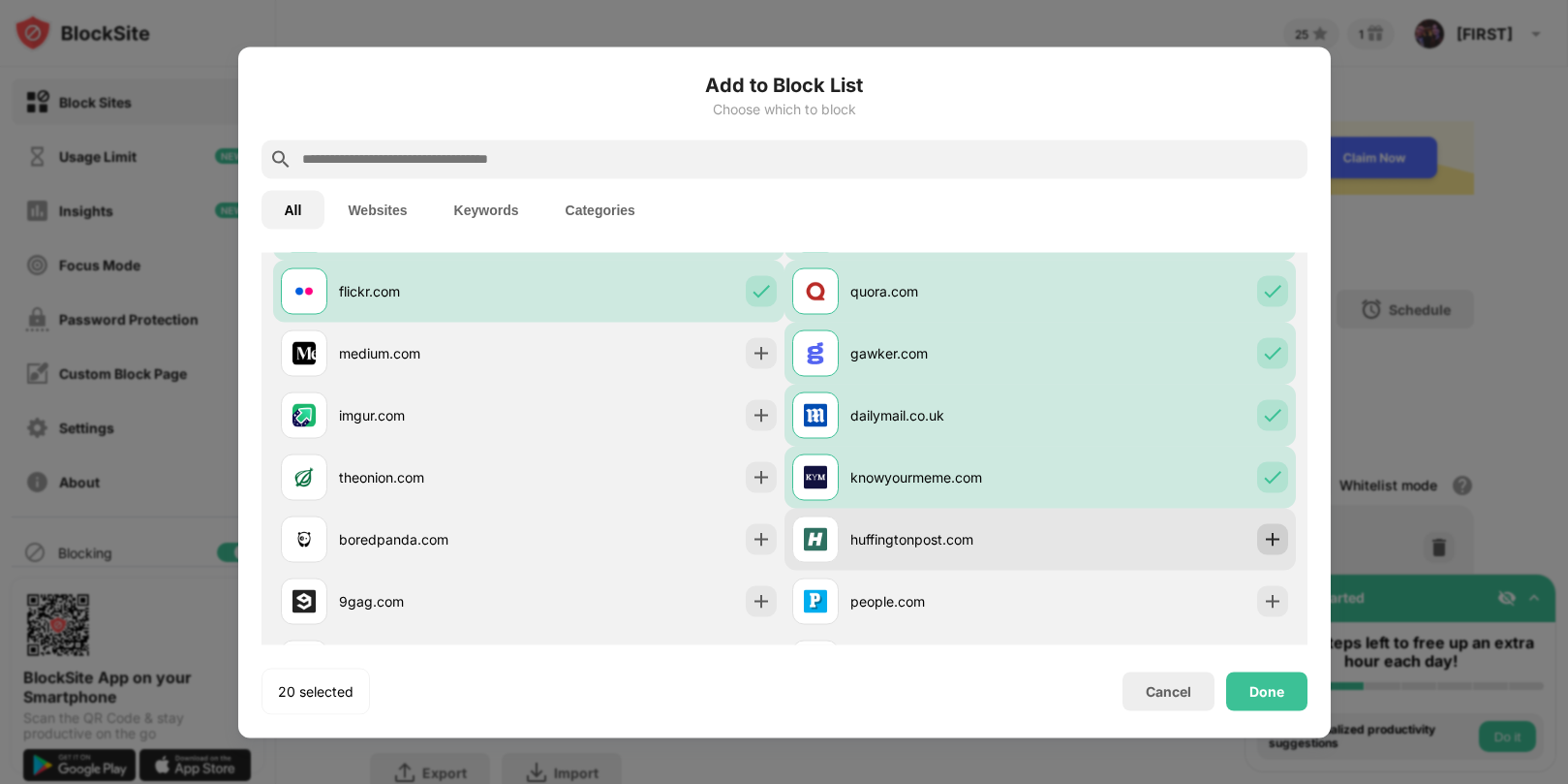 click at bounding box center [1273, 539] 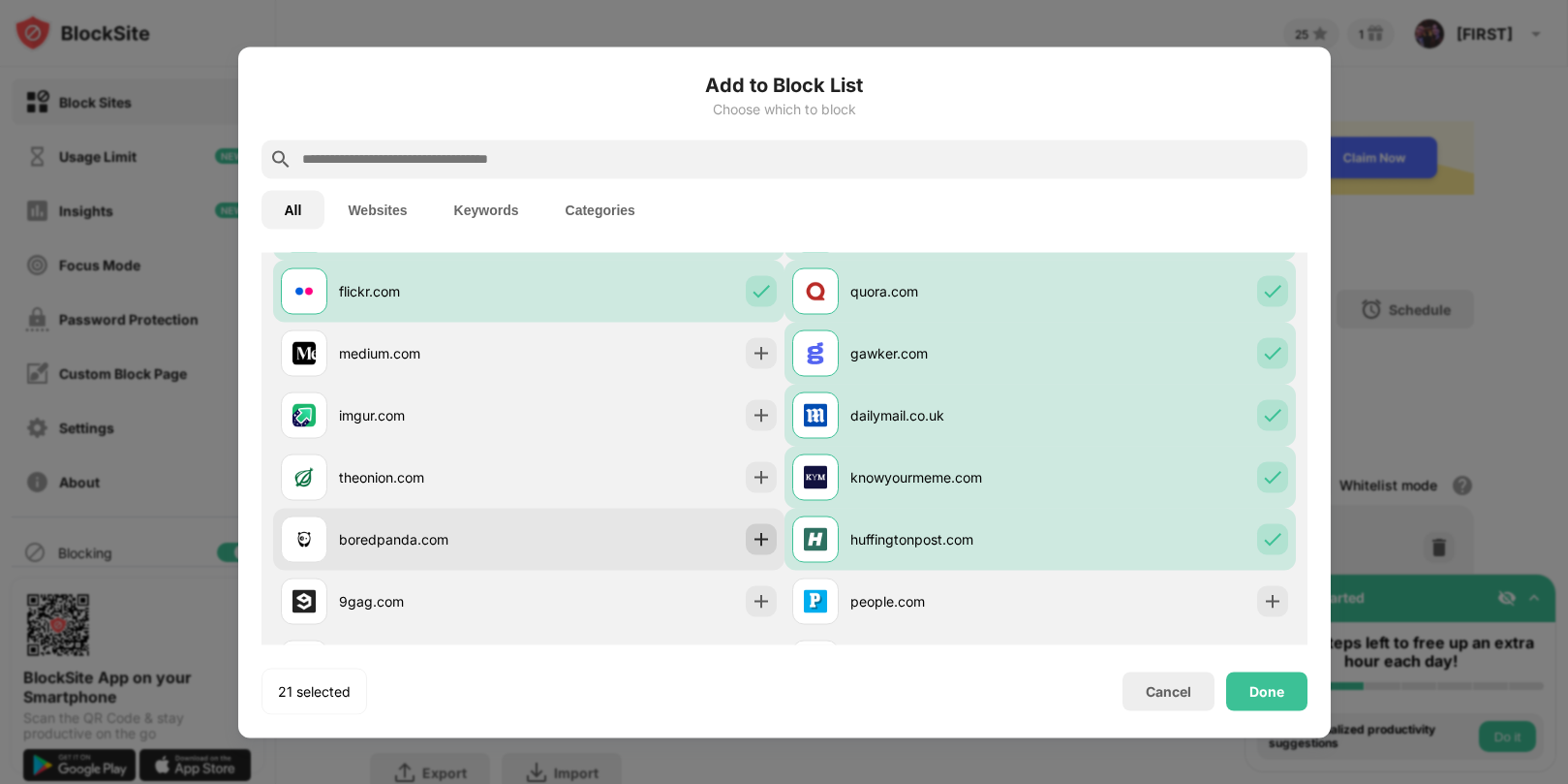 click at bounding box center (761, 539) 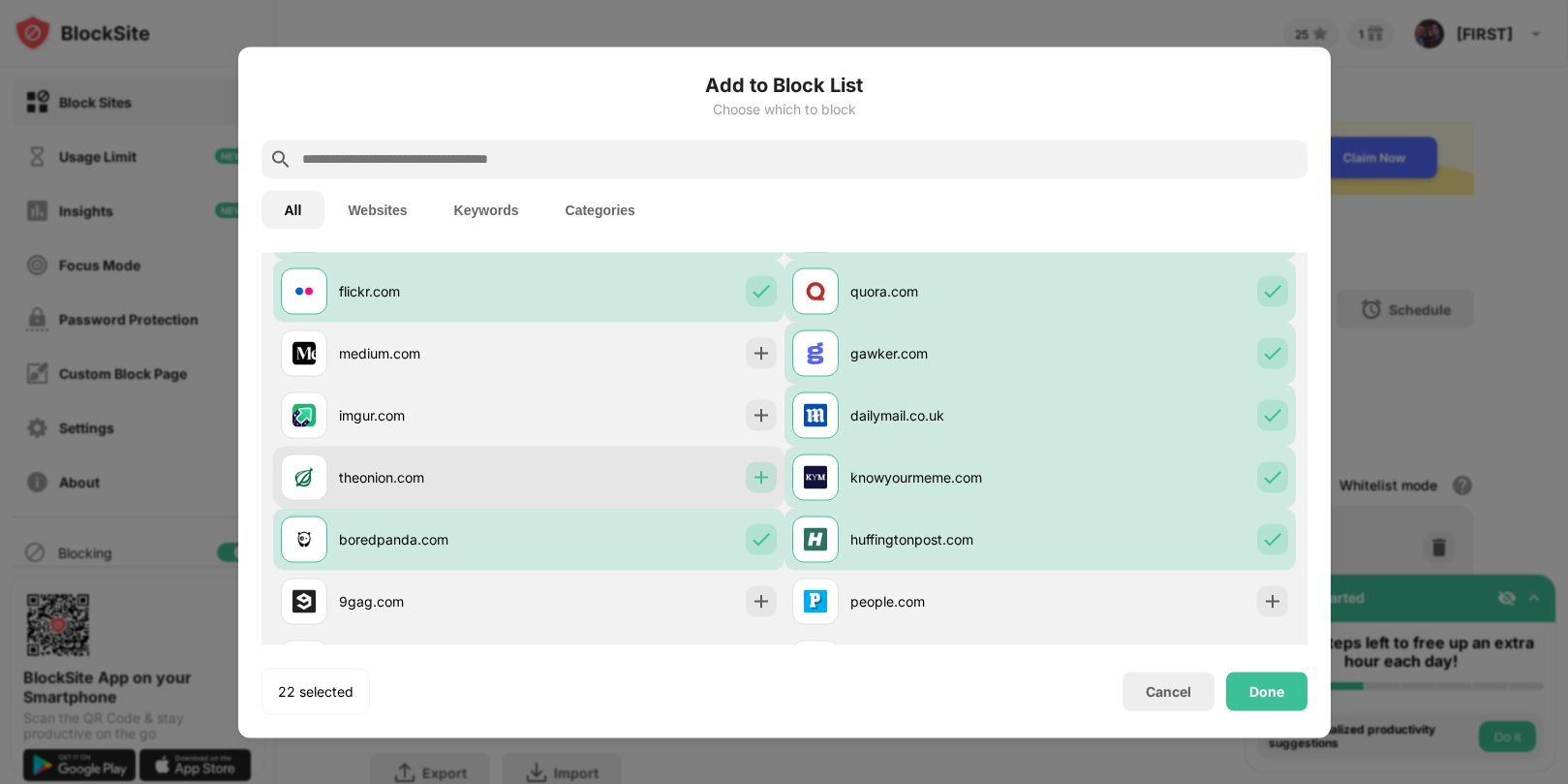 click at bounding box center [761, 477] 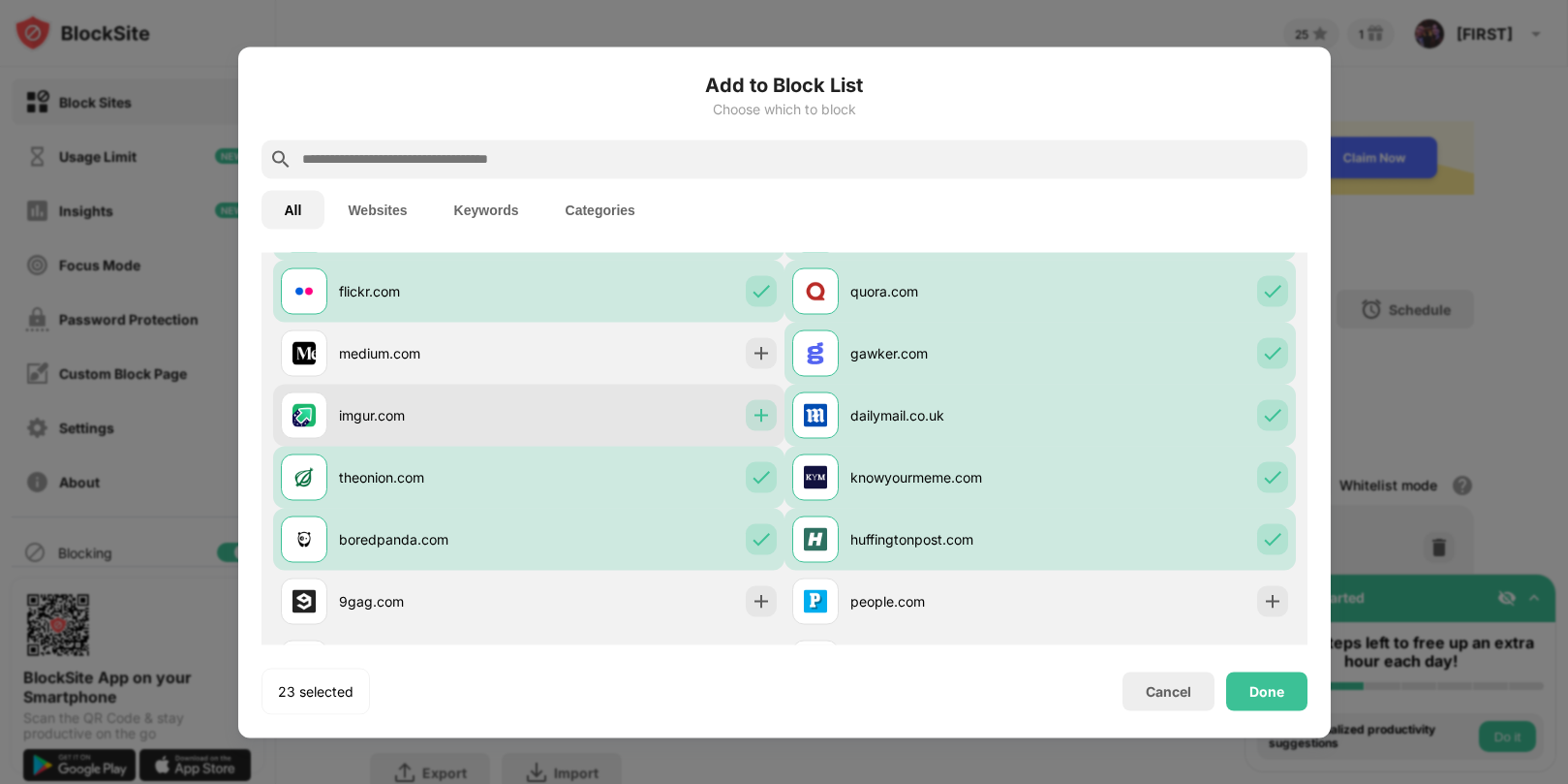 click at bounding box center (761, 415) 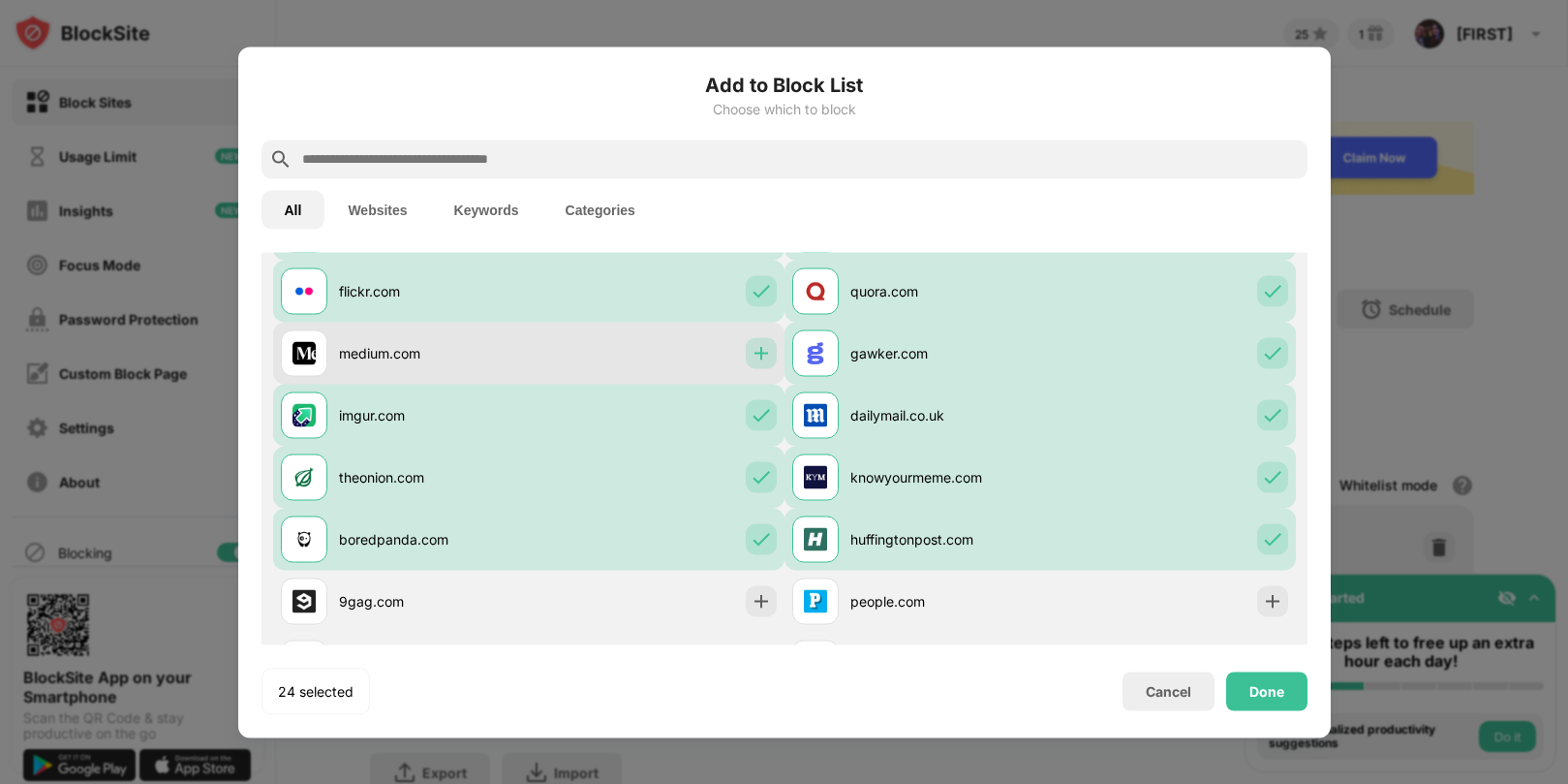 click at bounding box center (761, 353) 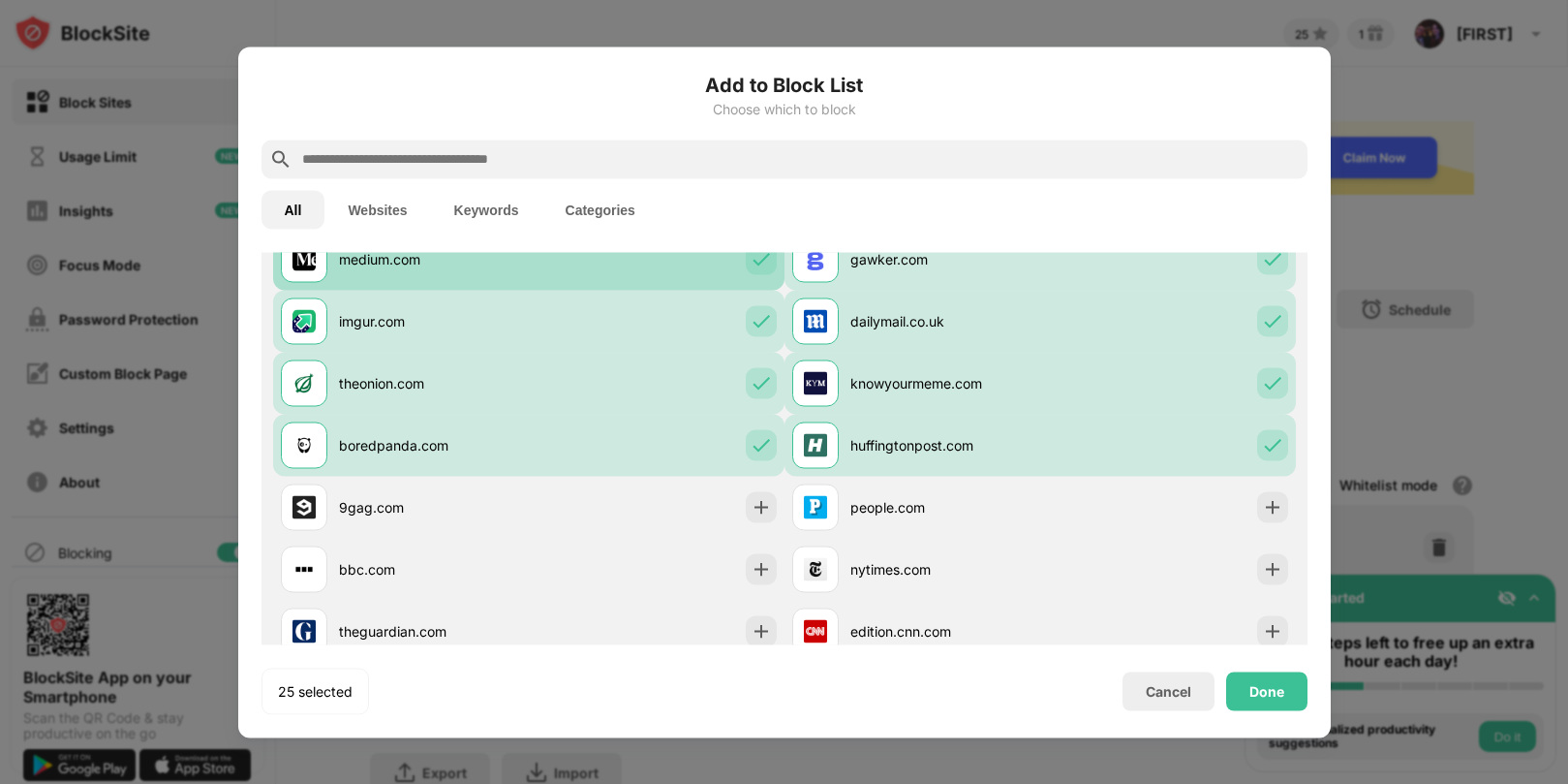 scroll, scrollTop: 1106, scrollLeft: 0, axis: vertical 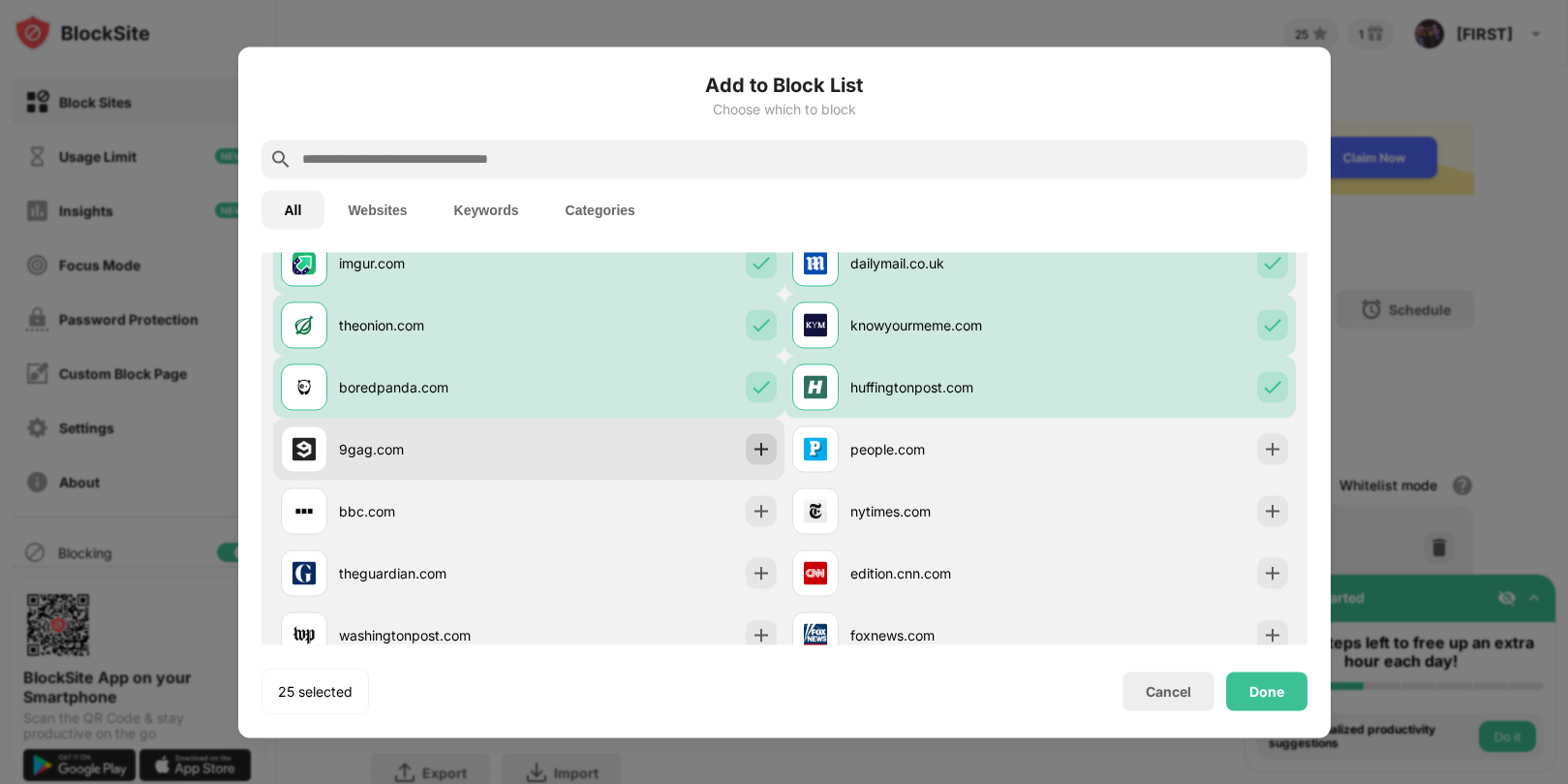 click at bounding box center [761, 449] 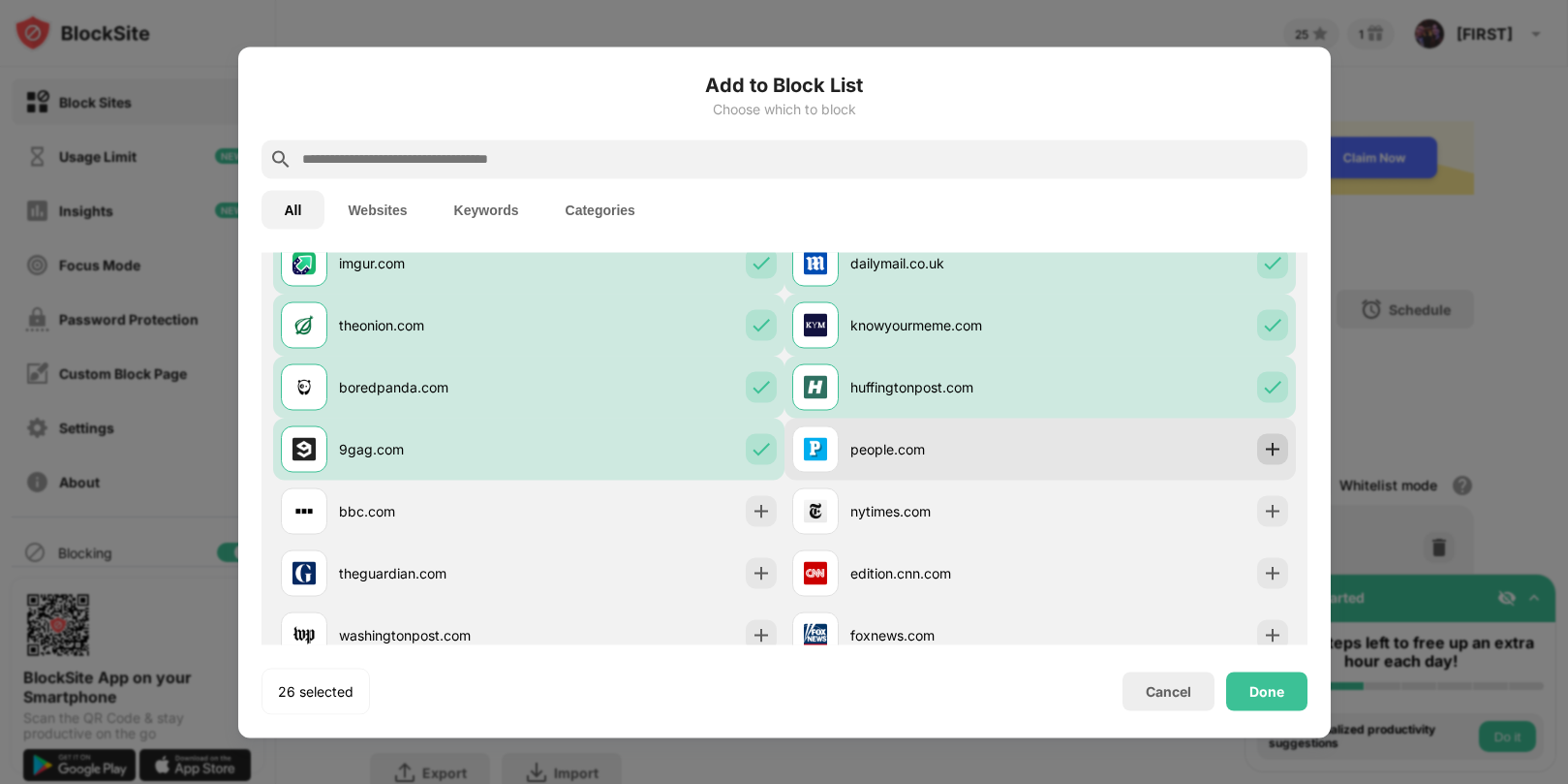 click at bounding box center (1273, 449) 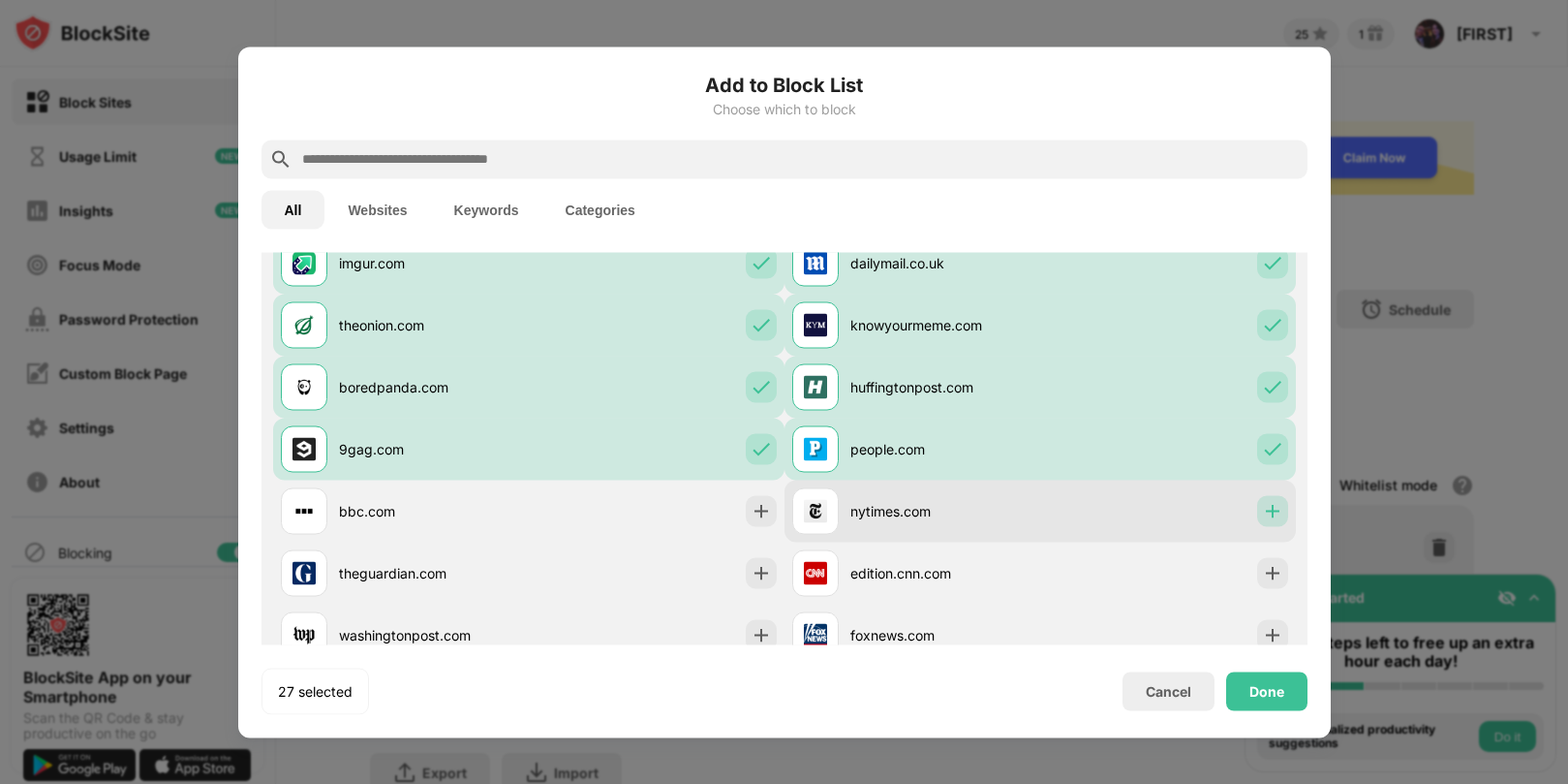 click at bounding box center [1273, 511] 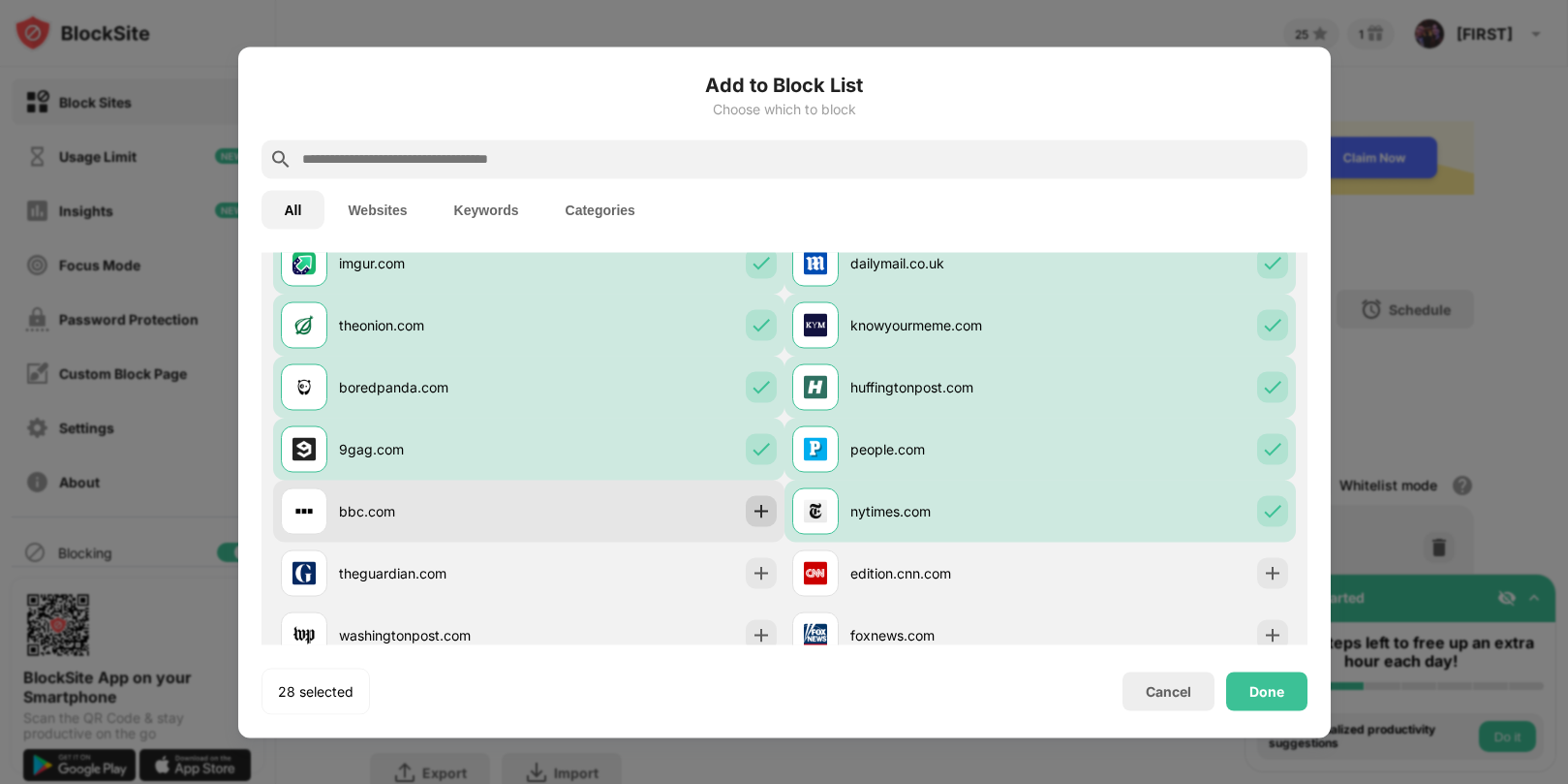 click at bounding box center (761, 511) 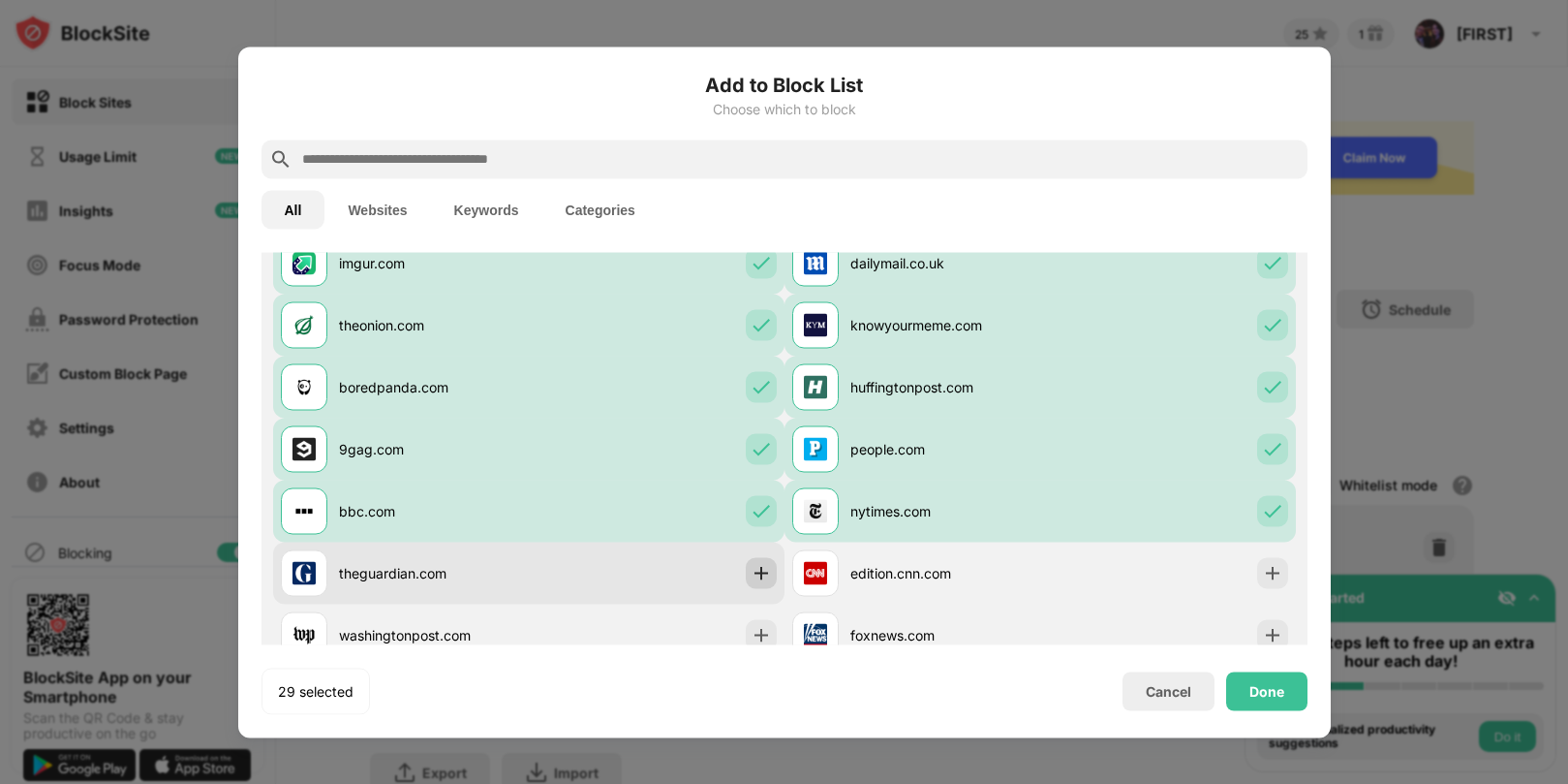 click at bounding box center (761, 573) 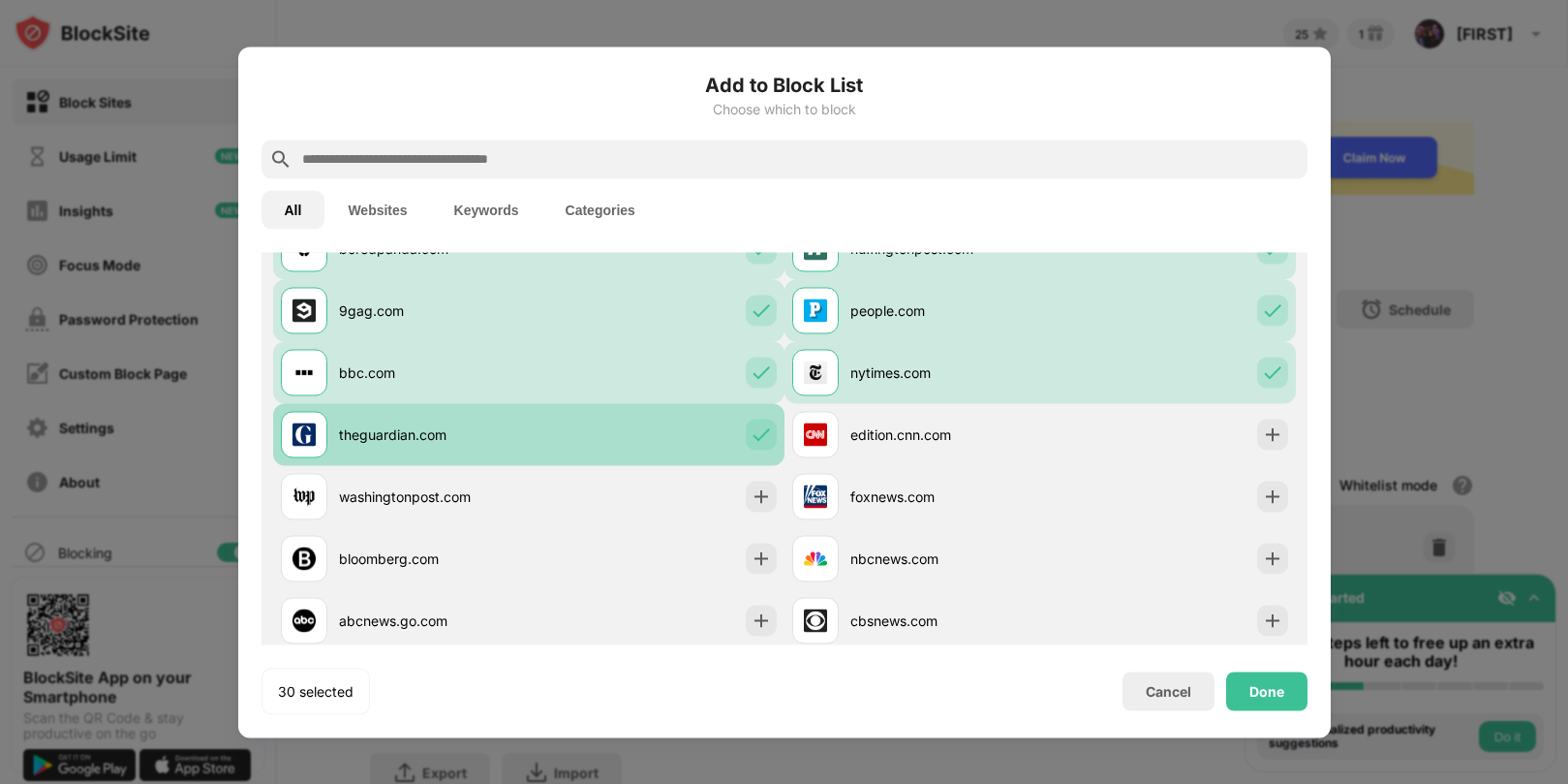 scroll, scrollTop: 1255, scrollLeft: 0, axis: vertical 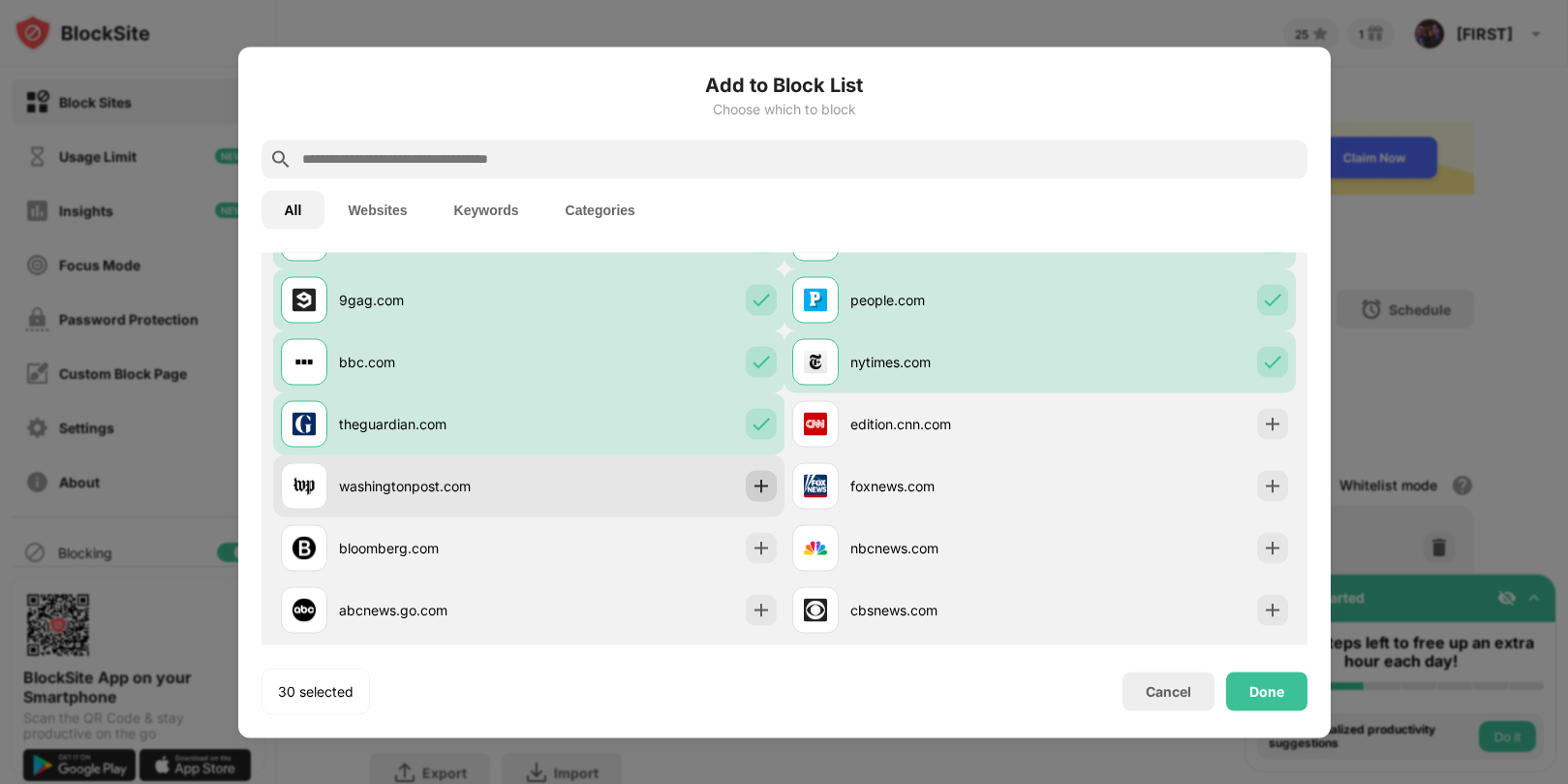 click at bounding box center [761, 486] 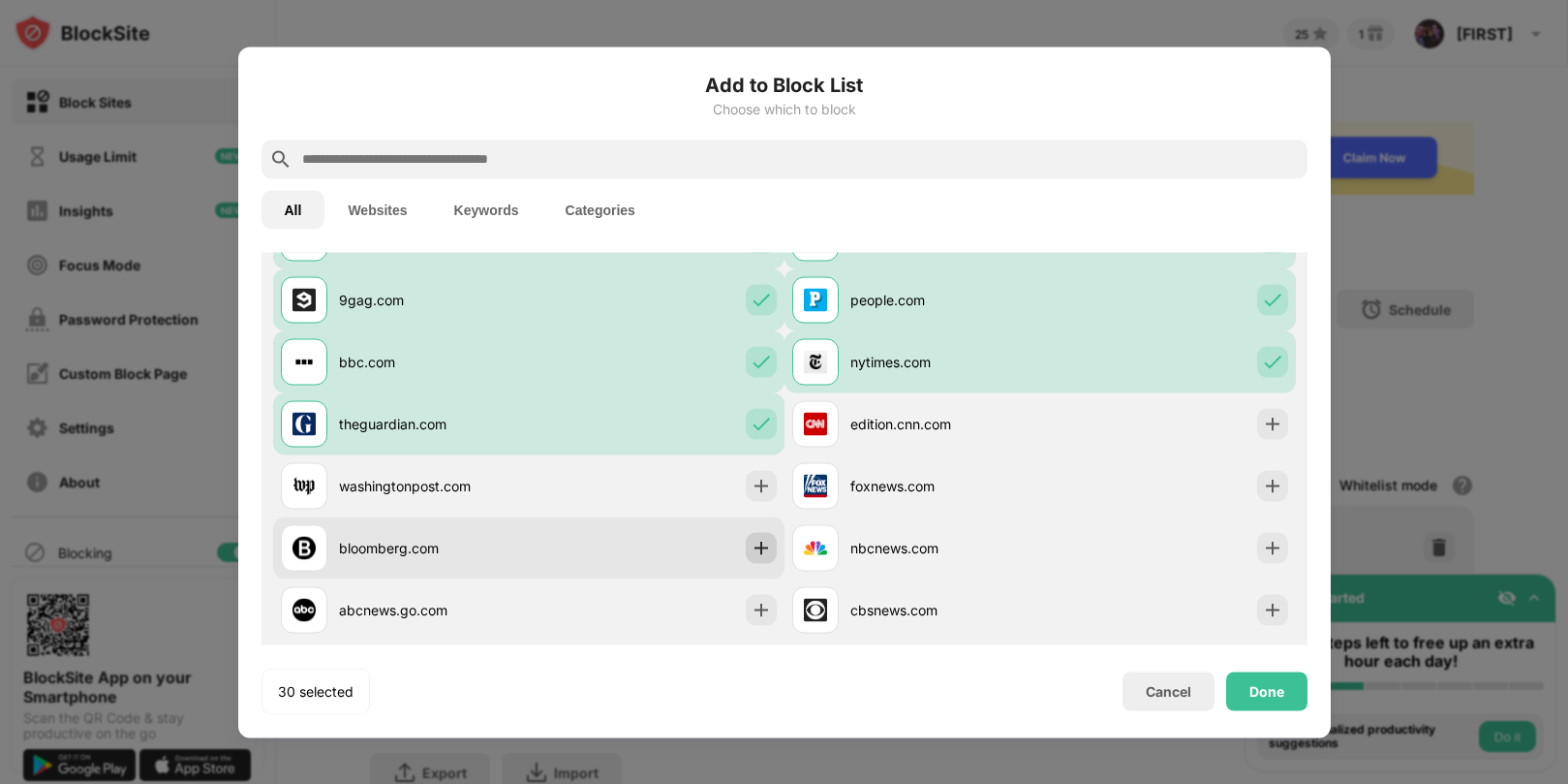 click at bounding box center [761, 548] 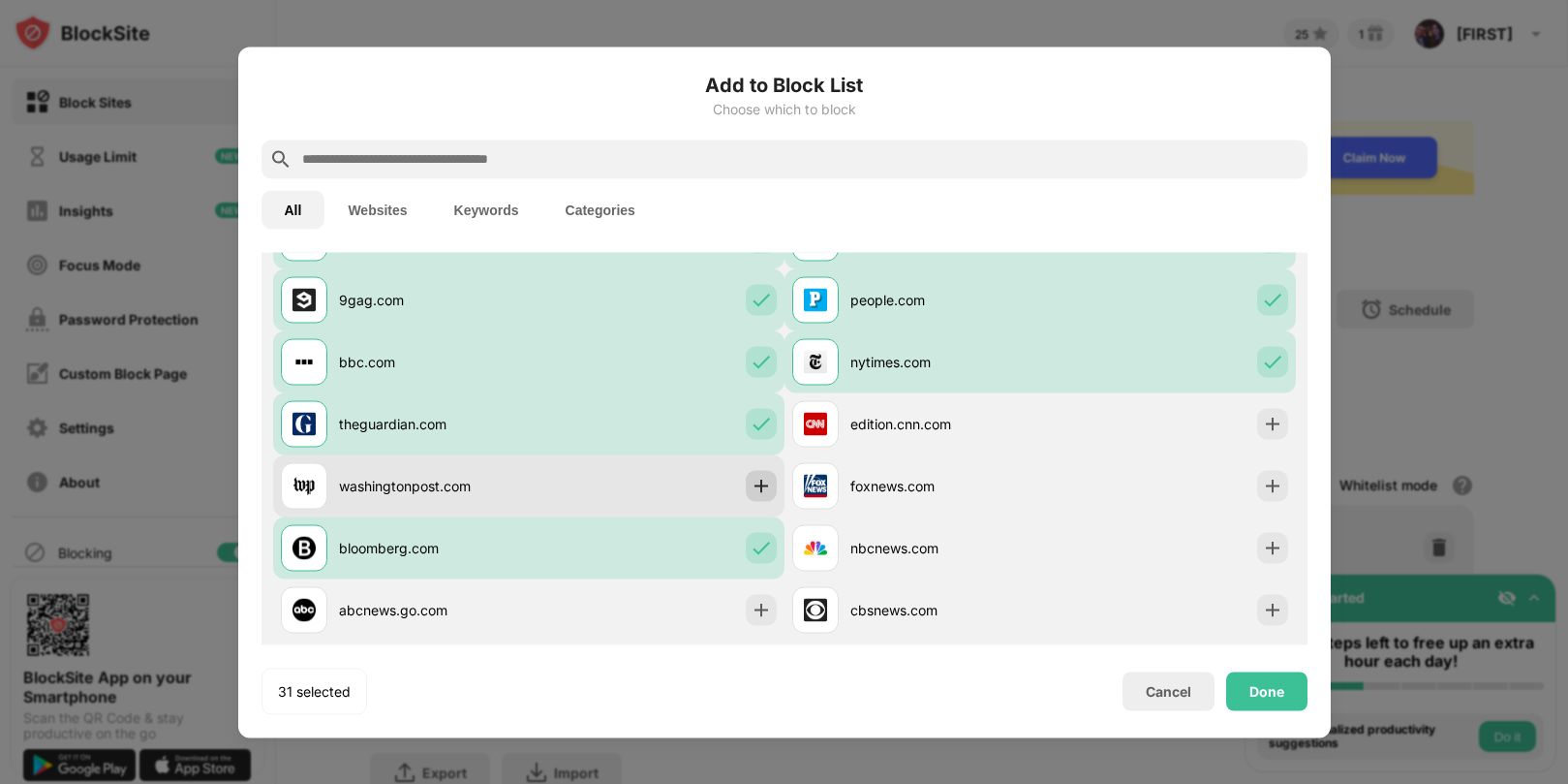 click at bounding box center [761, 486] 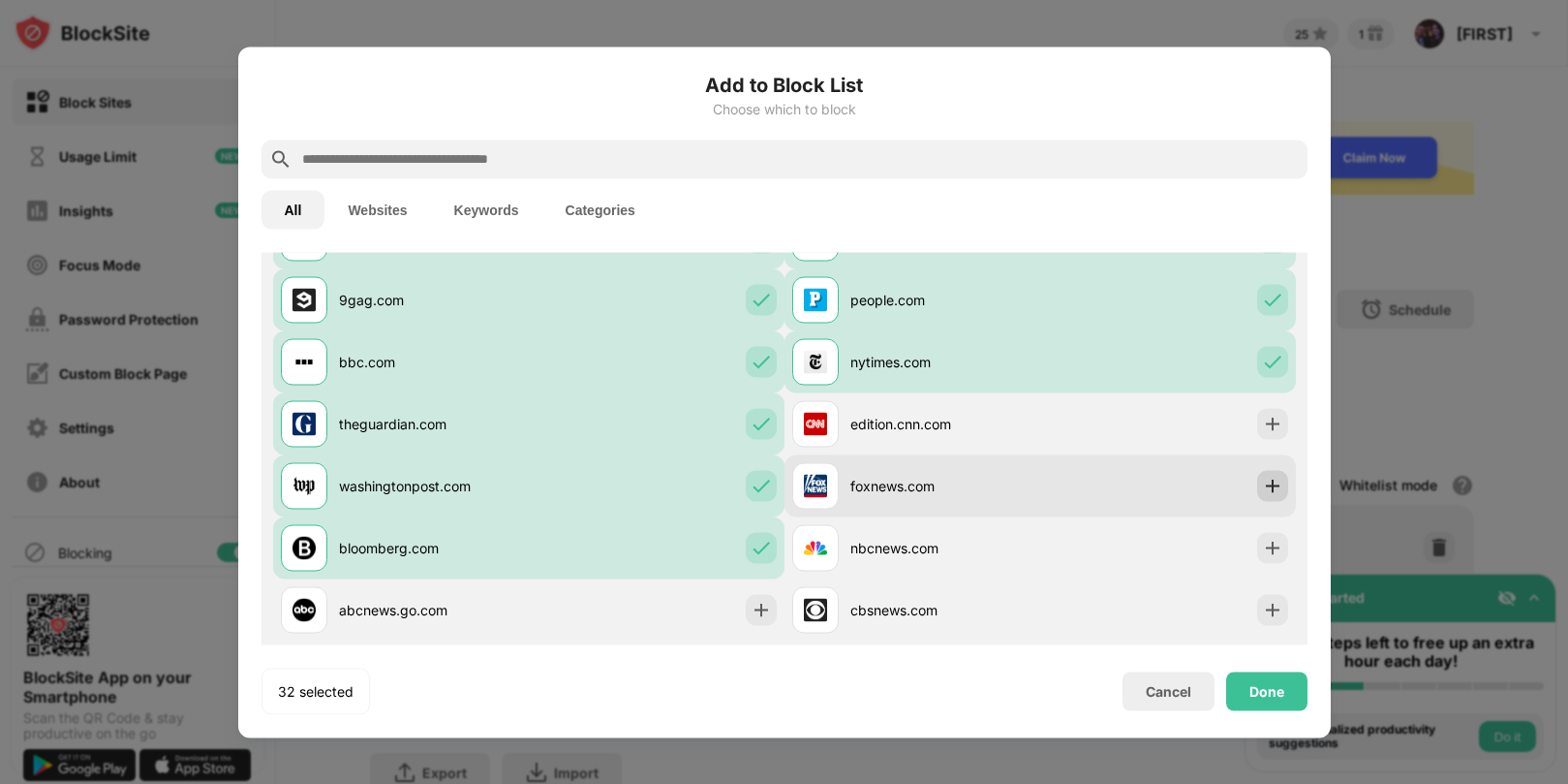 click at bounding box center [1273, 486] 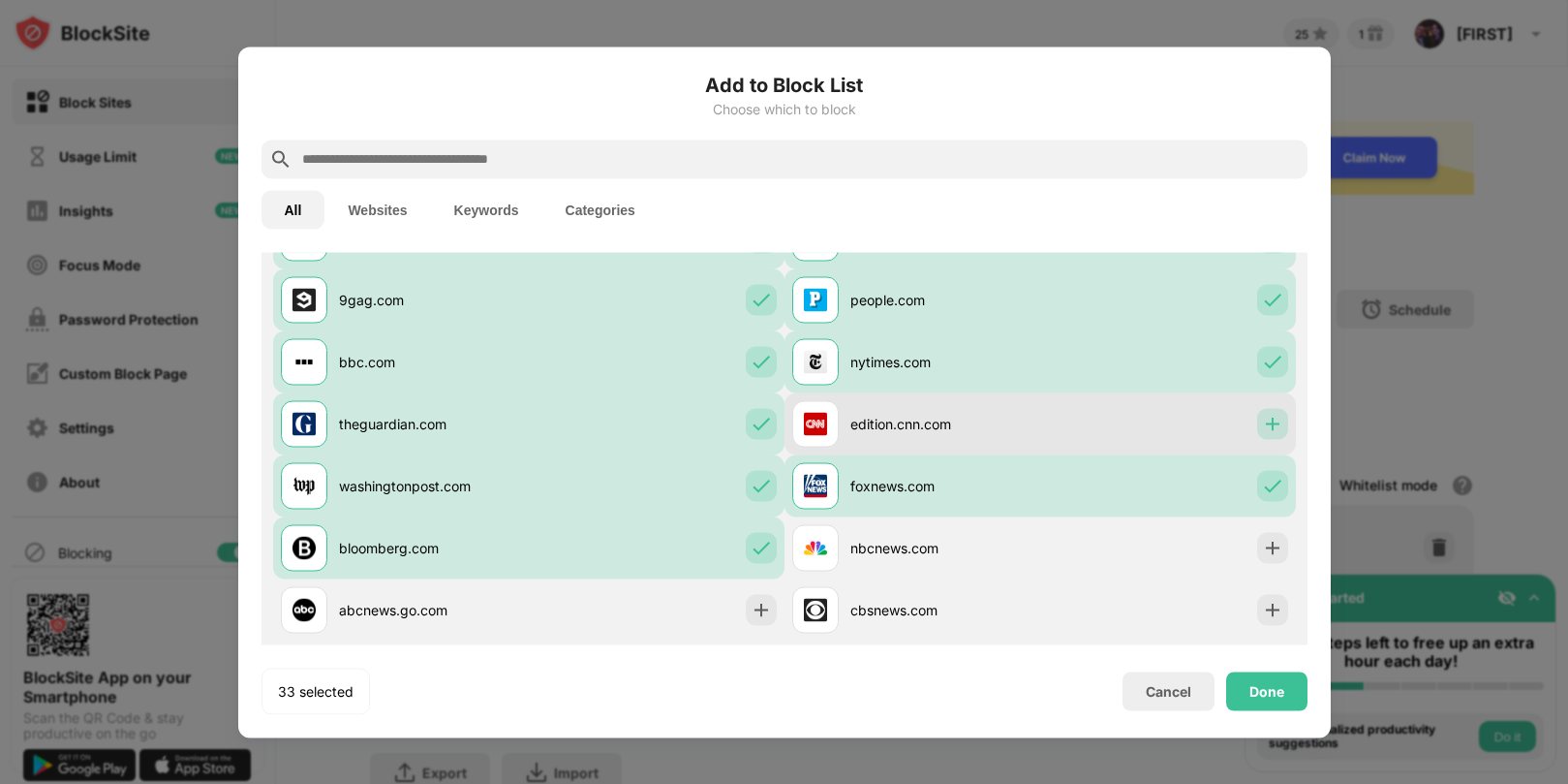 click at bounding box center [1273, 423] 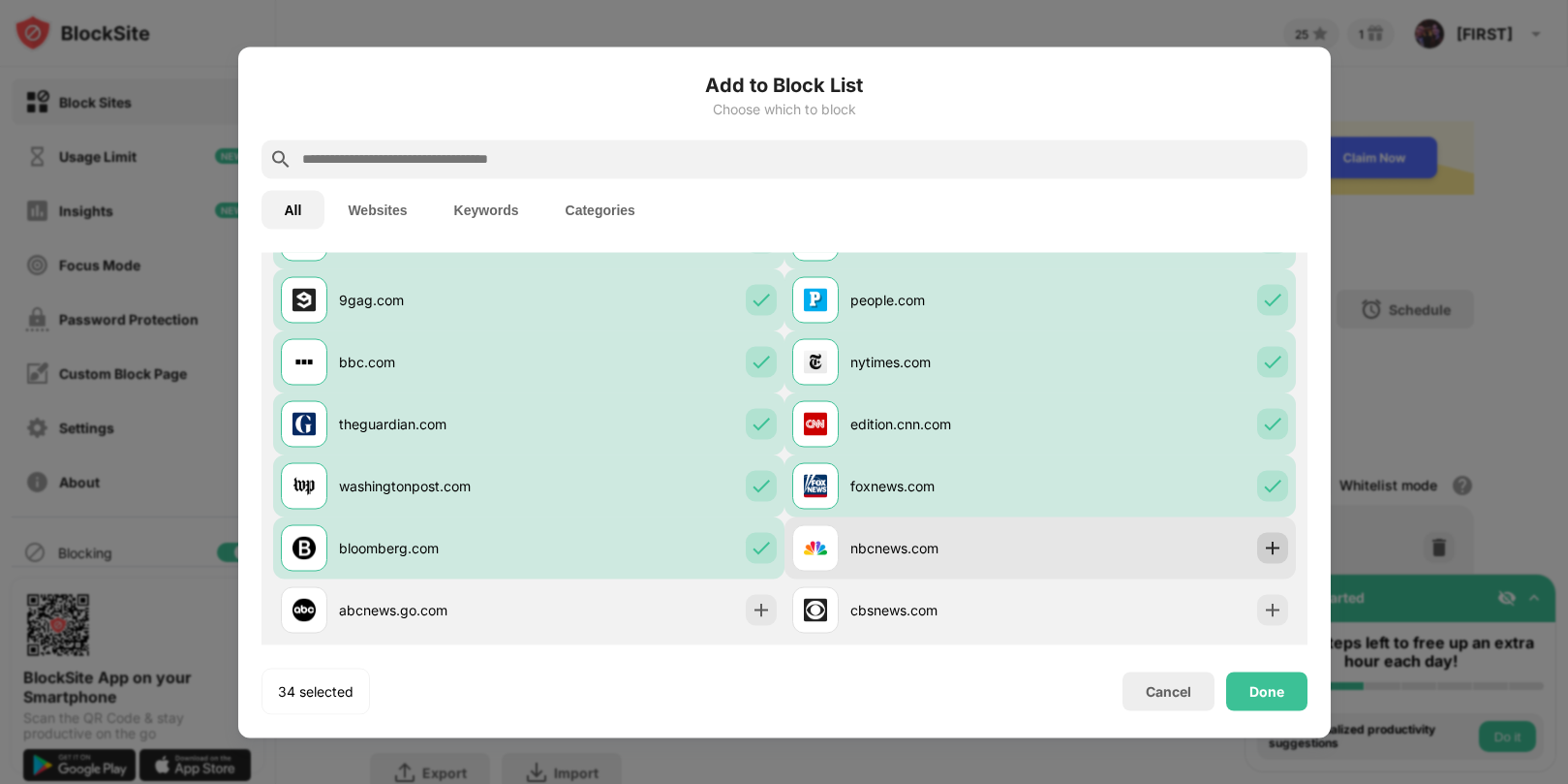click at bounding box center [1273, 548] 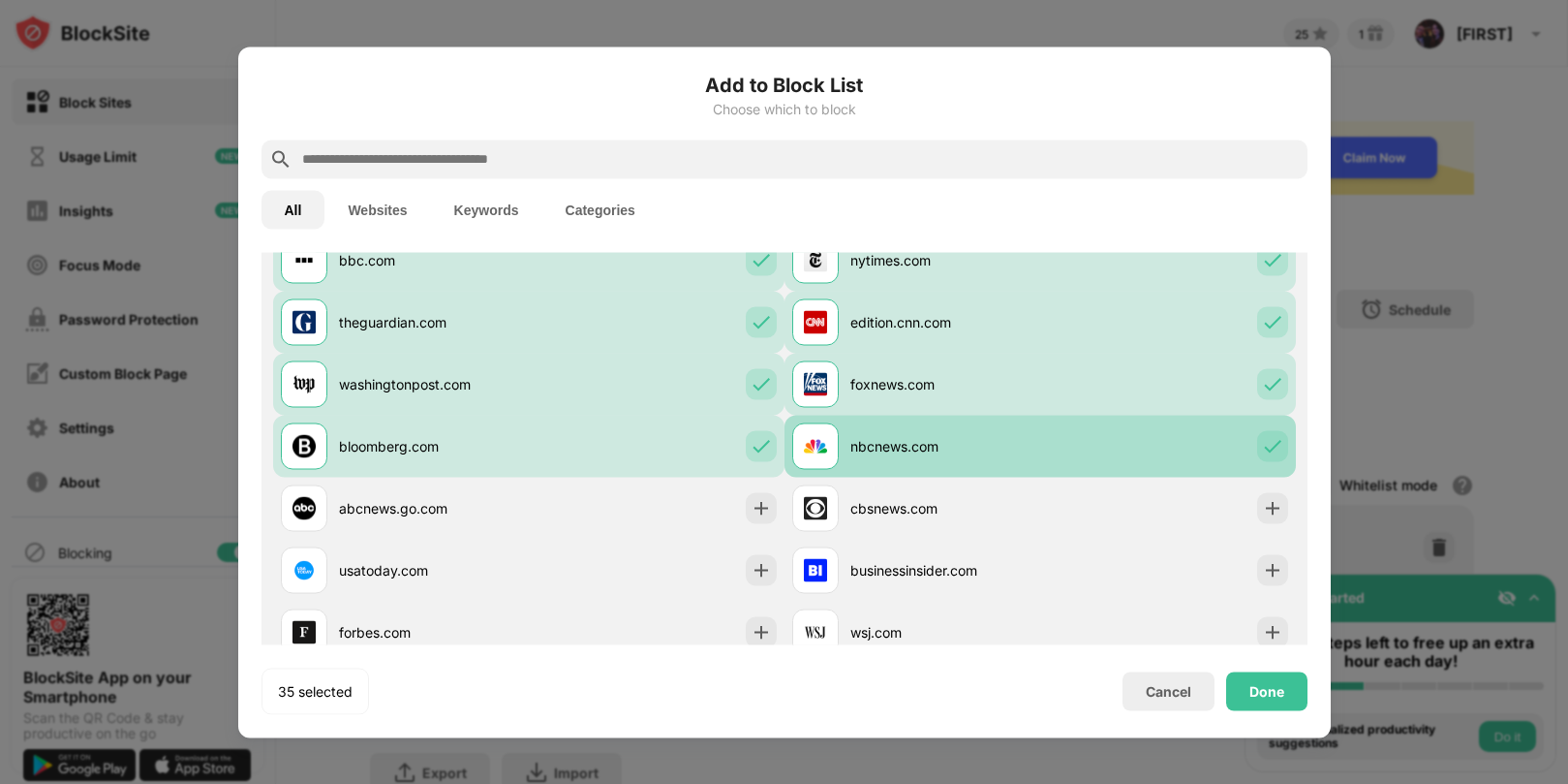 scroll, scrollTop: 1403, scrollLeft: 0, axis: vertical 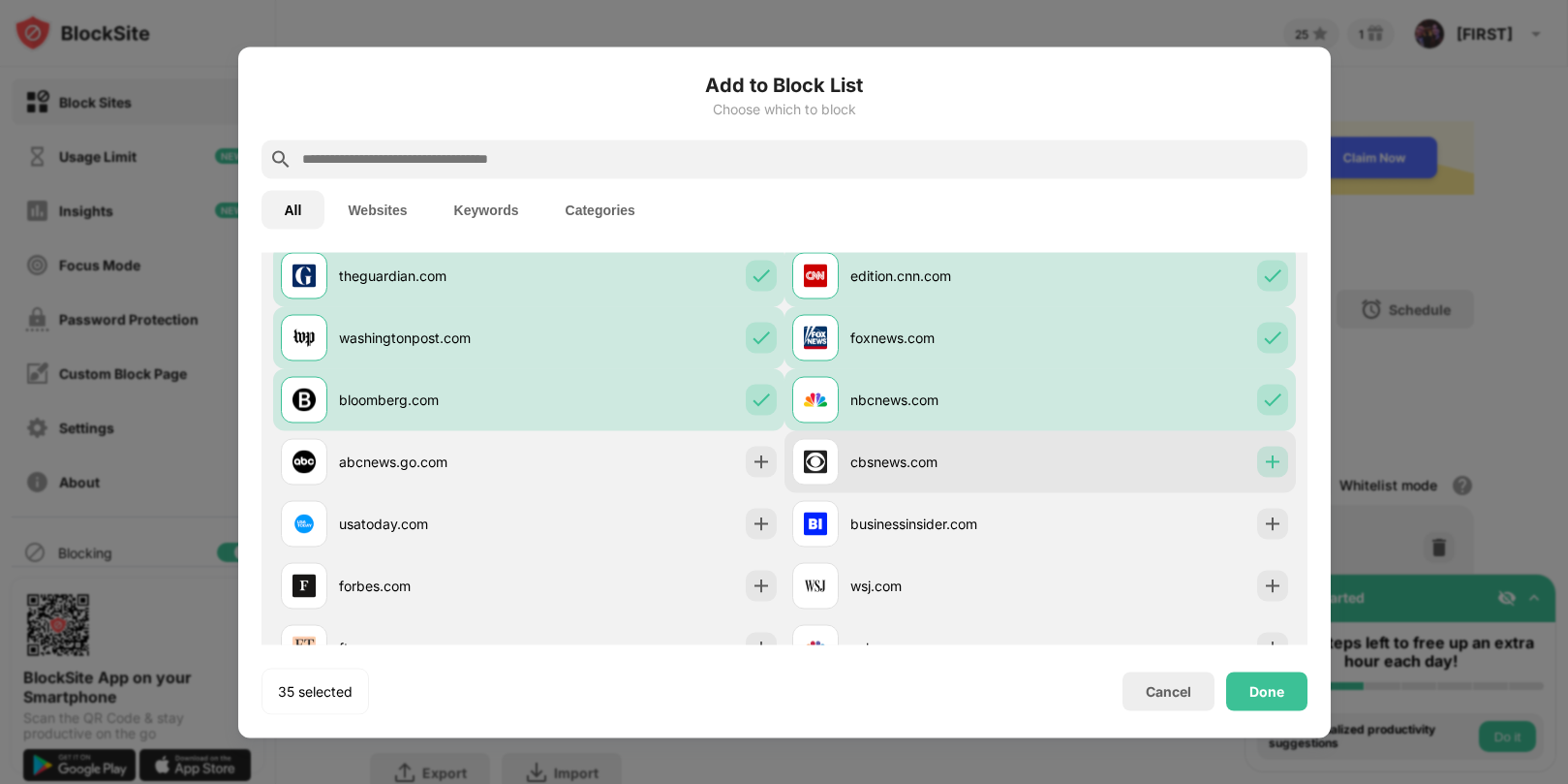 click at bounding box center [1273, 461] 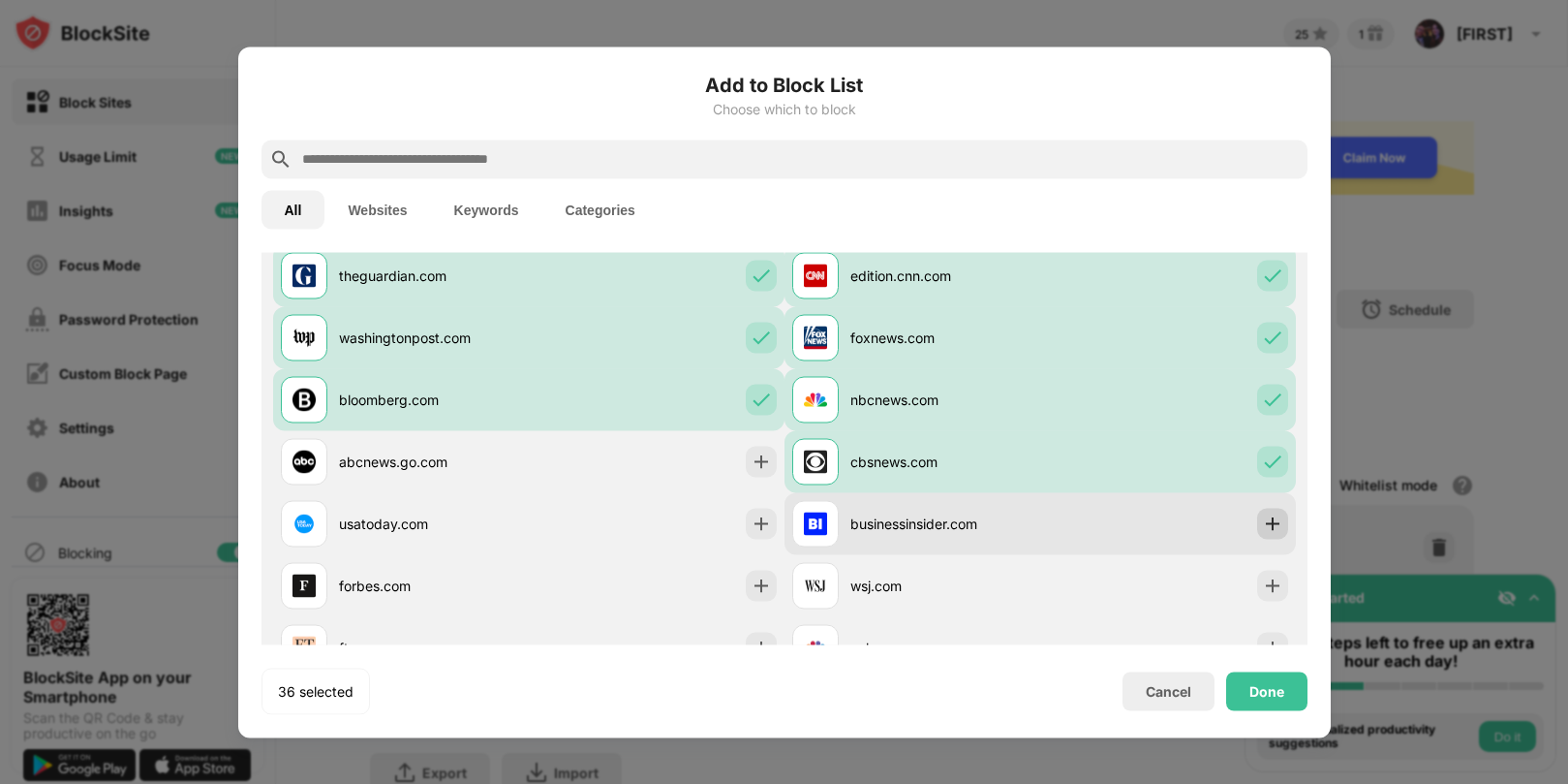click at bounding box center (1273, 523) 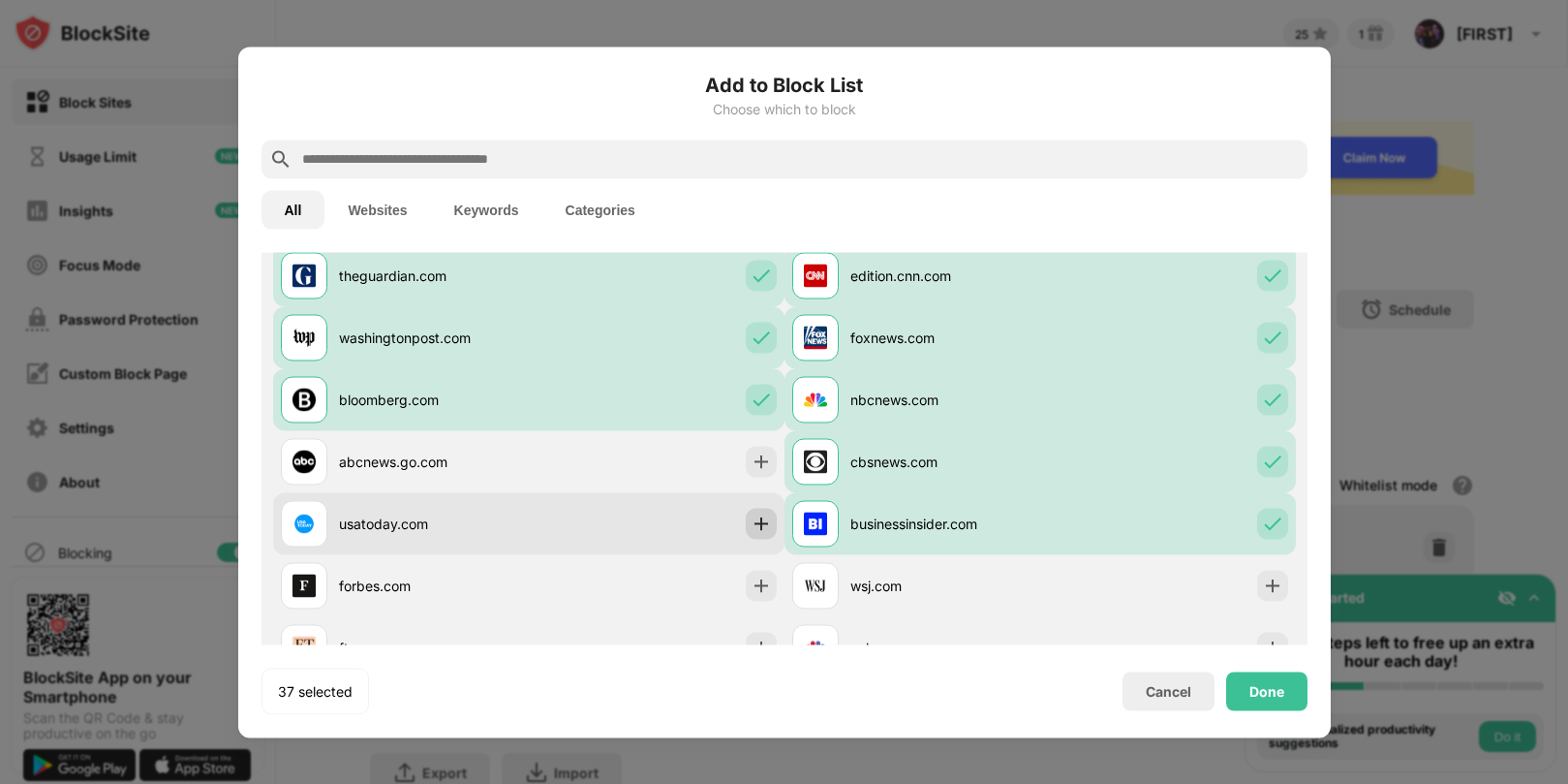 click at bounding box center (761, 523) 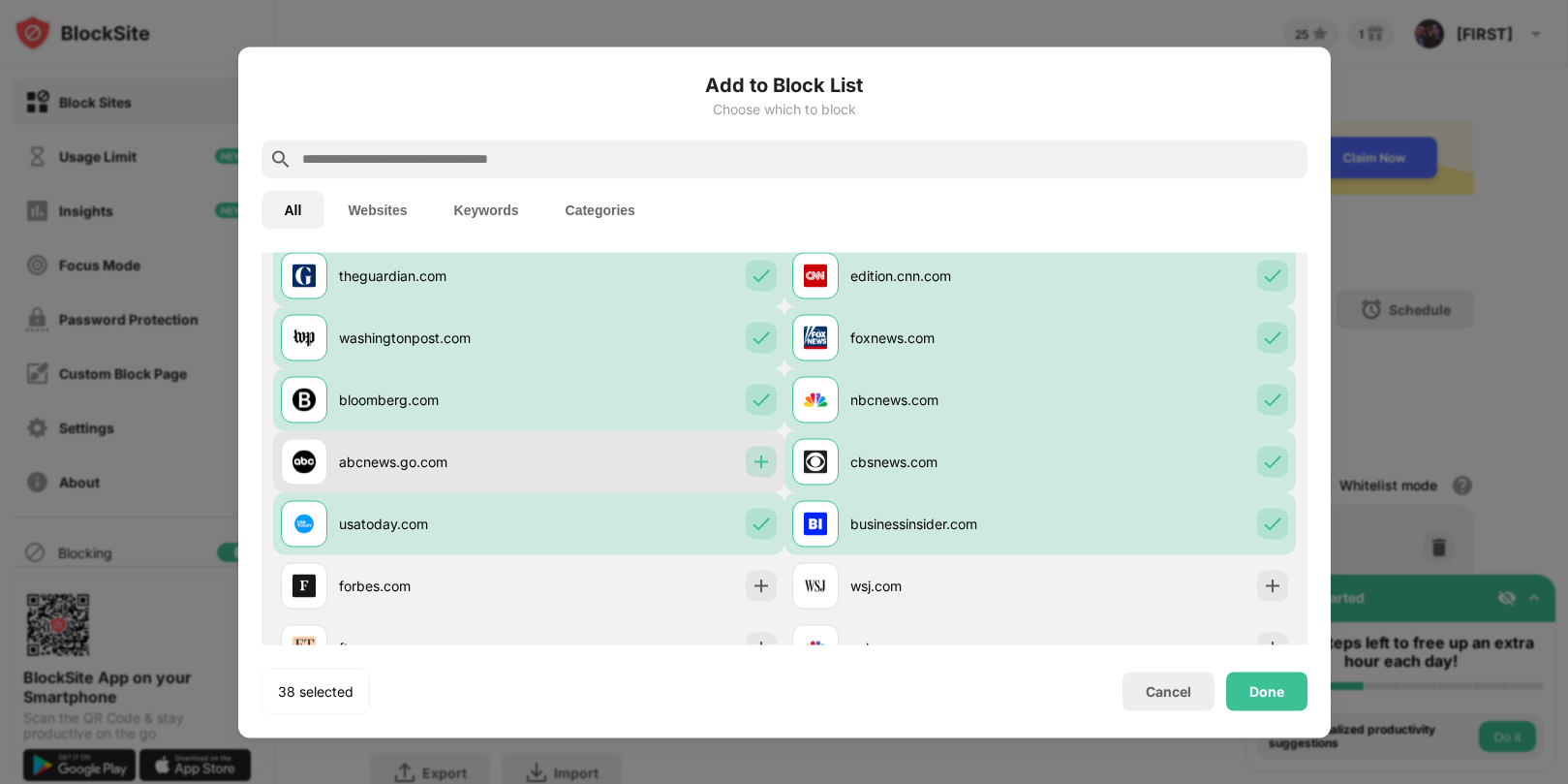 click at bounding box center (761, 461) 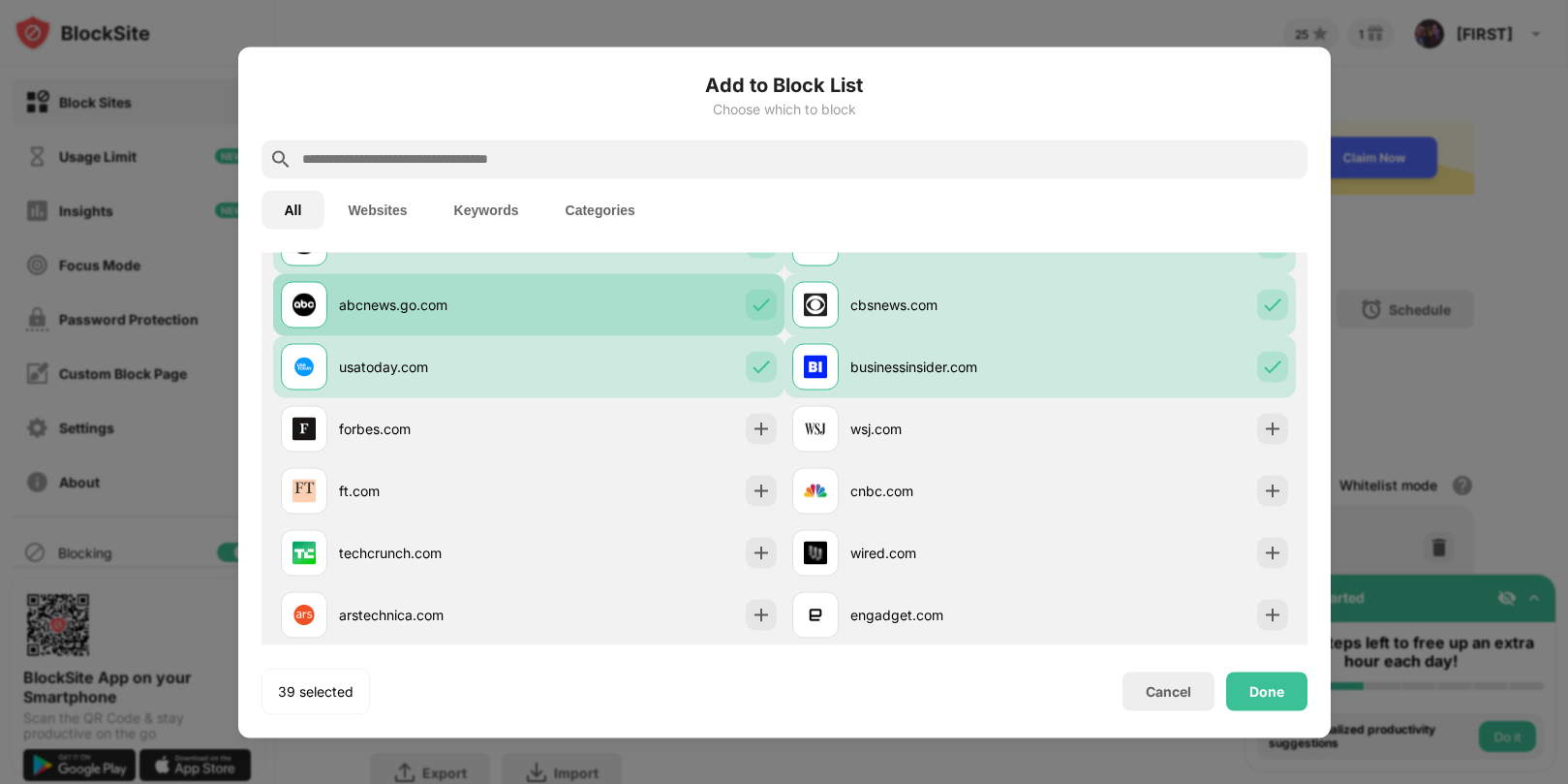 scroll, scrollTop: 1581, scrollLeft: 0, axis: vertical 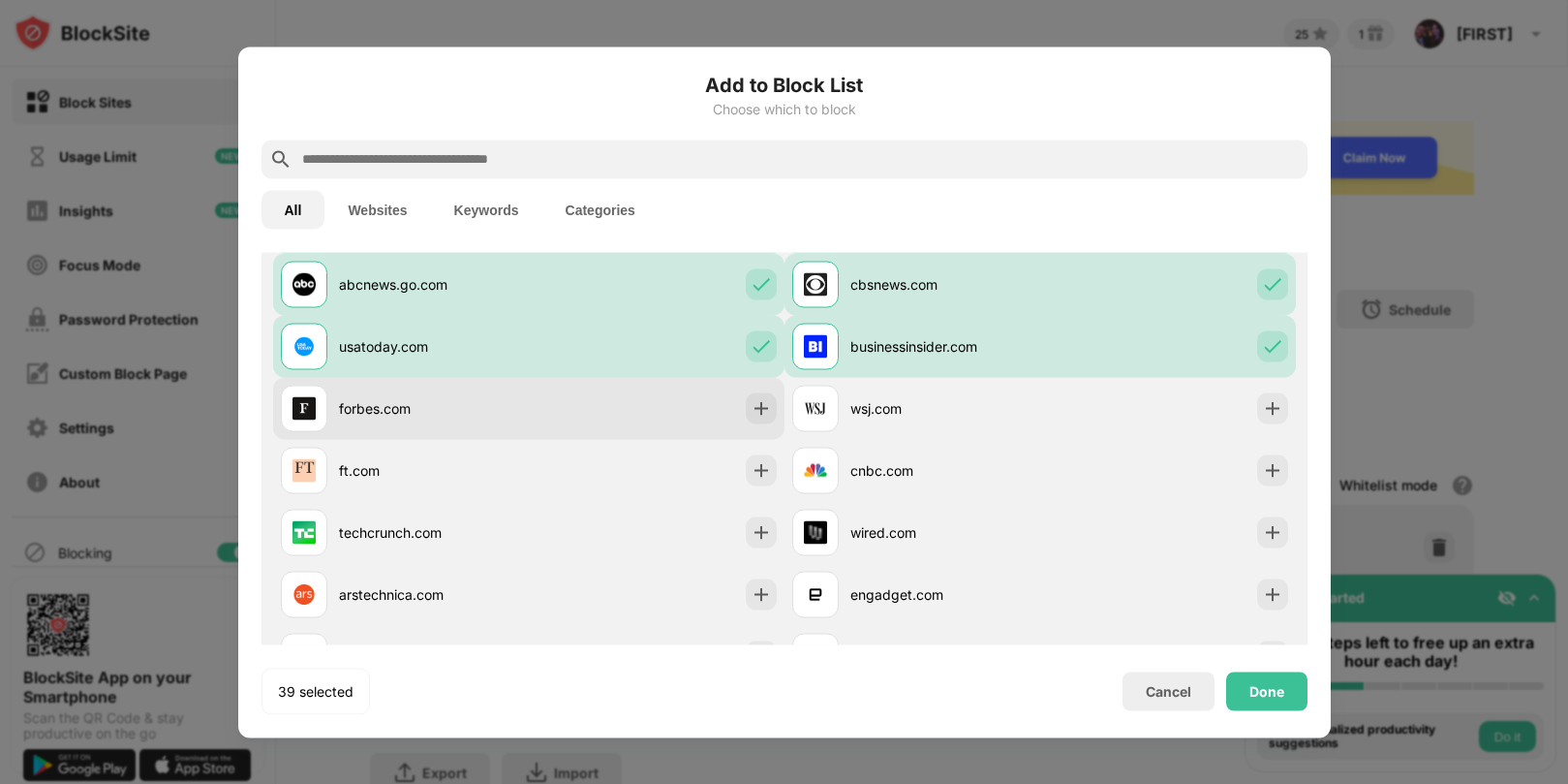 click at bounding box center (761, 408) 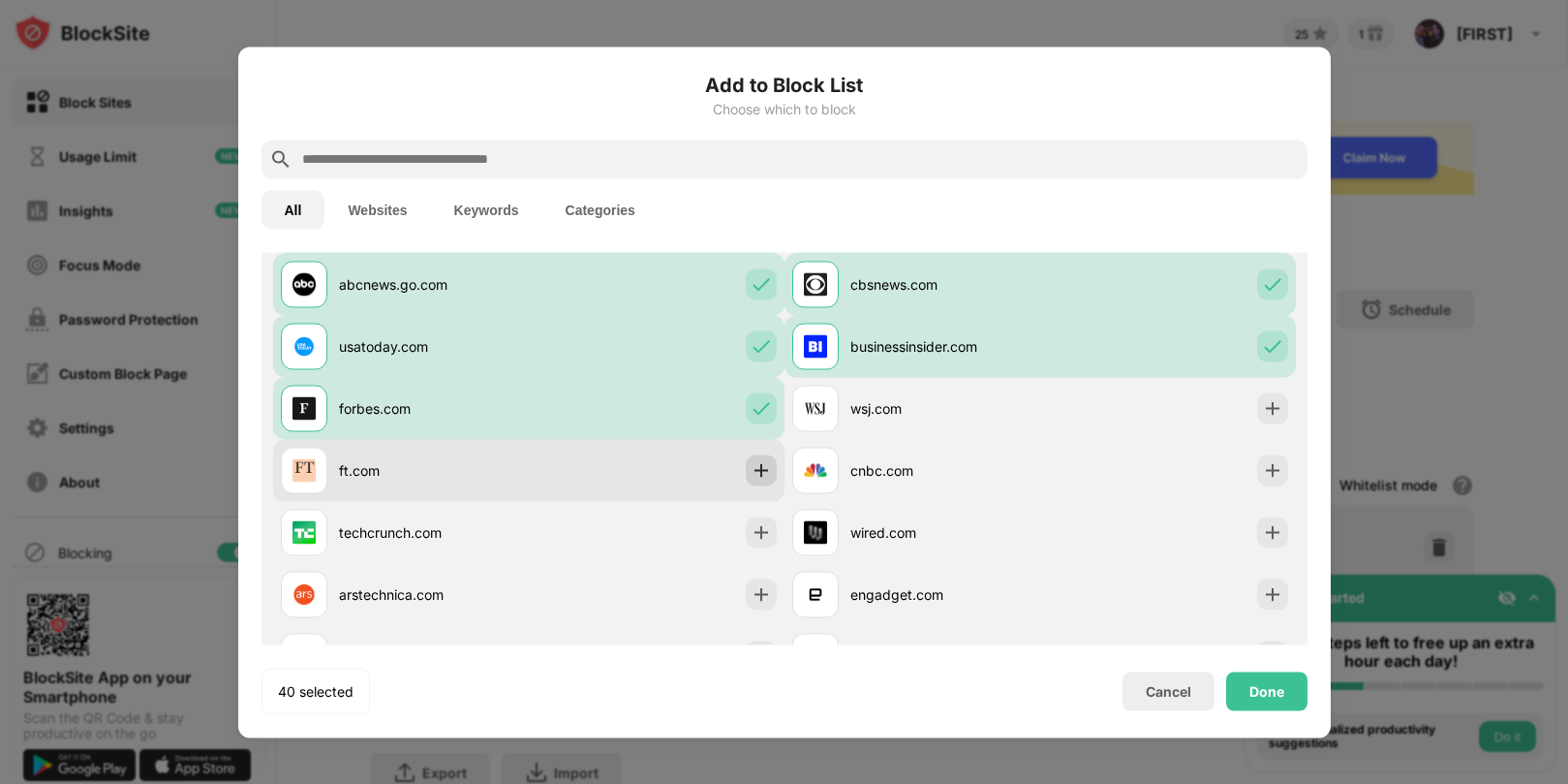 click at bounding box center [761, 470] 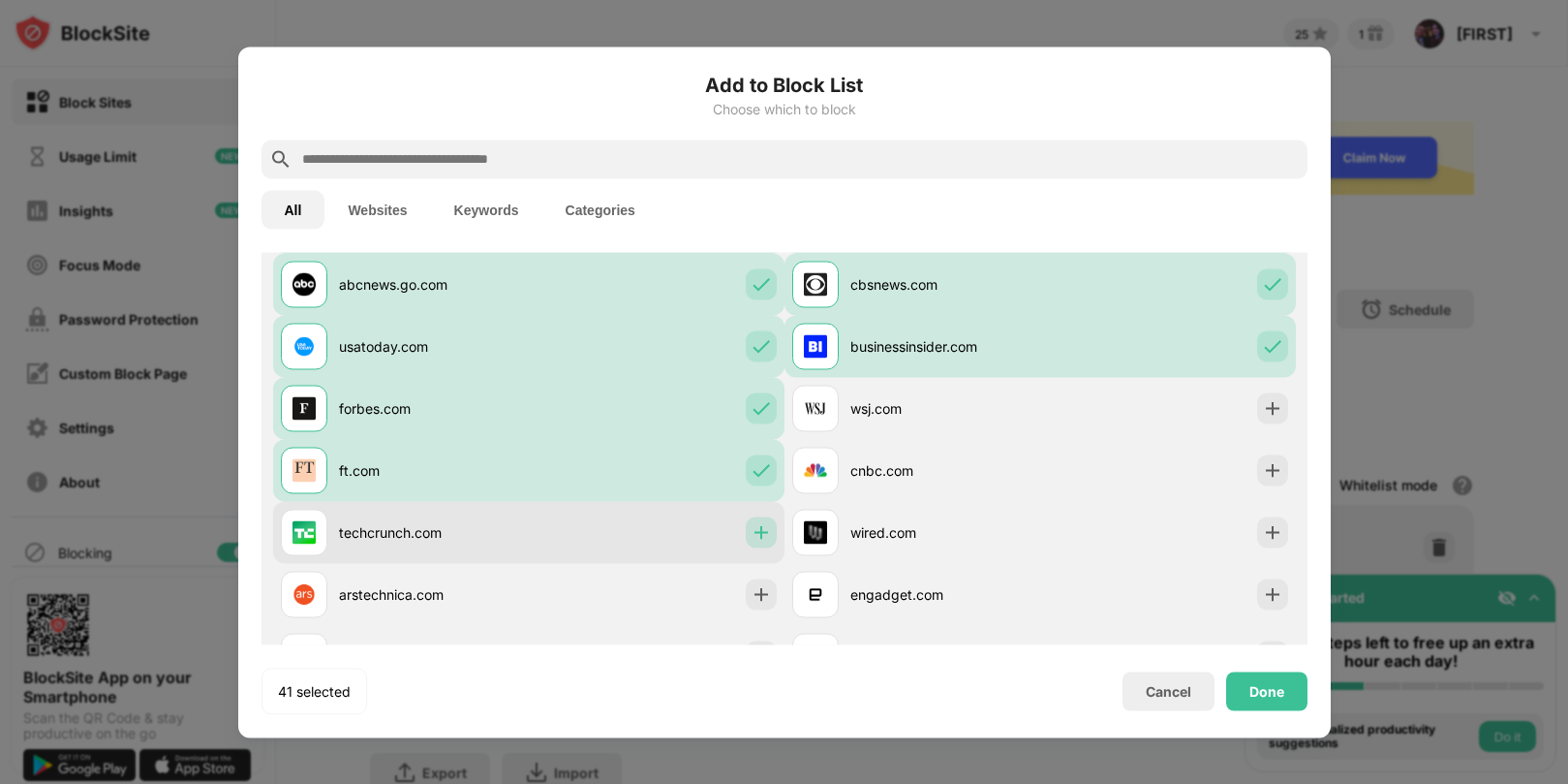 click at bounding box center [761, 532] 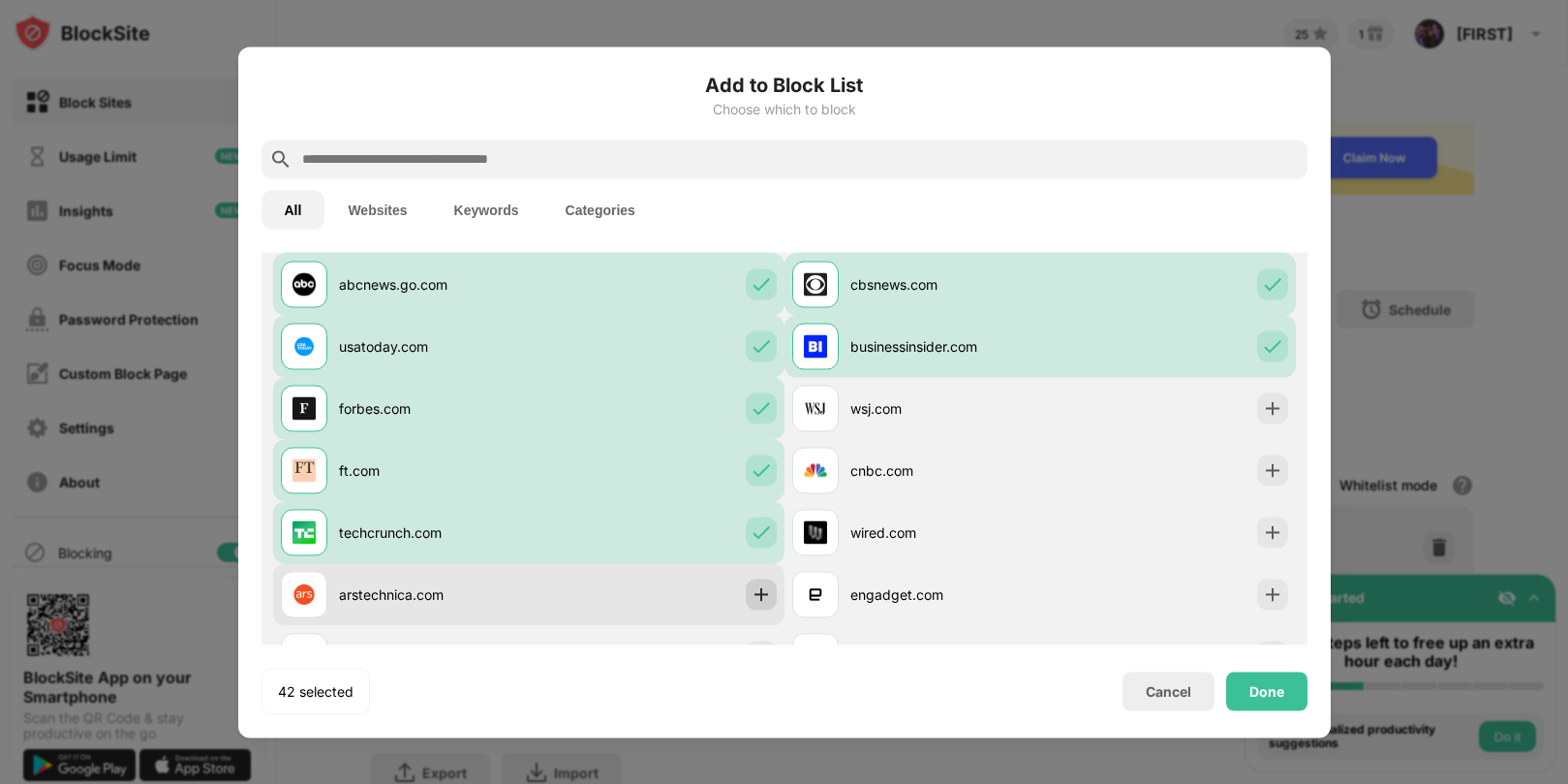 click at bounding box center (761, 594) 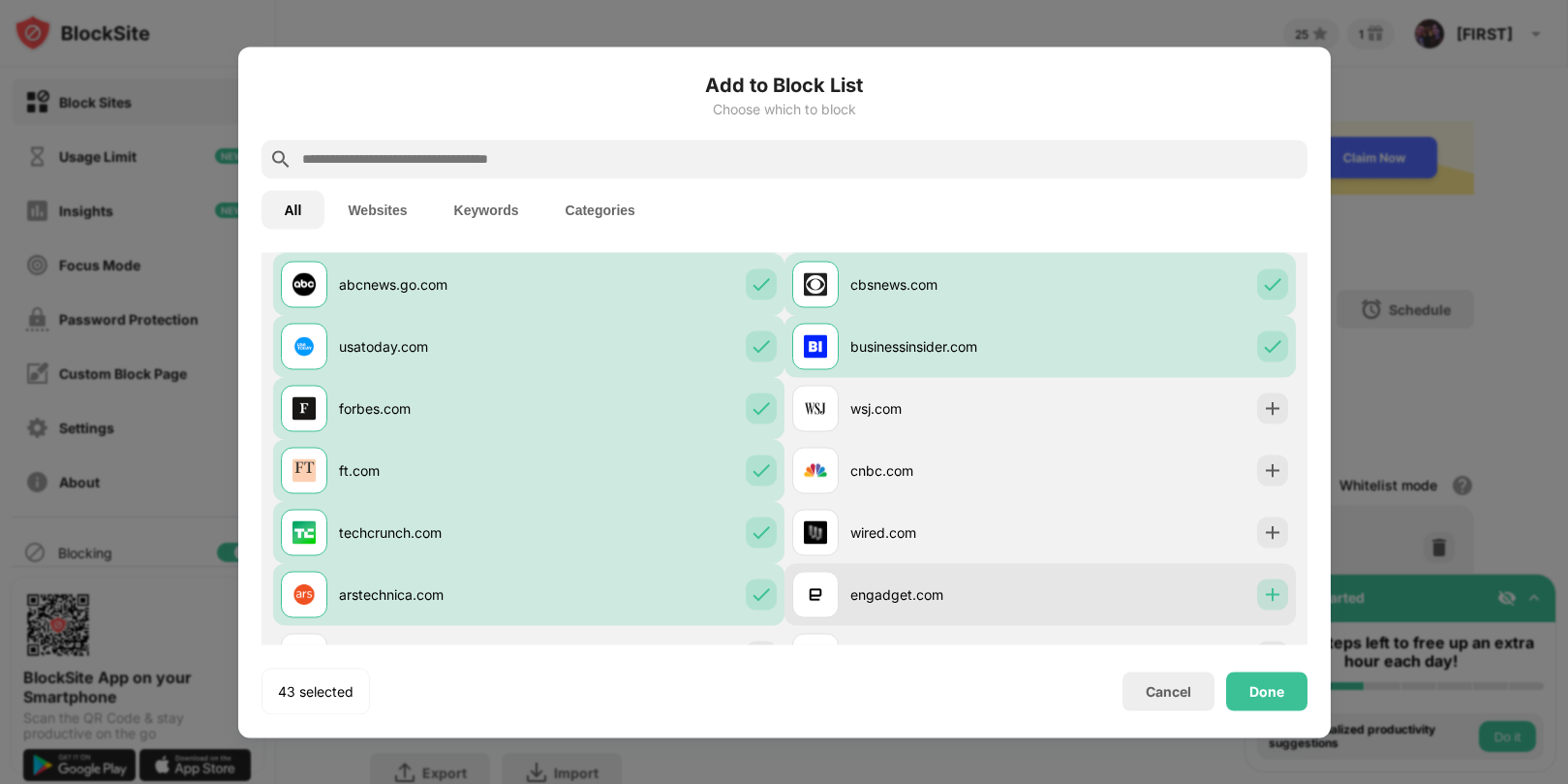 click at bounding box center (1273, 594) 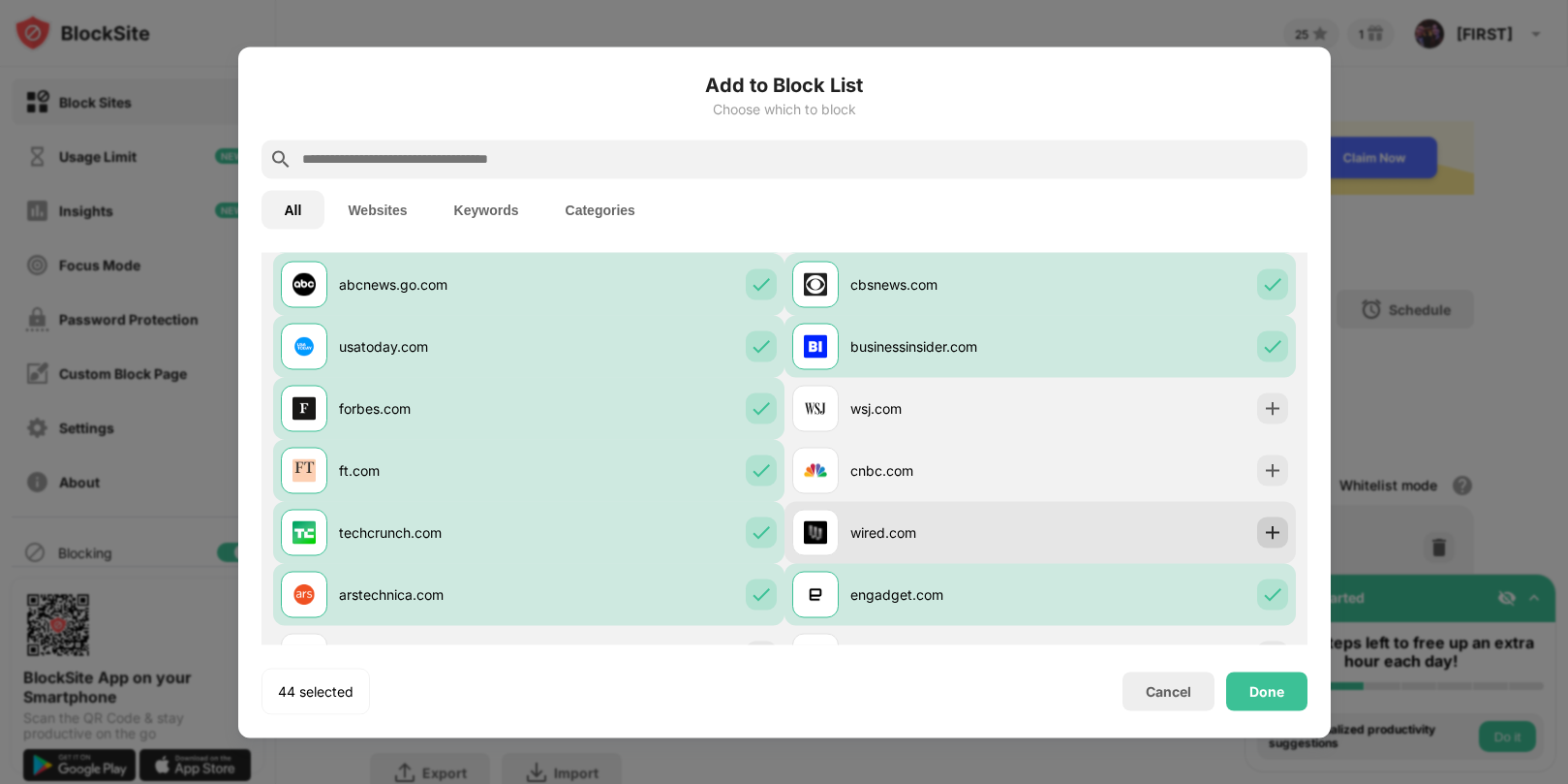 click at bounding box center [1273, 532] 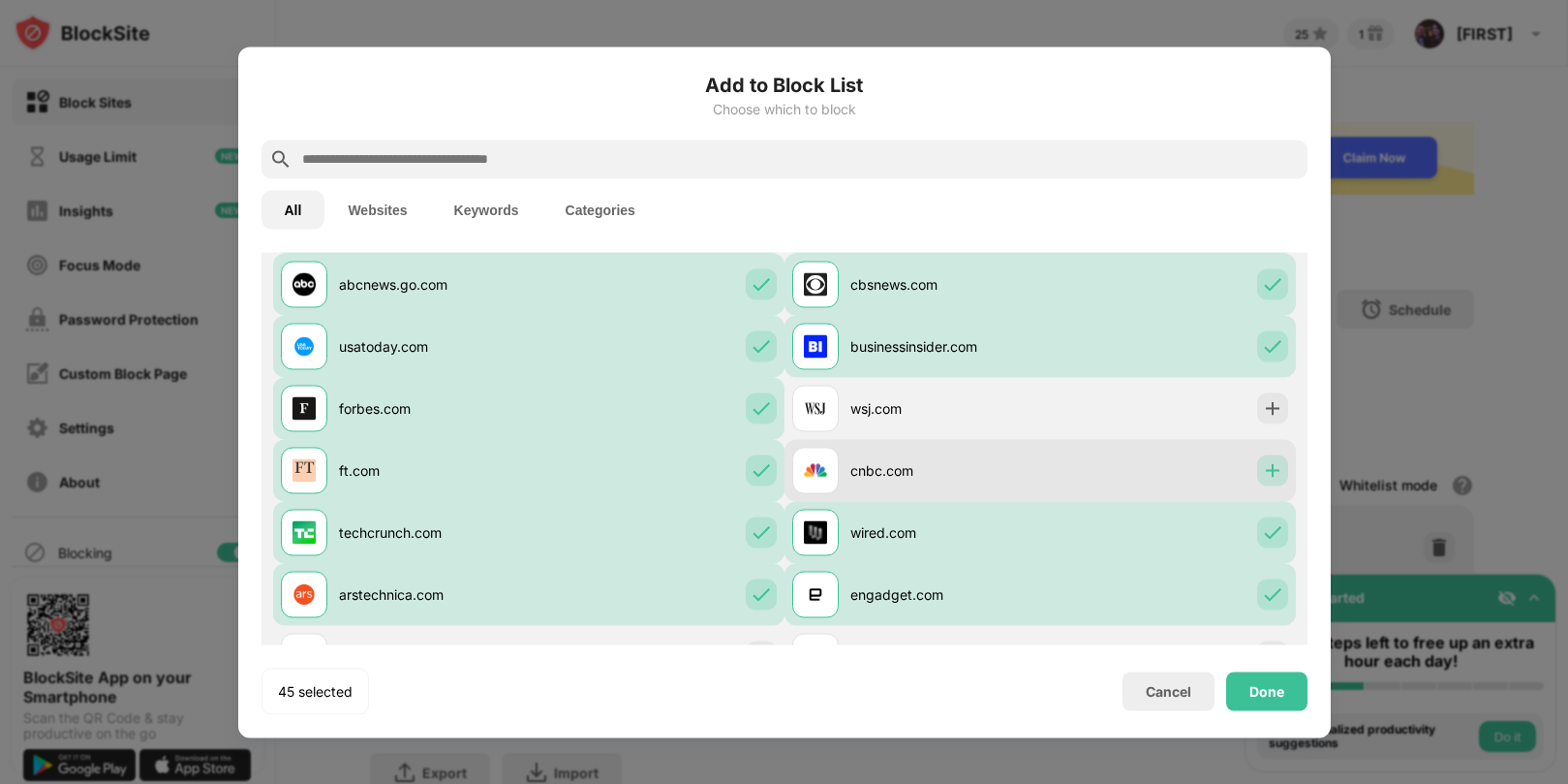 click at bounding box center [1273, 470] 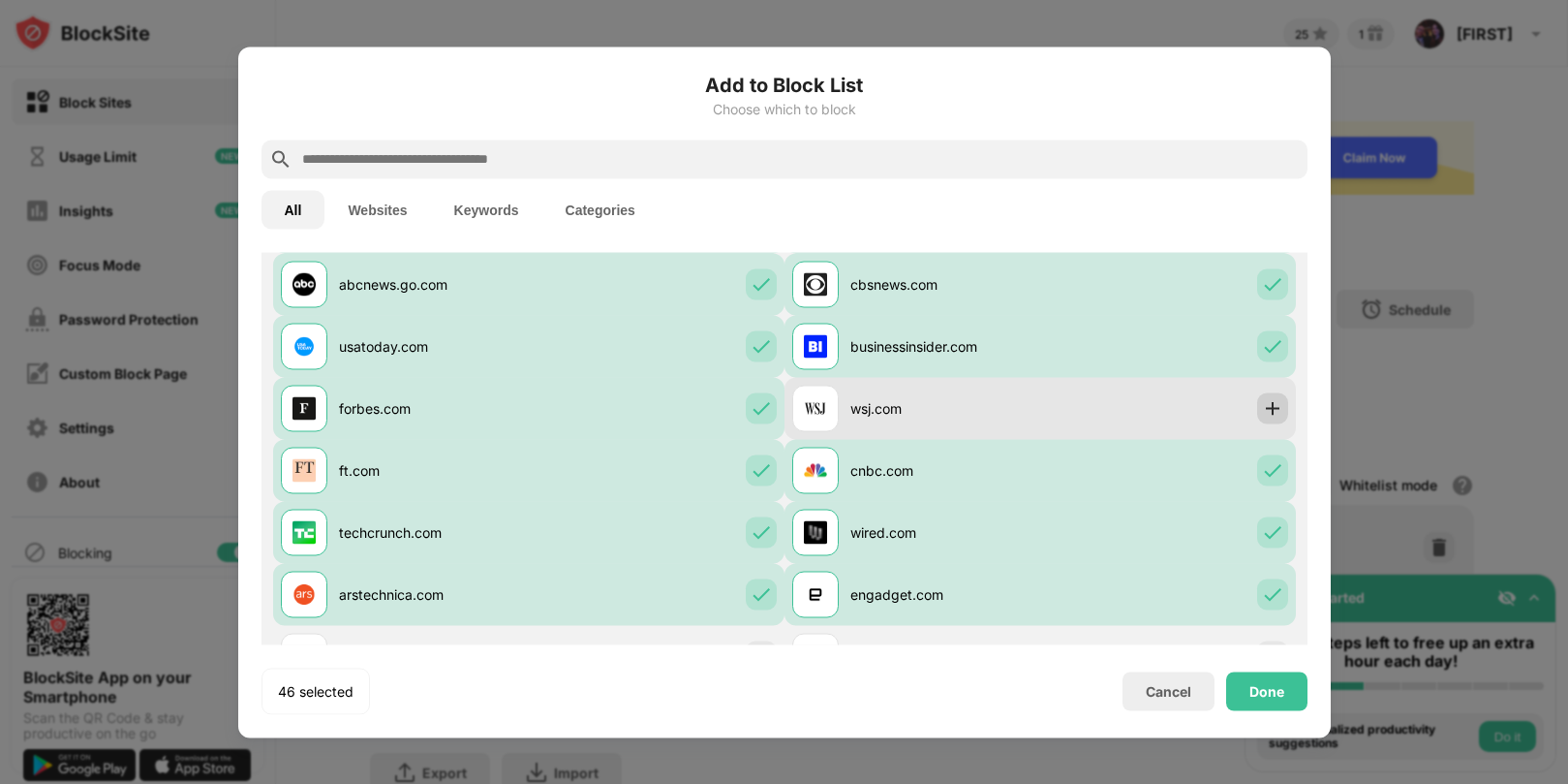 click at bounding box center (1273, 408) 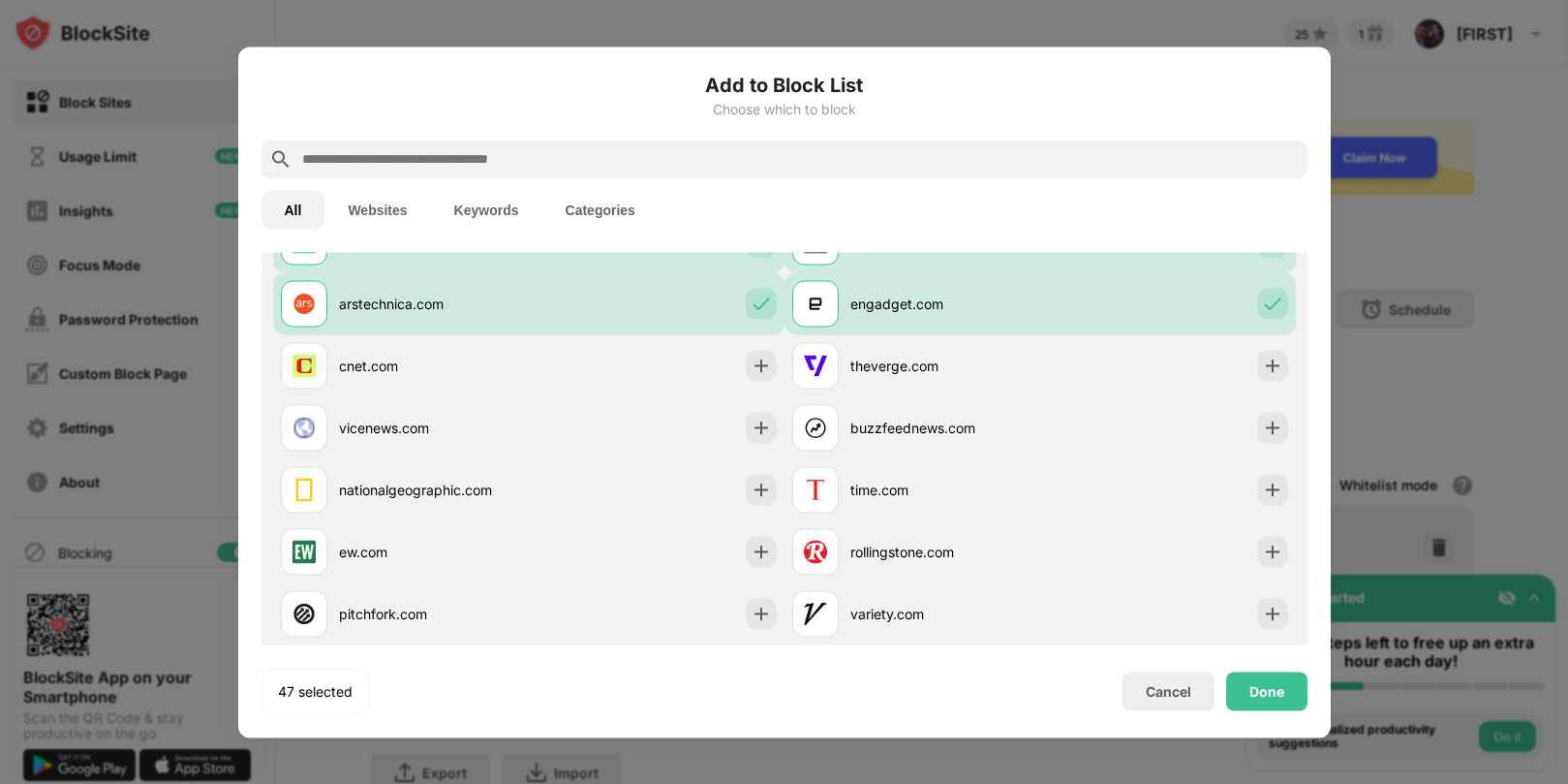 scroll, scrollTop: 1929, scrollLeft: 0, axis: vertical 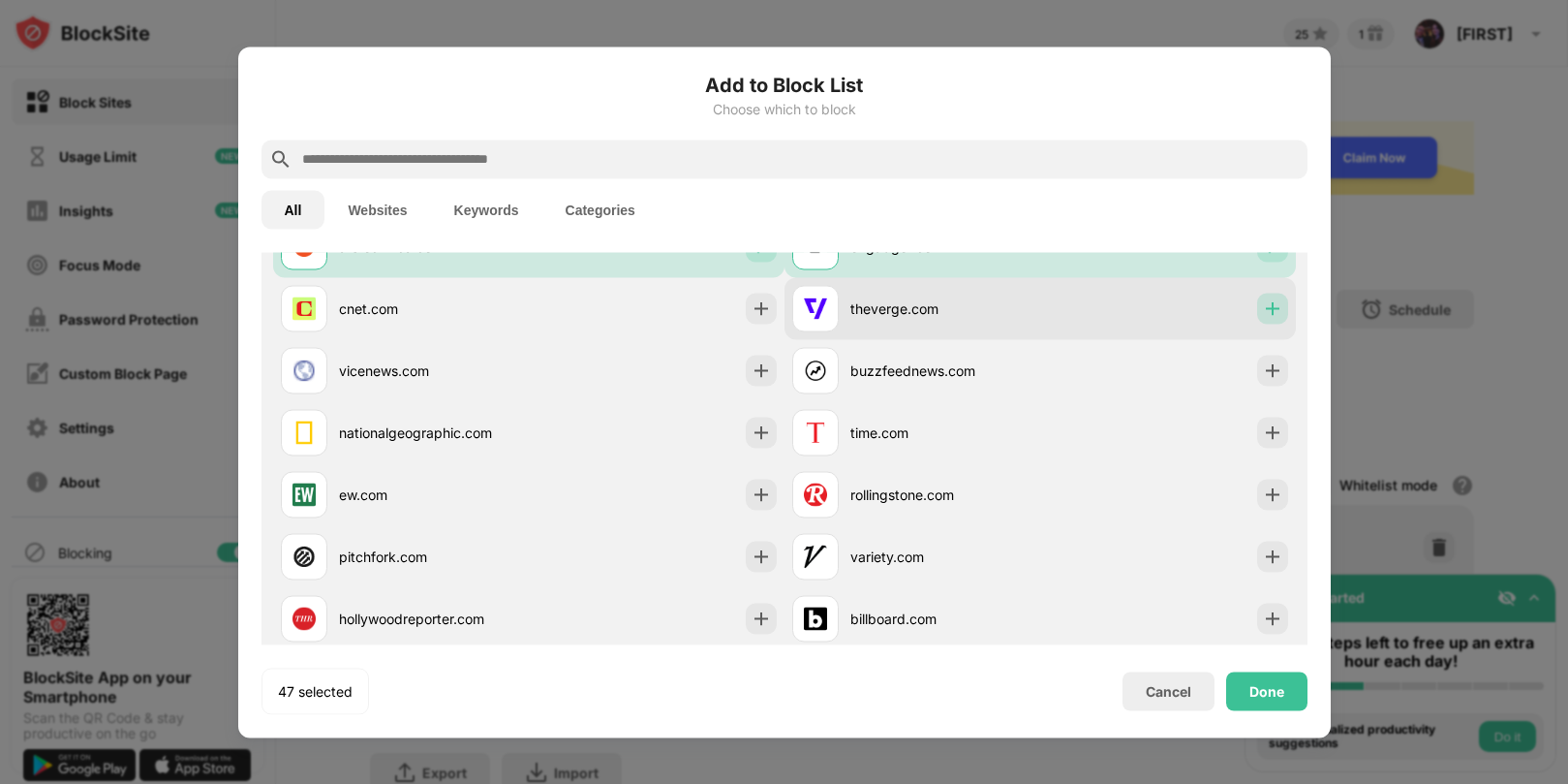 click at bounding box center [1273, 308] 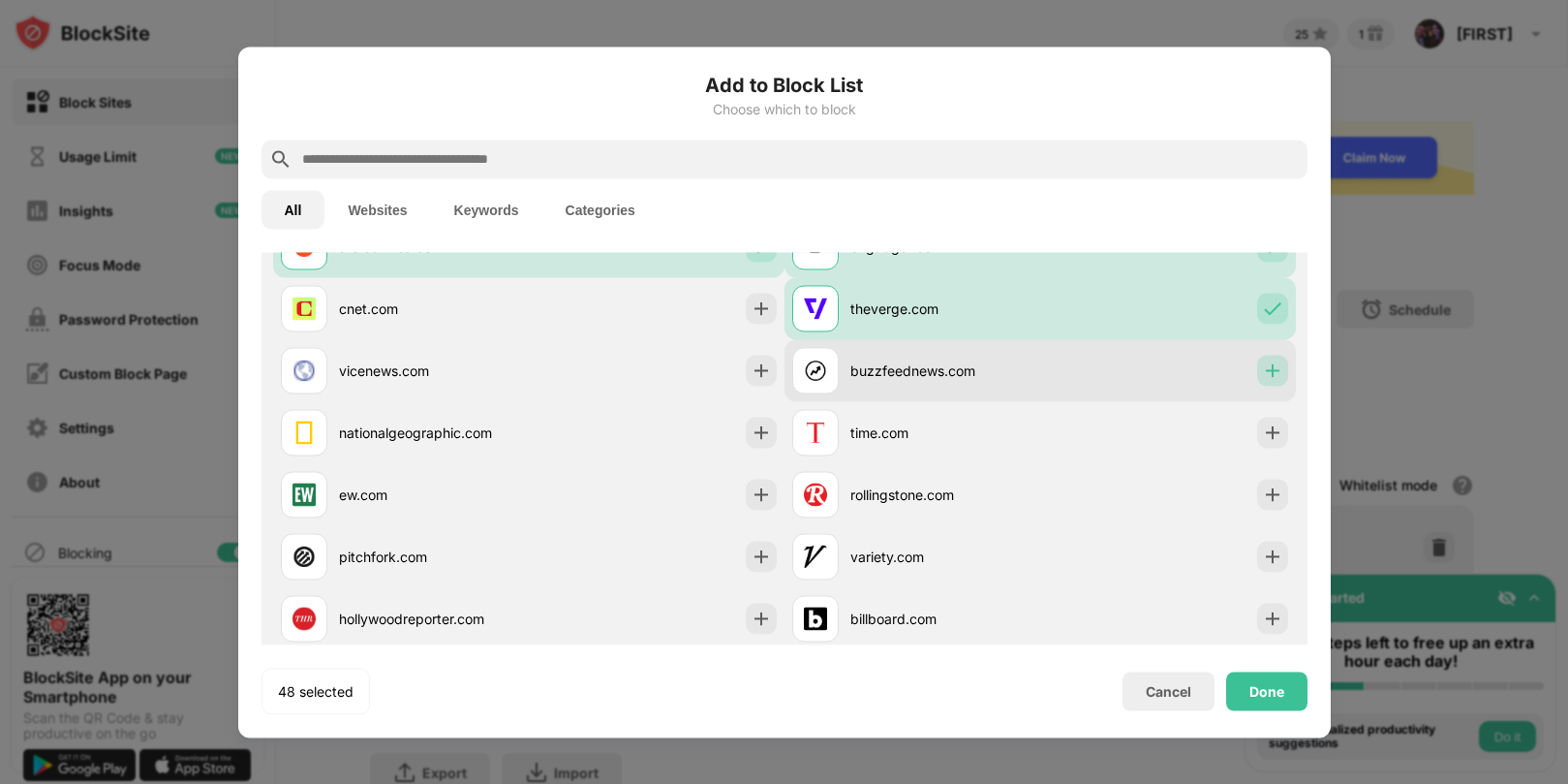 click at bounding box center [1273, 370] 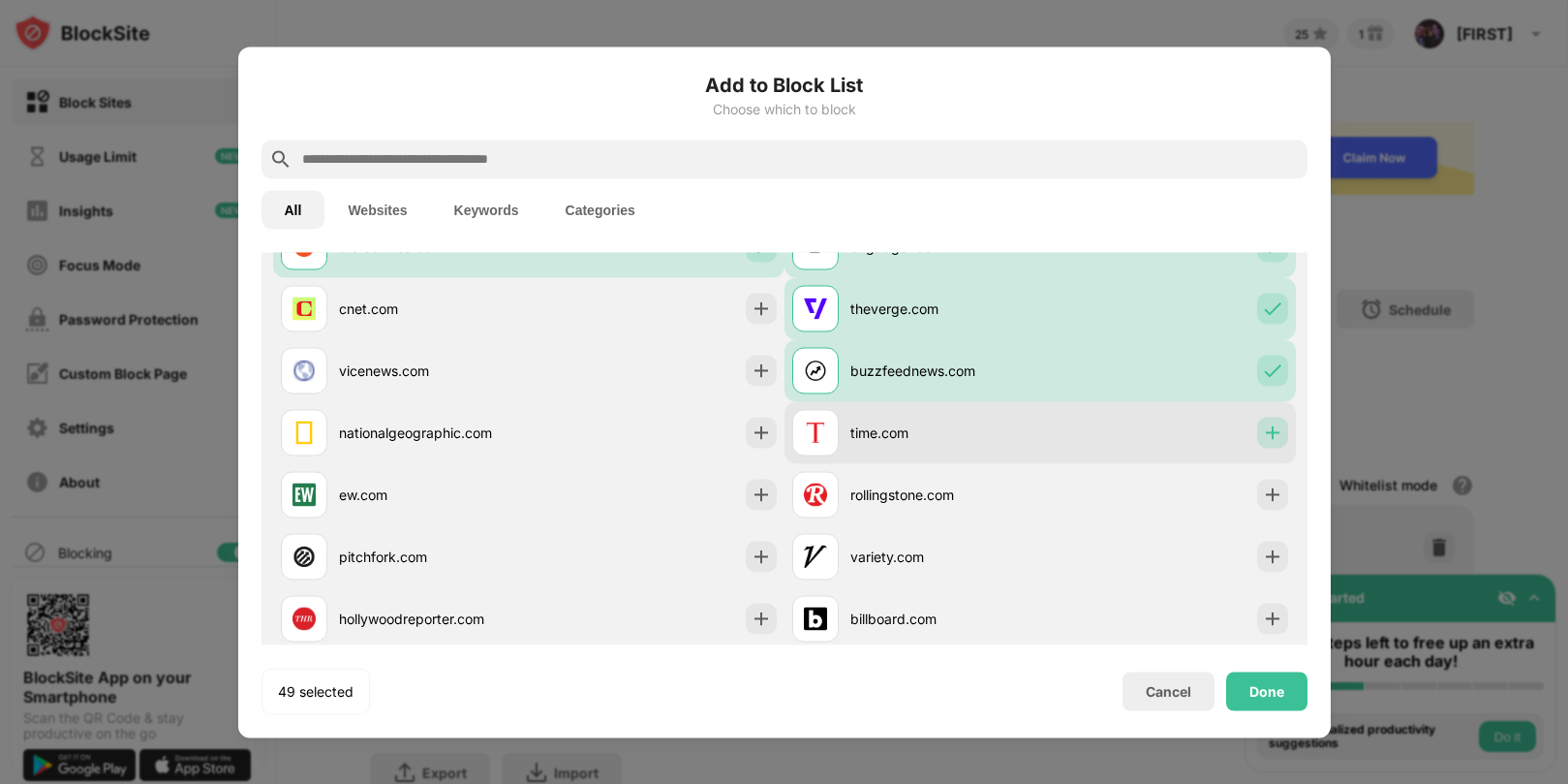 click at bounding box center (1273, 432) 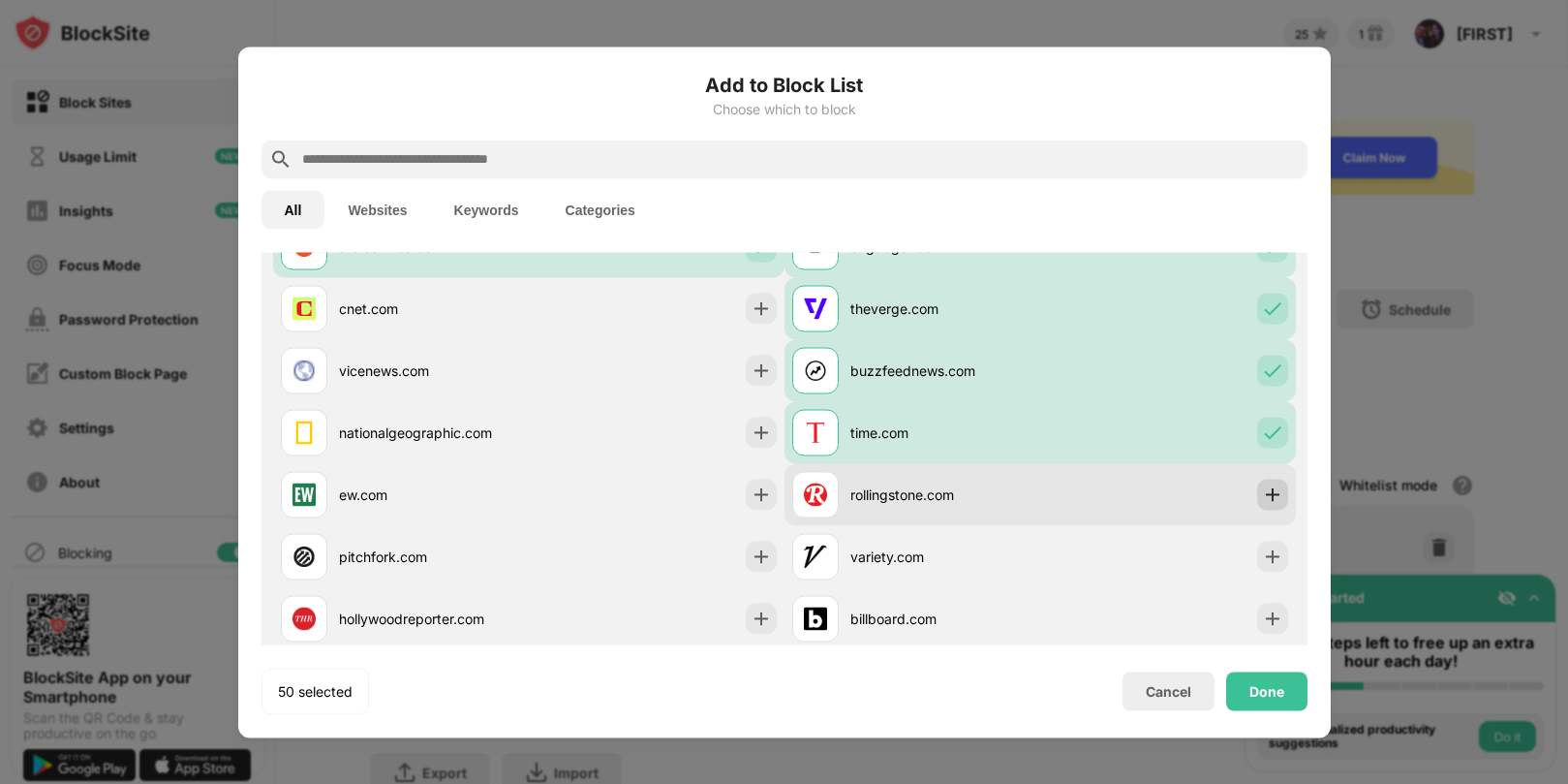 click at bounding box center (1273, 494) 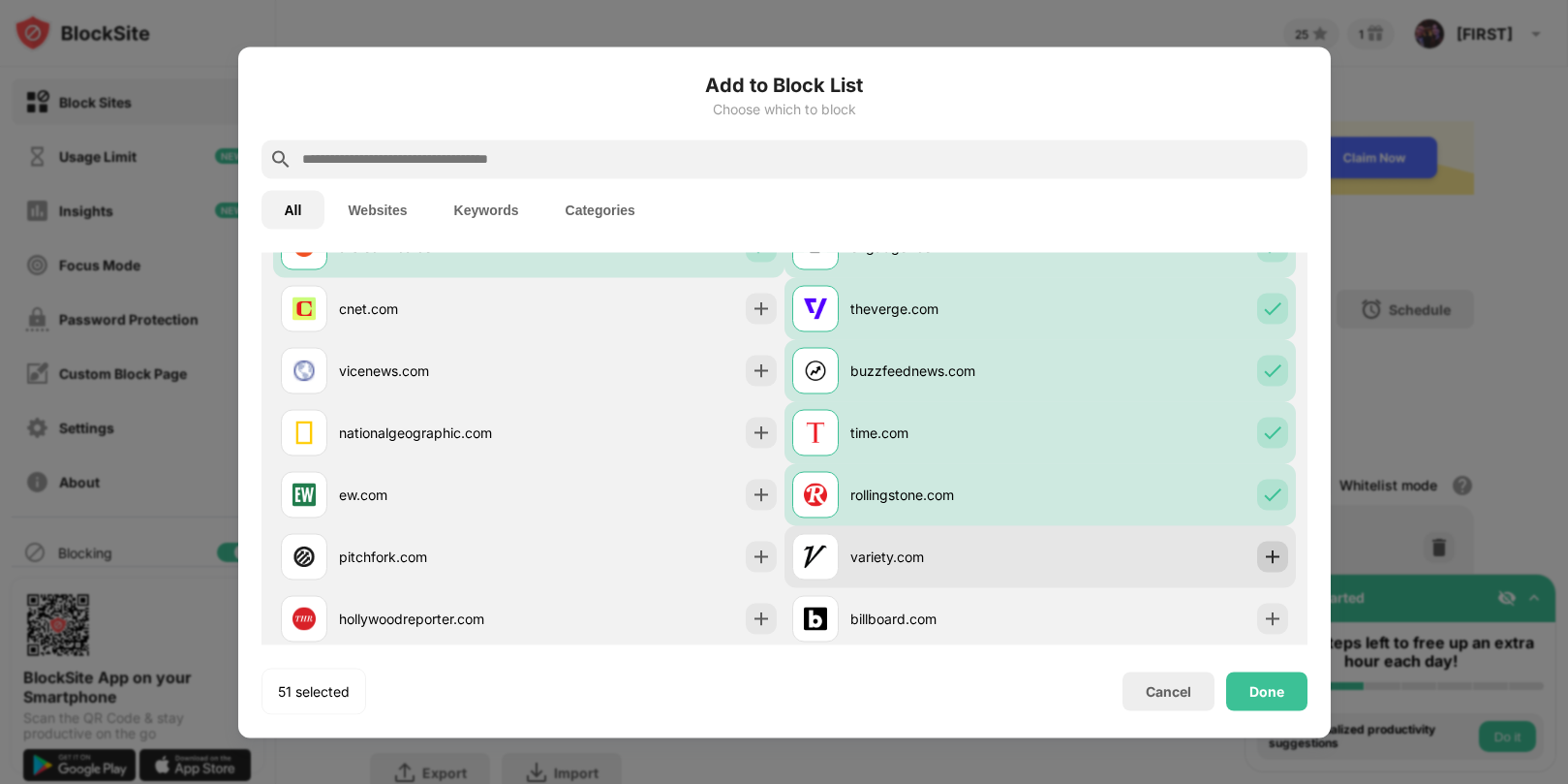 click at bounding box center (1273, 556) 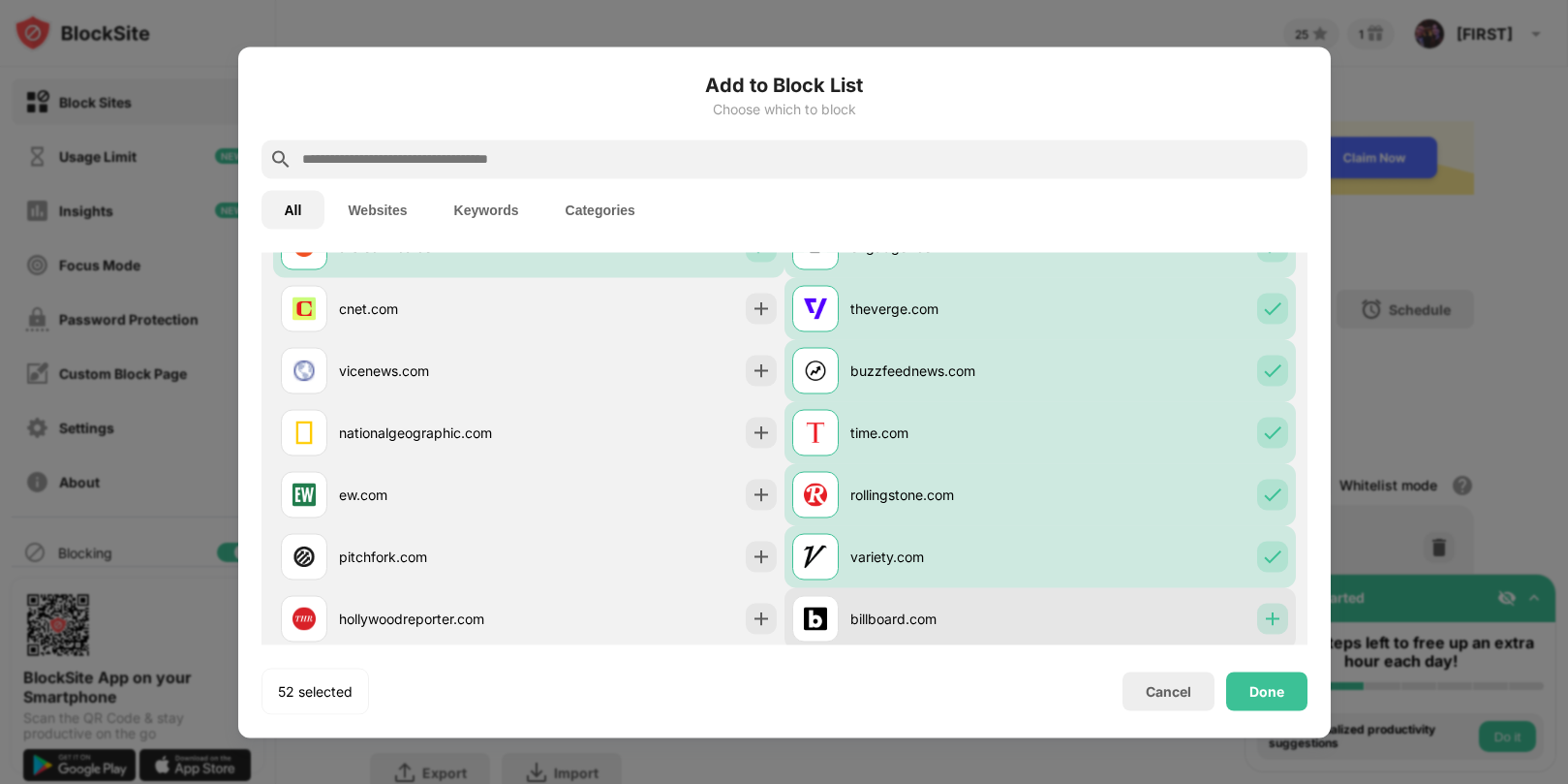 click at bounding box center [1273, 618] 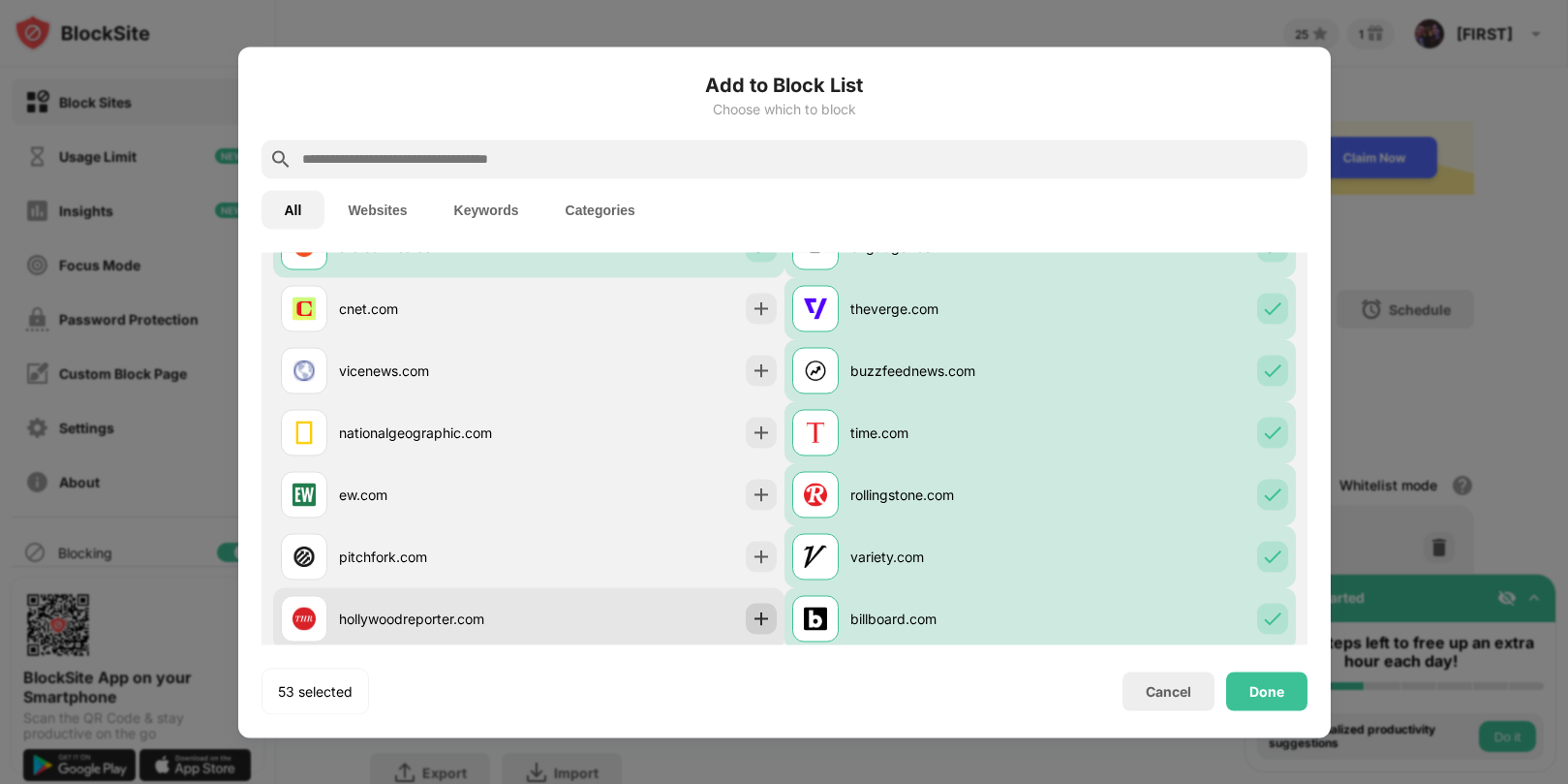 click at bounding box center [761, 618] 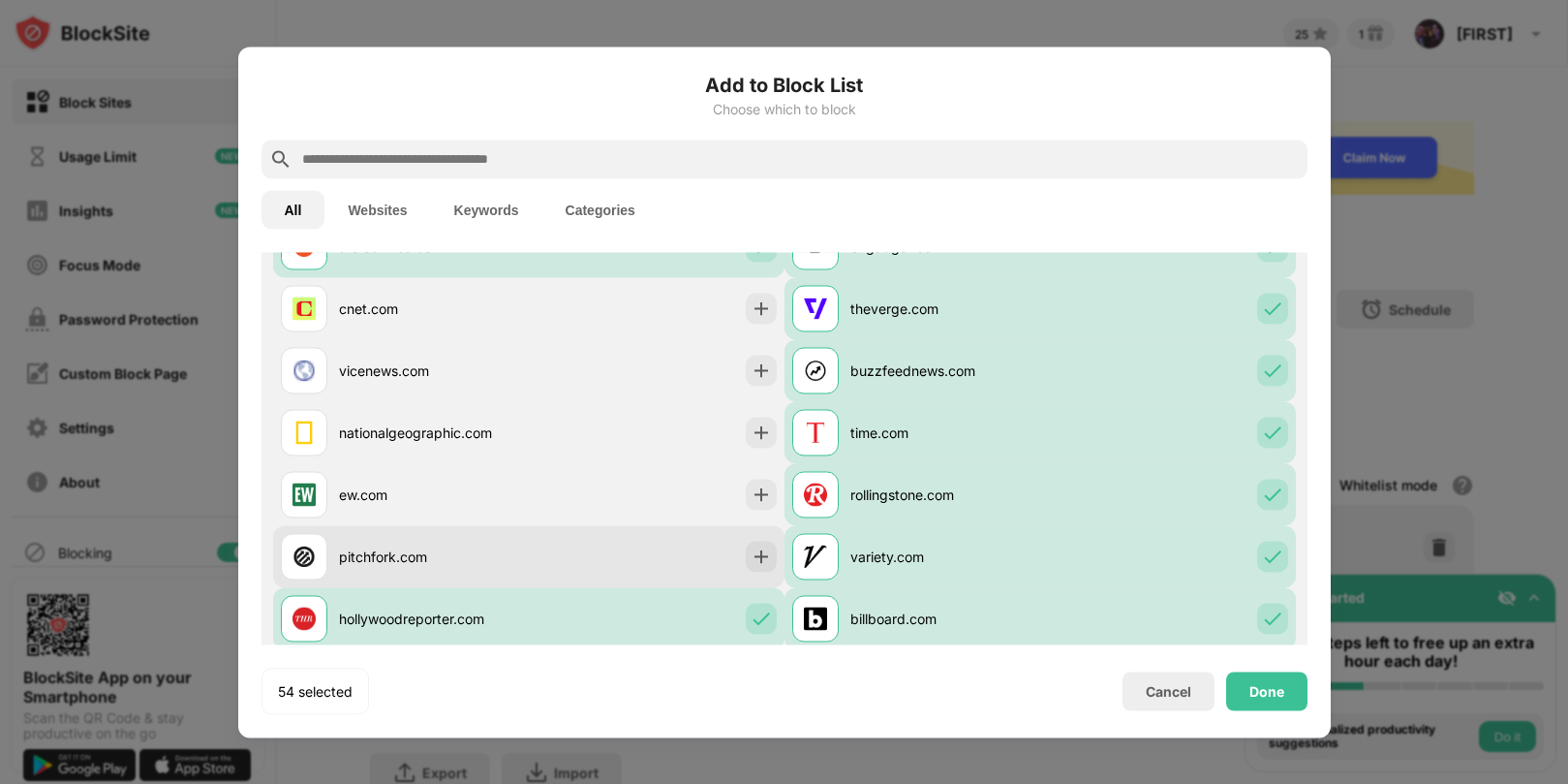 click on "pitchfork.com" at bounding box center (529, 556) 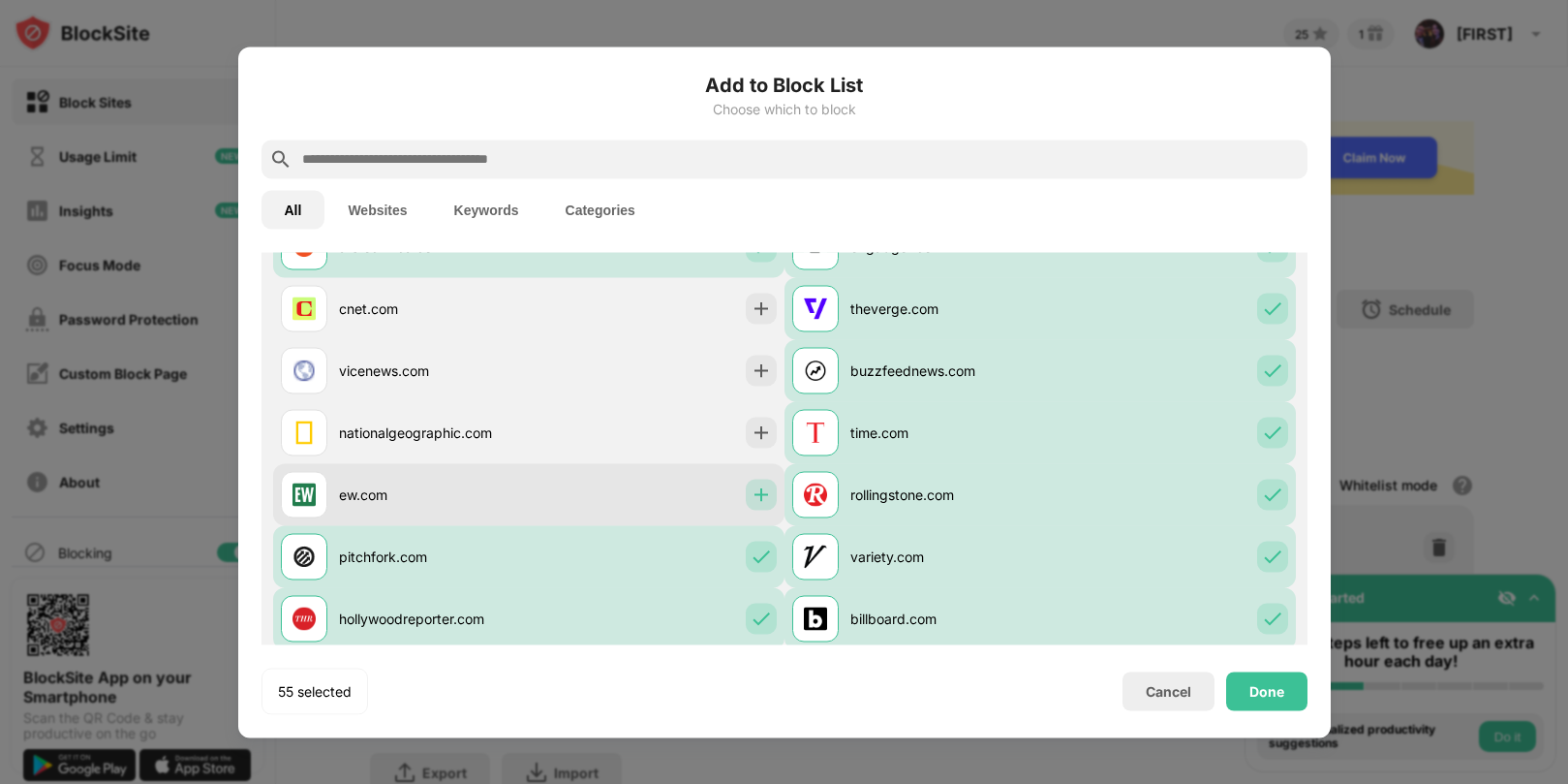 click at bounding box center (761, 494) 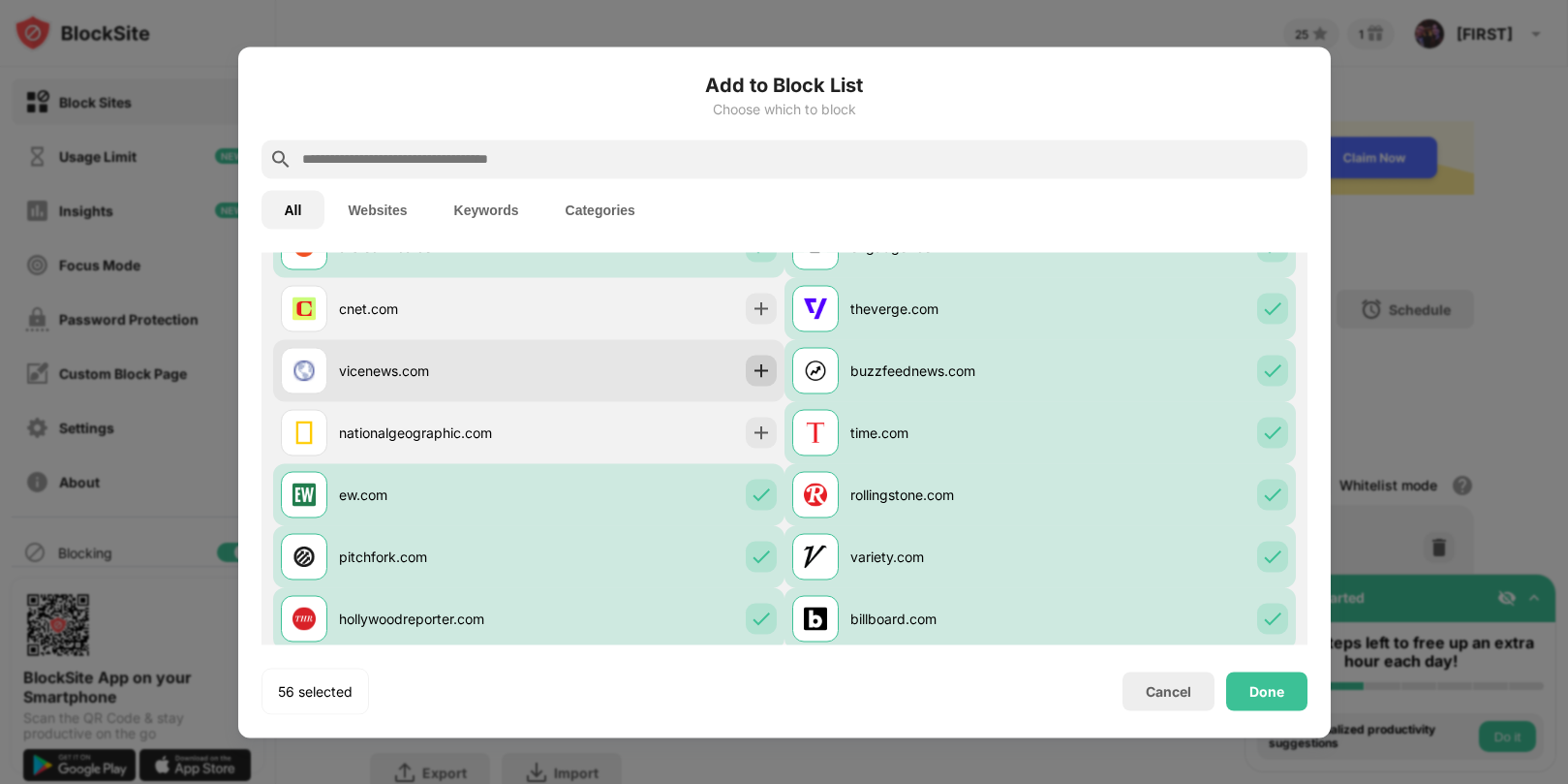 click at bounding box center (761, 370) 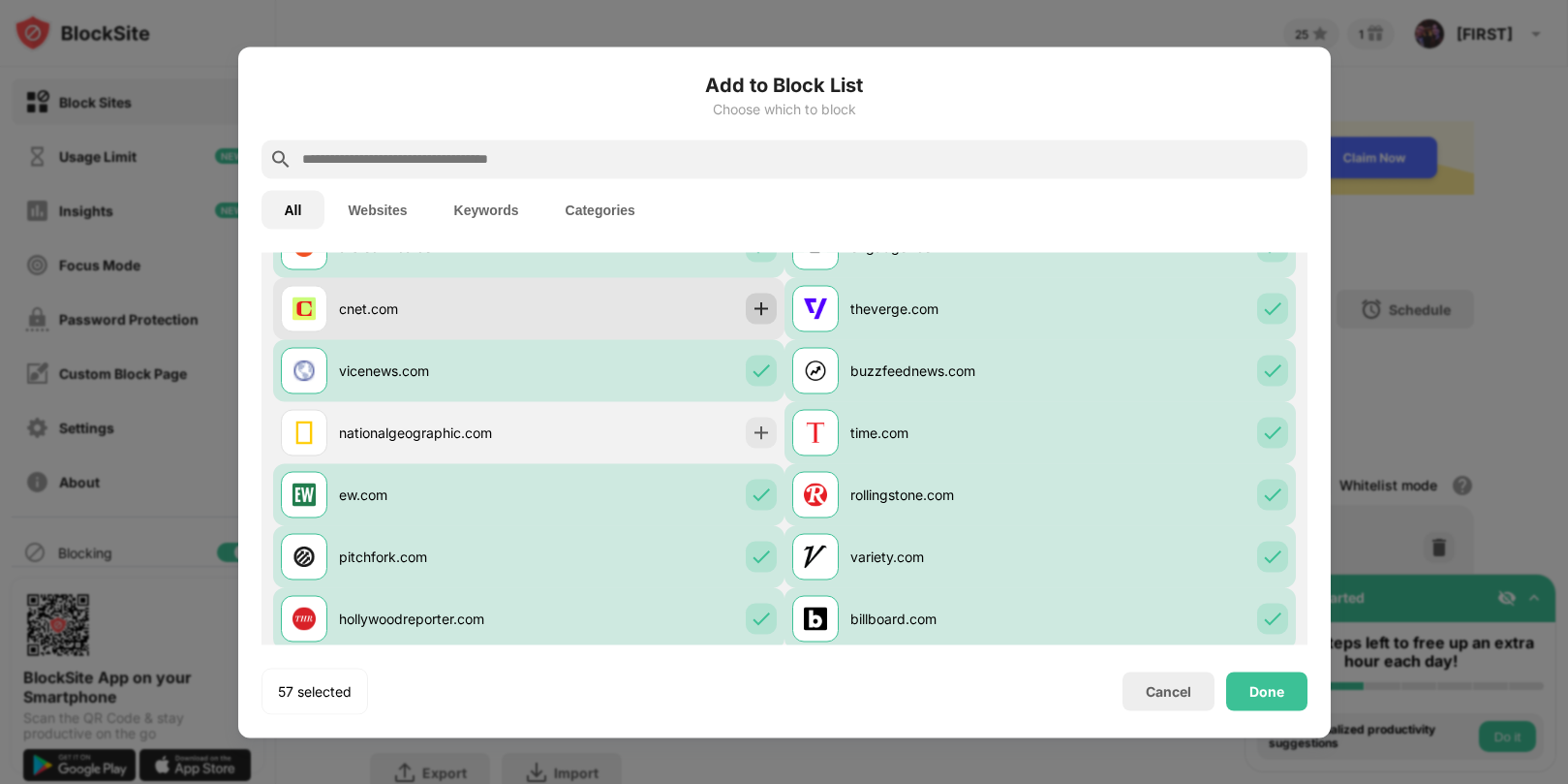 click at bounding box center [761, 308] 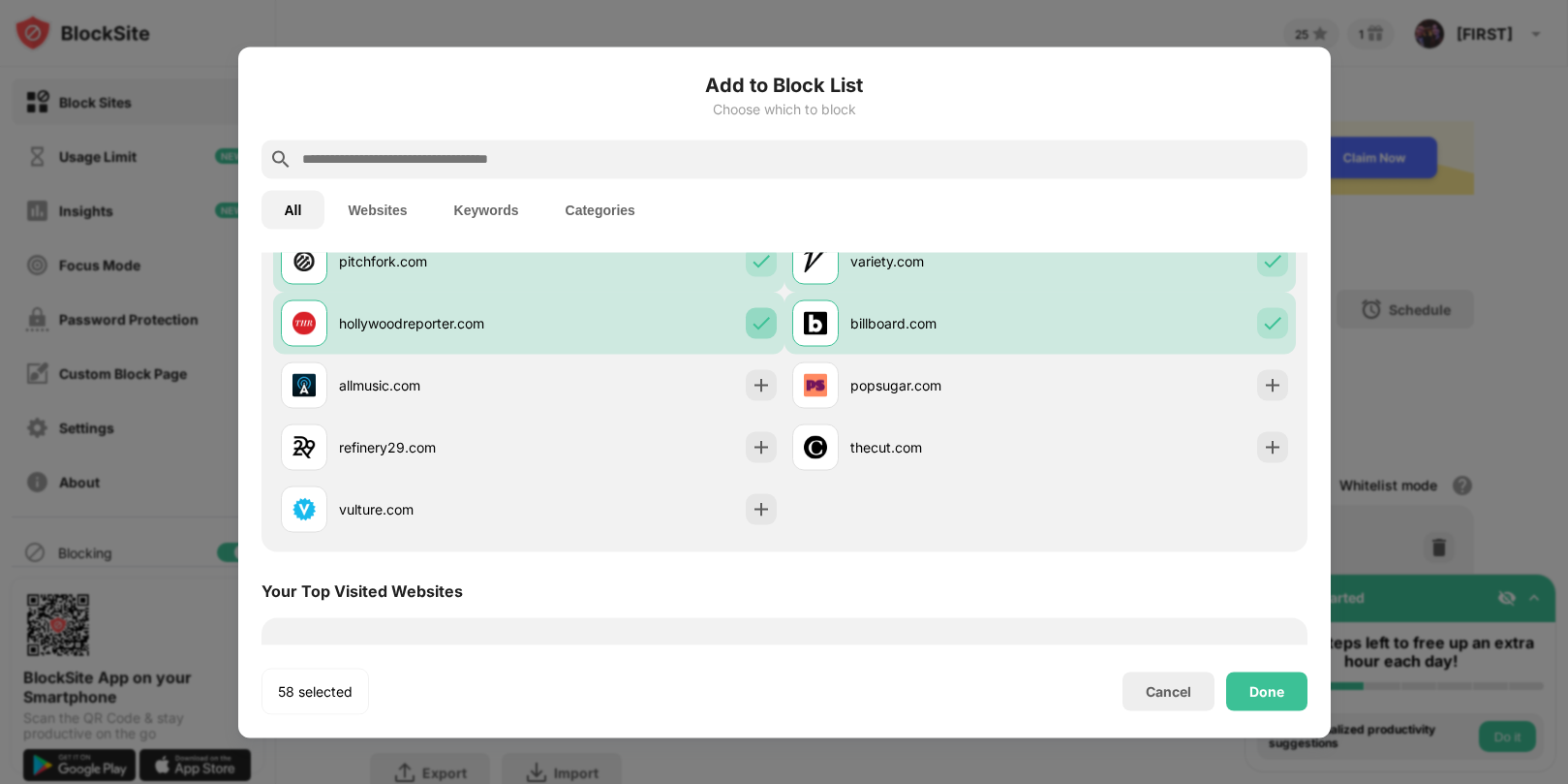 scroll, scrollTop: 2249, scrollLeft: 0, axis: vertical 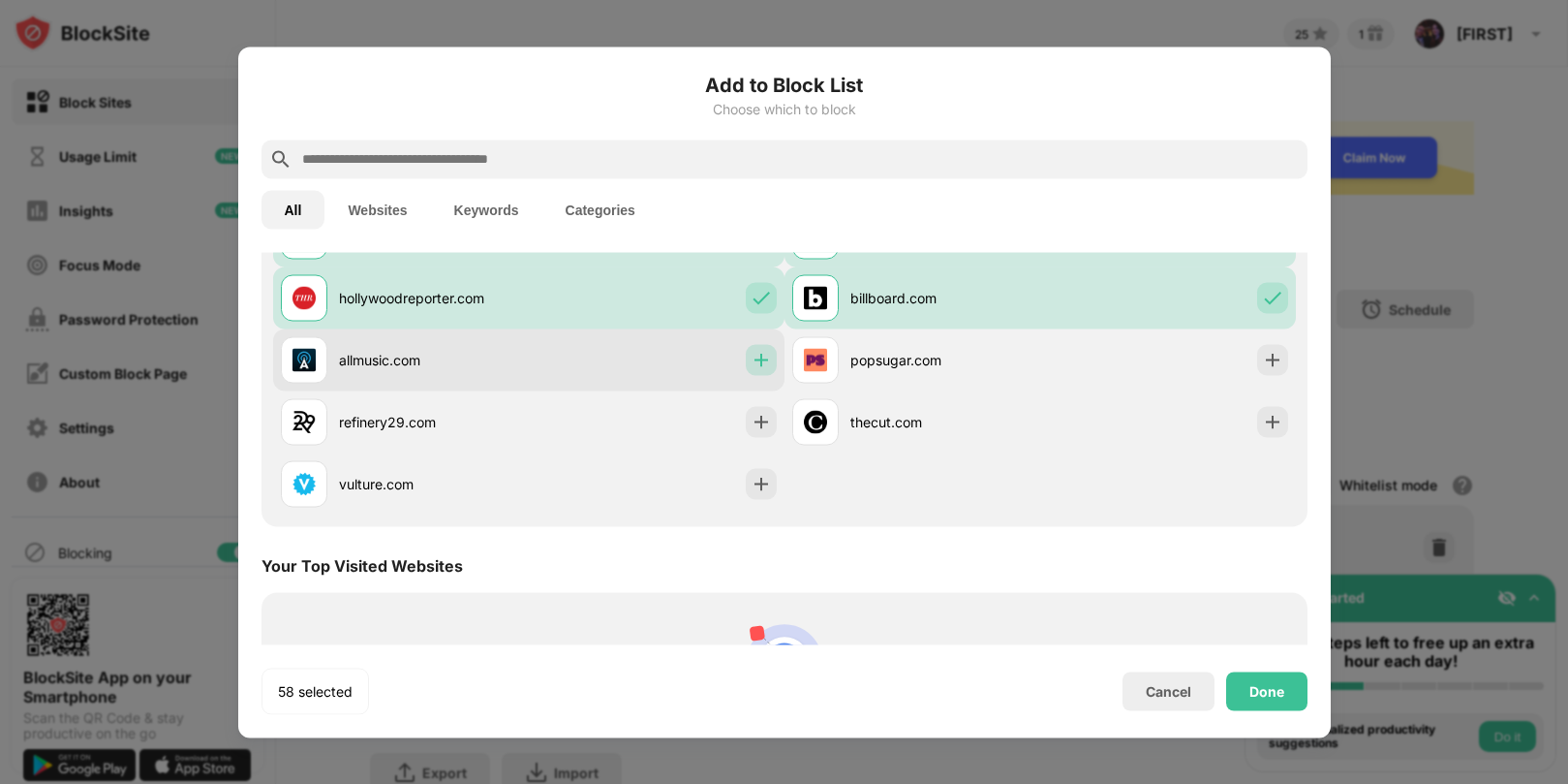 click at bounding box center (761, 360) 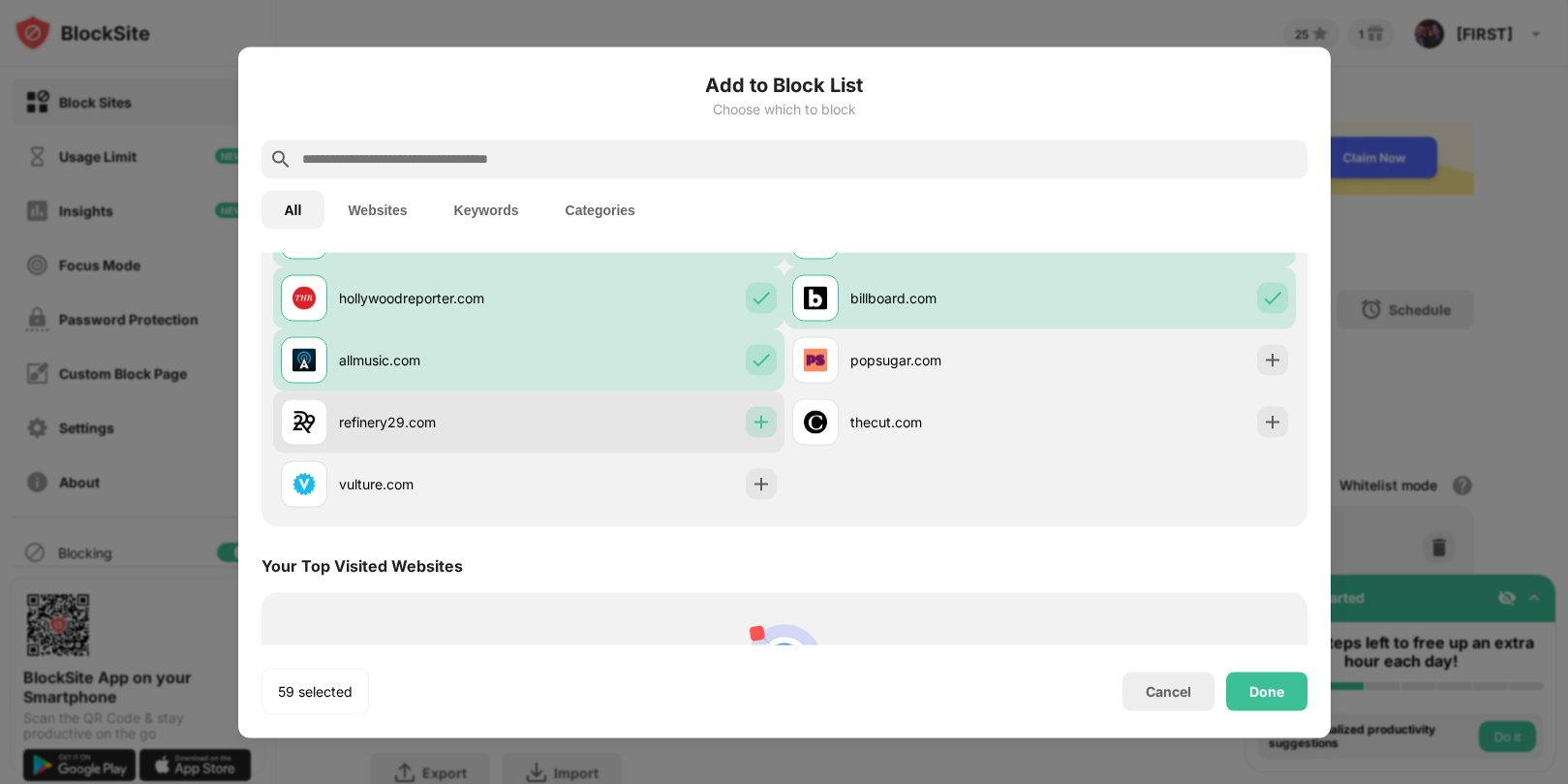 click at bounding box center [761, 422] 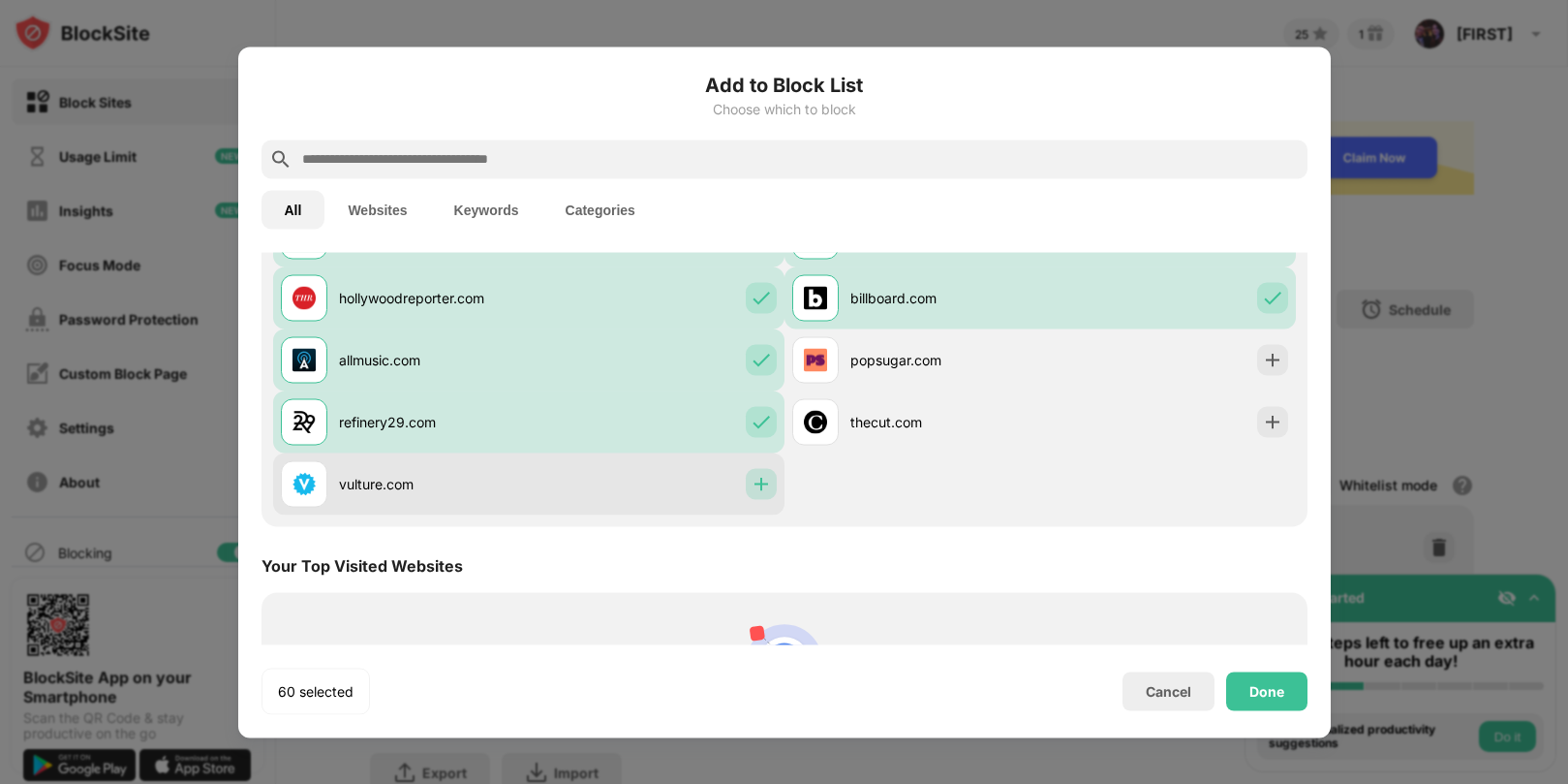 click at bounding box center [761, 484] 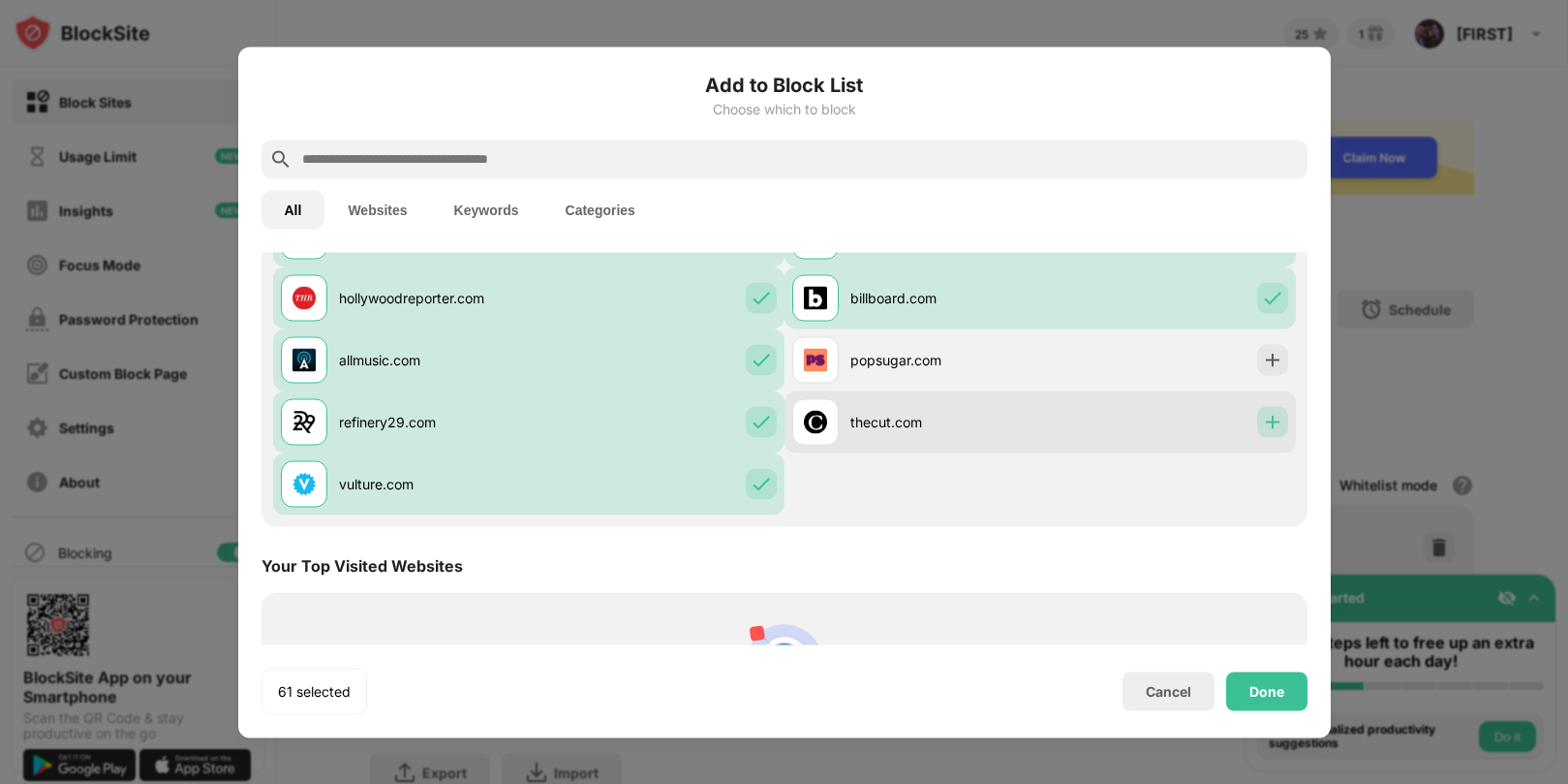 click at bounding box center [1273, 422] 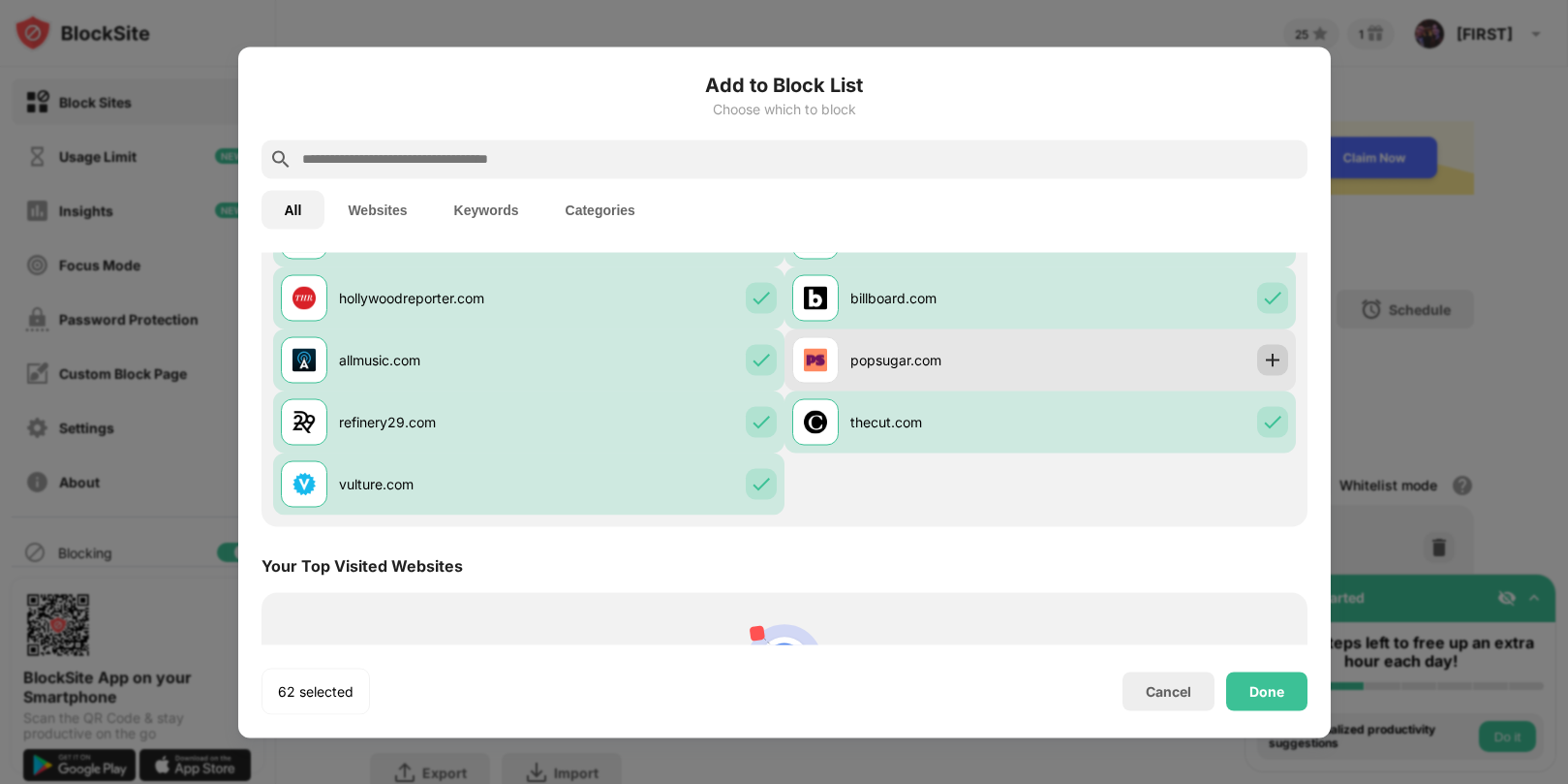 click at bounding box center [1273, 360] 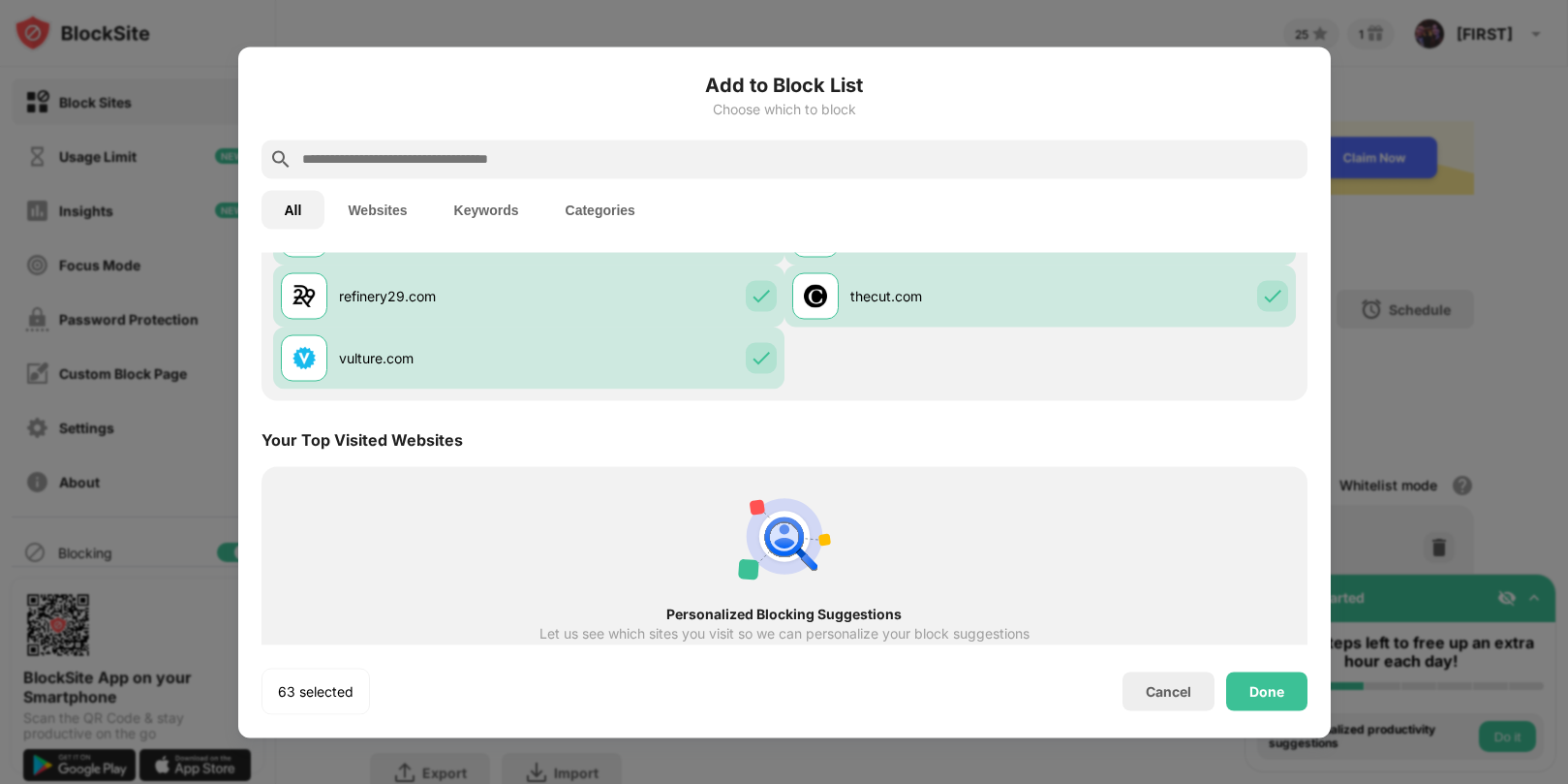 scroll, scrollTop: 2391, scrollLeft: 0, axis: vertical 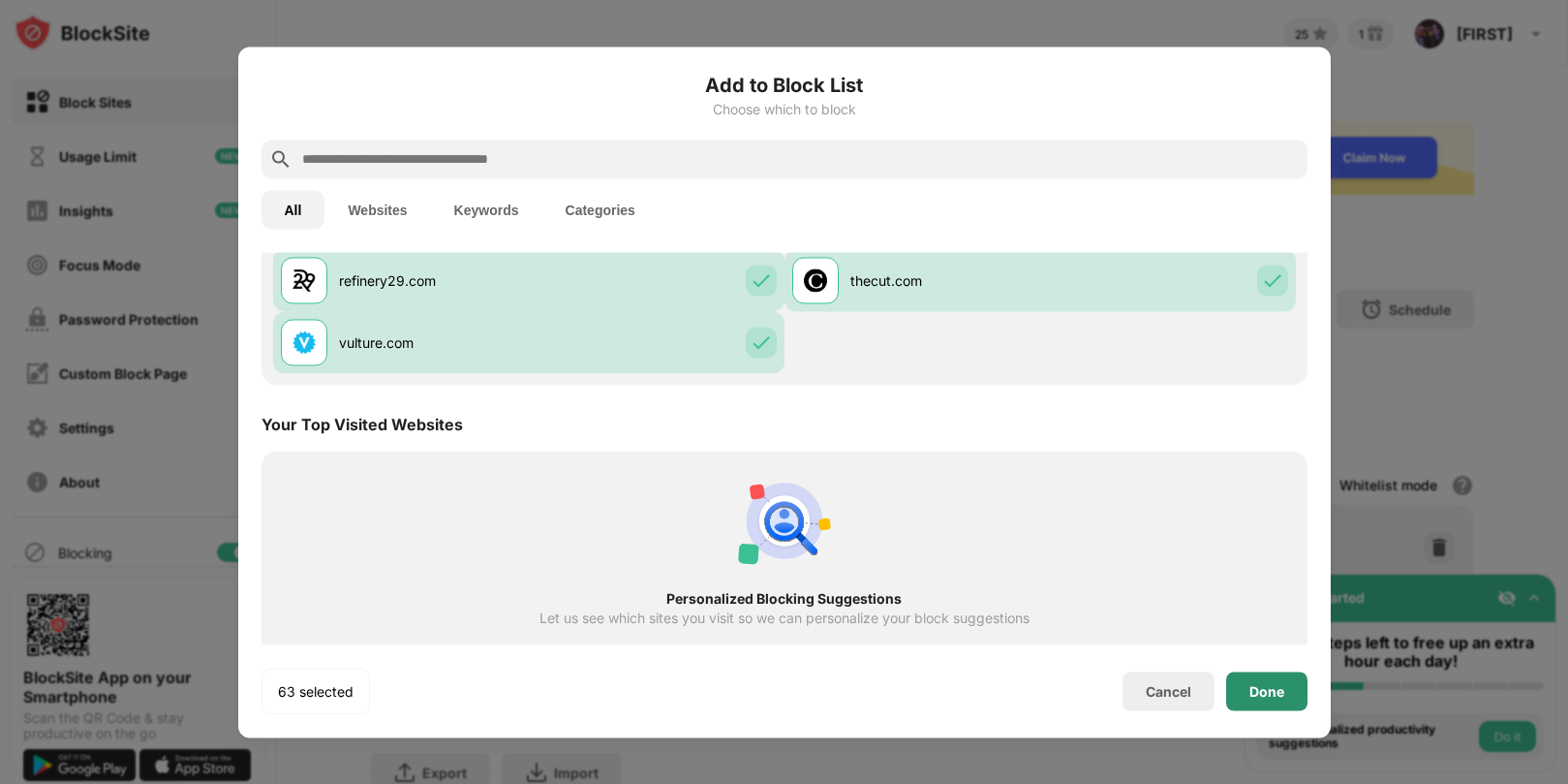 click on "Done" at bounding box center [1267, 691] 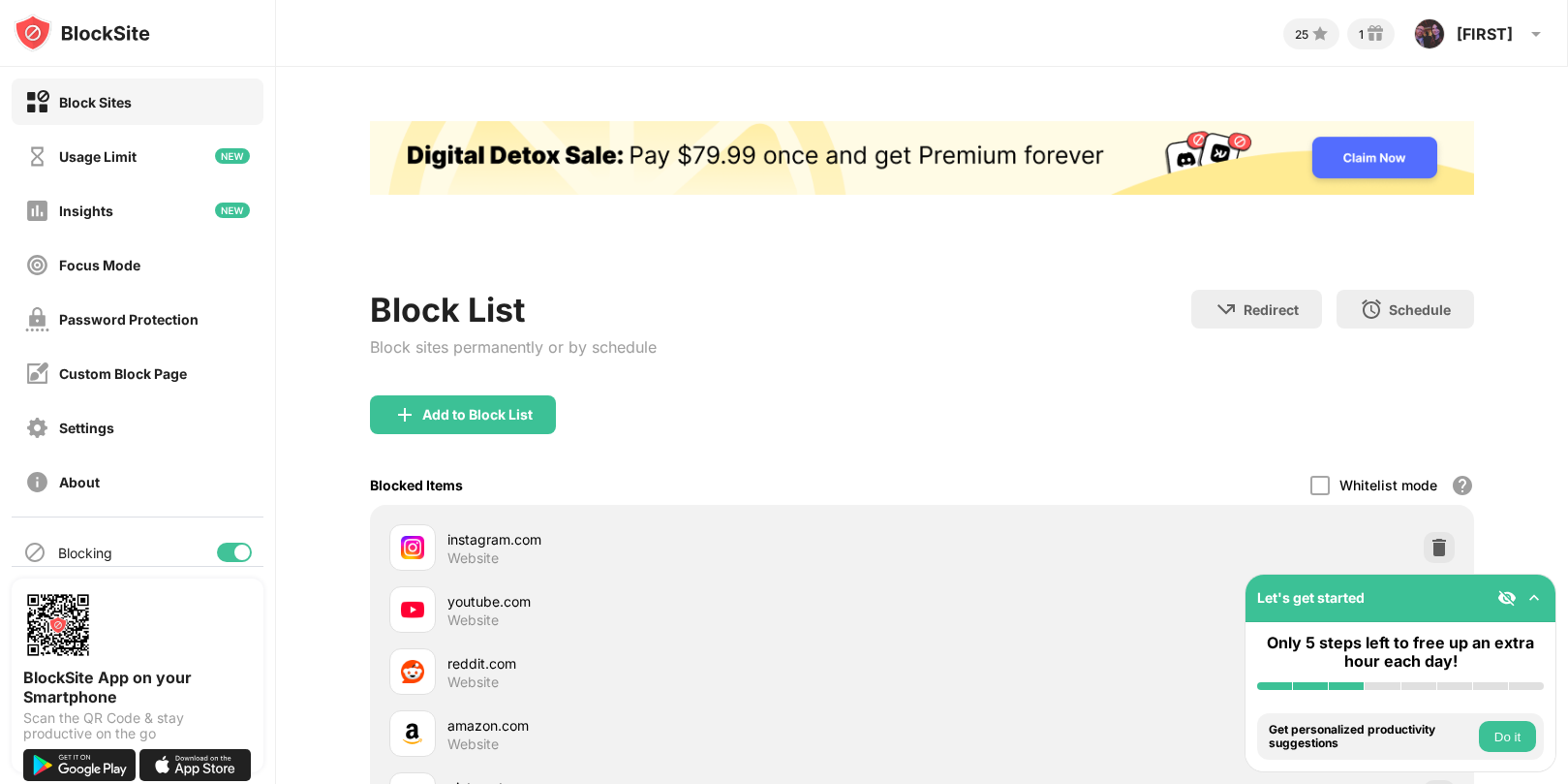 scroll, scrollTop: 2422, scrollLeft: 0, axis: vertical 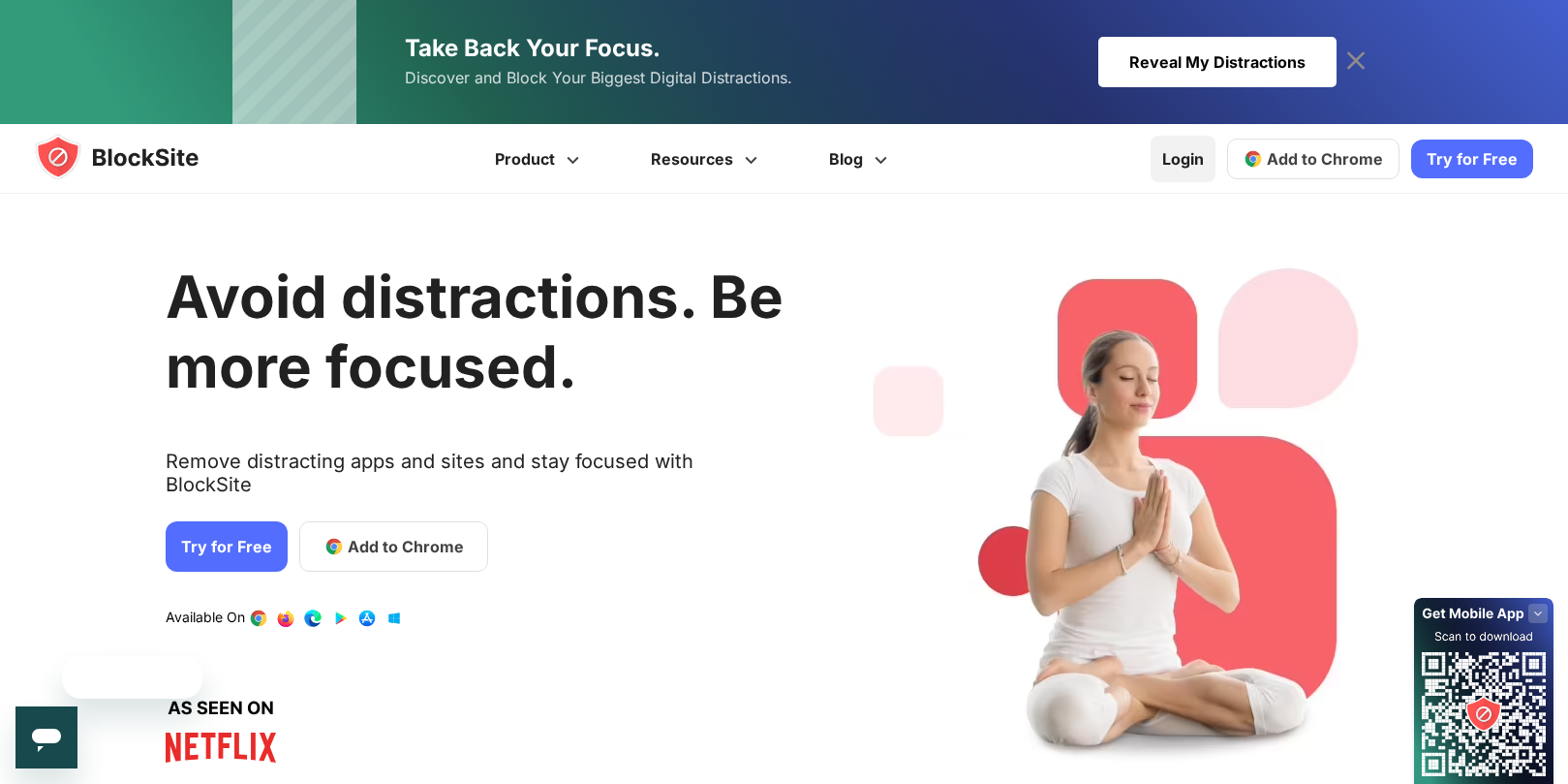 click on "Login" at bounding box center (1183, 159) 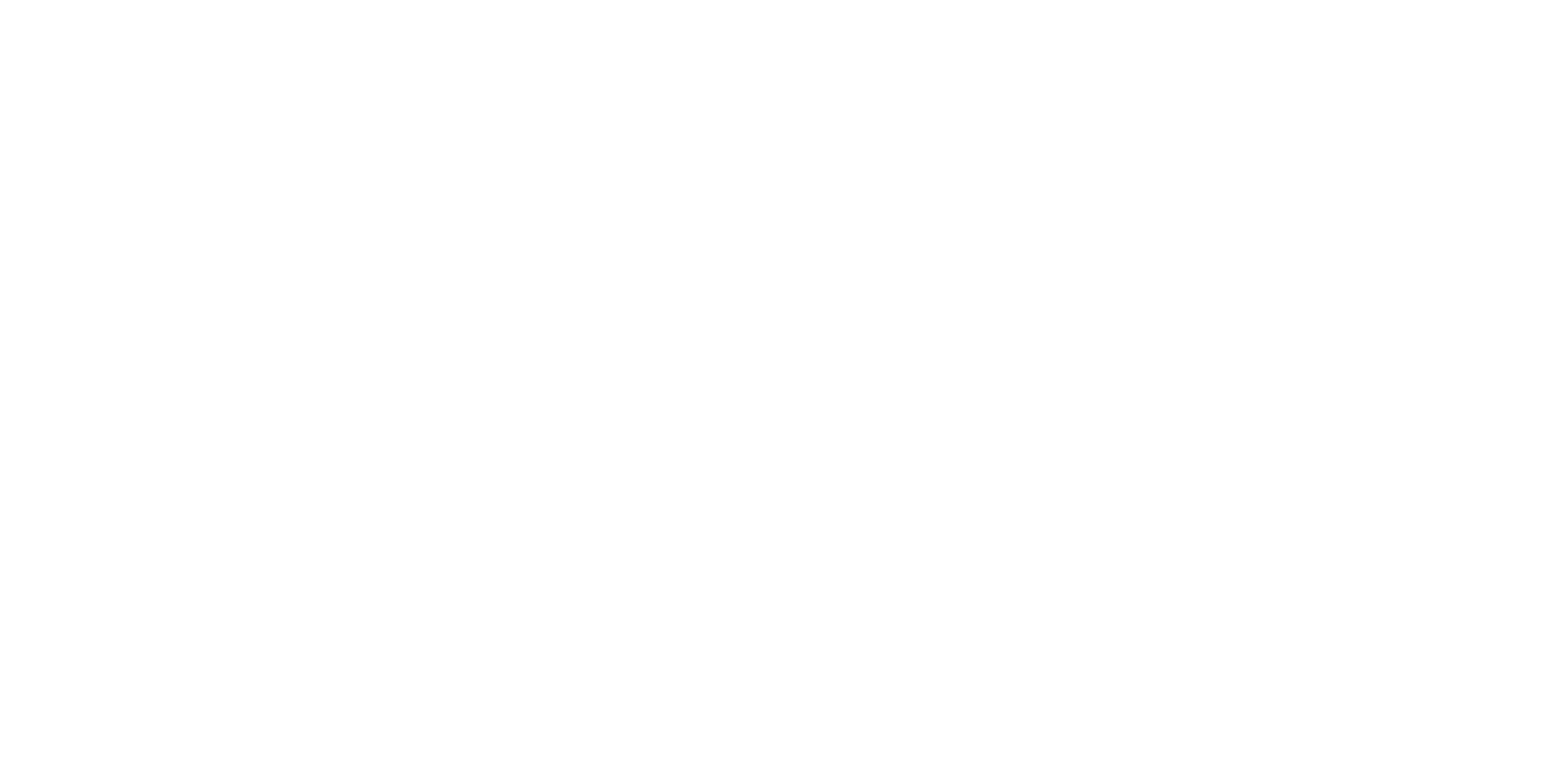 scroll, scrollTop: 0, scrollLeft: 0, axis: both 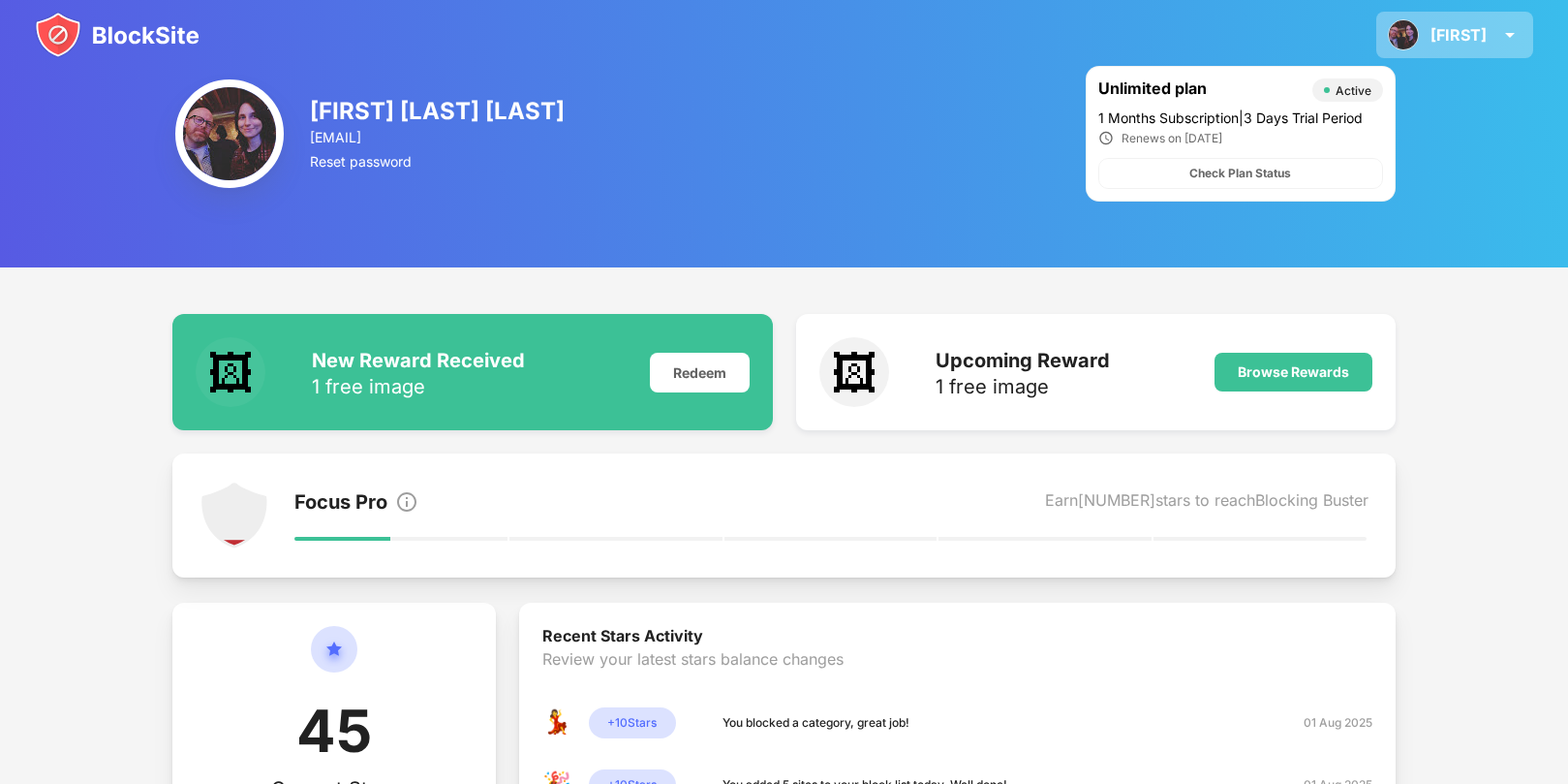 click on "[FIRST]" at bounding box center (1459, 35) 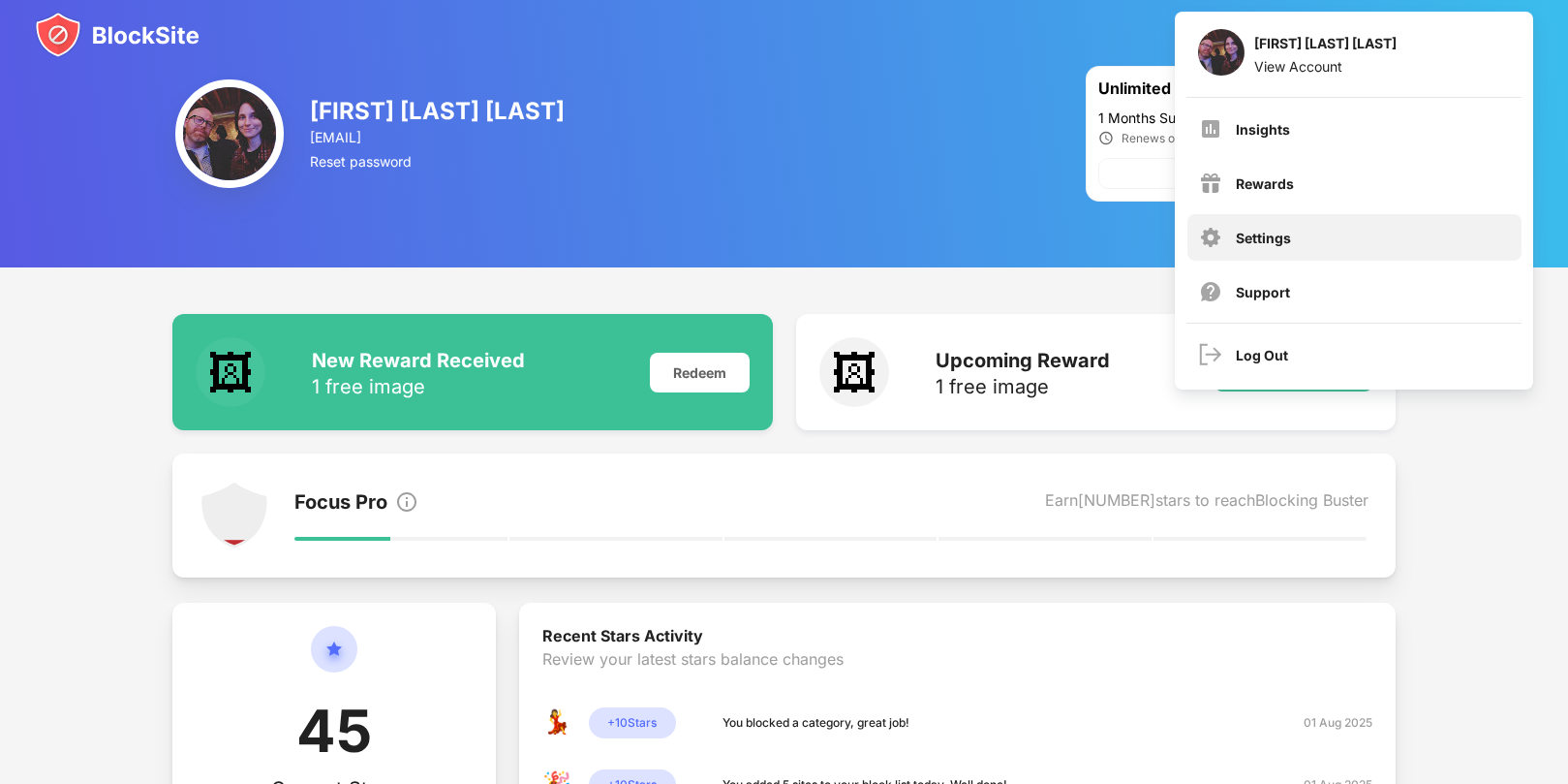 click on "Settings" at bounding box center (1354, 237) 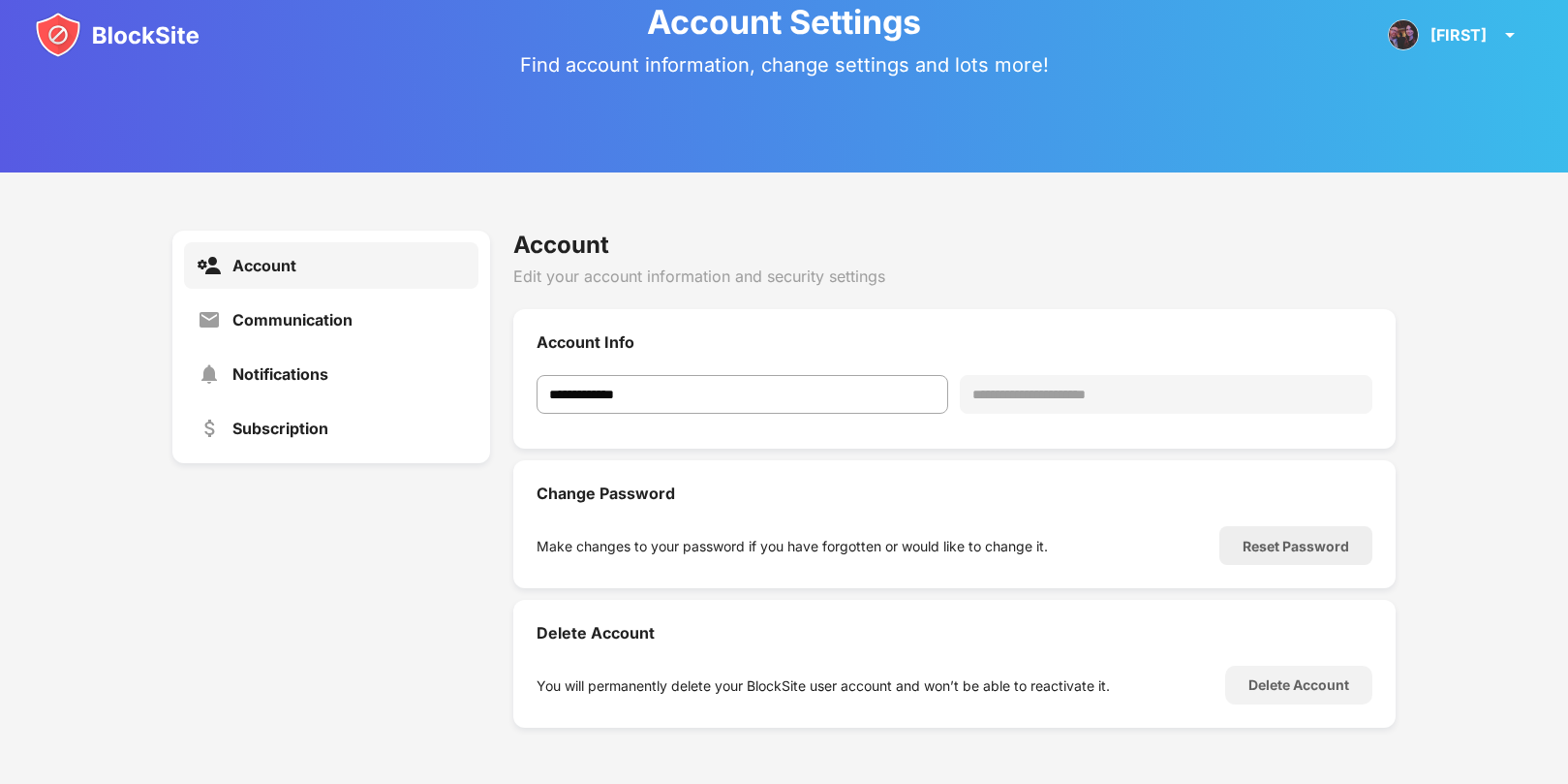 scroll, scrollTop: 85, scrollLeft: 0, axis: vertical 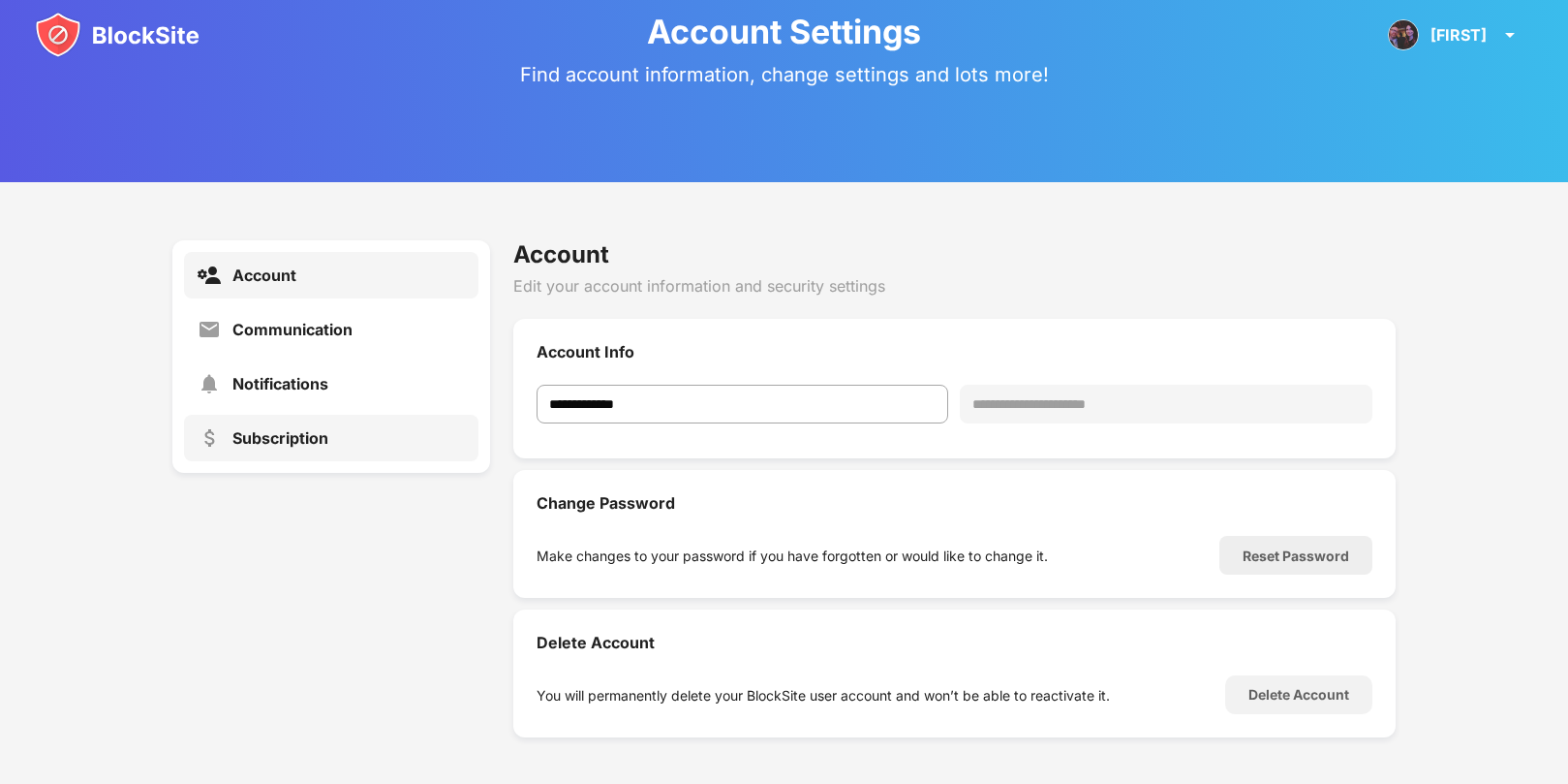 click on "Subscription" at bounding box center (280, 438) 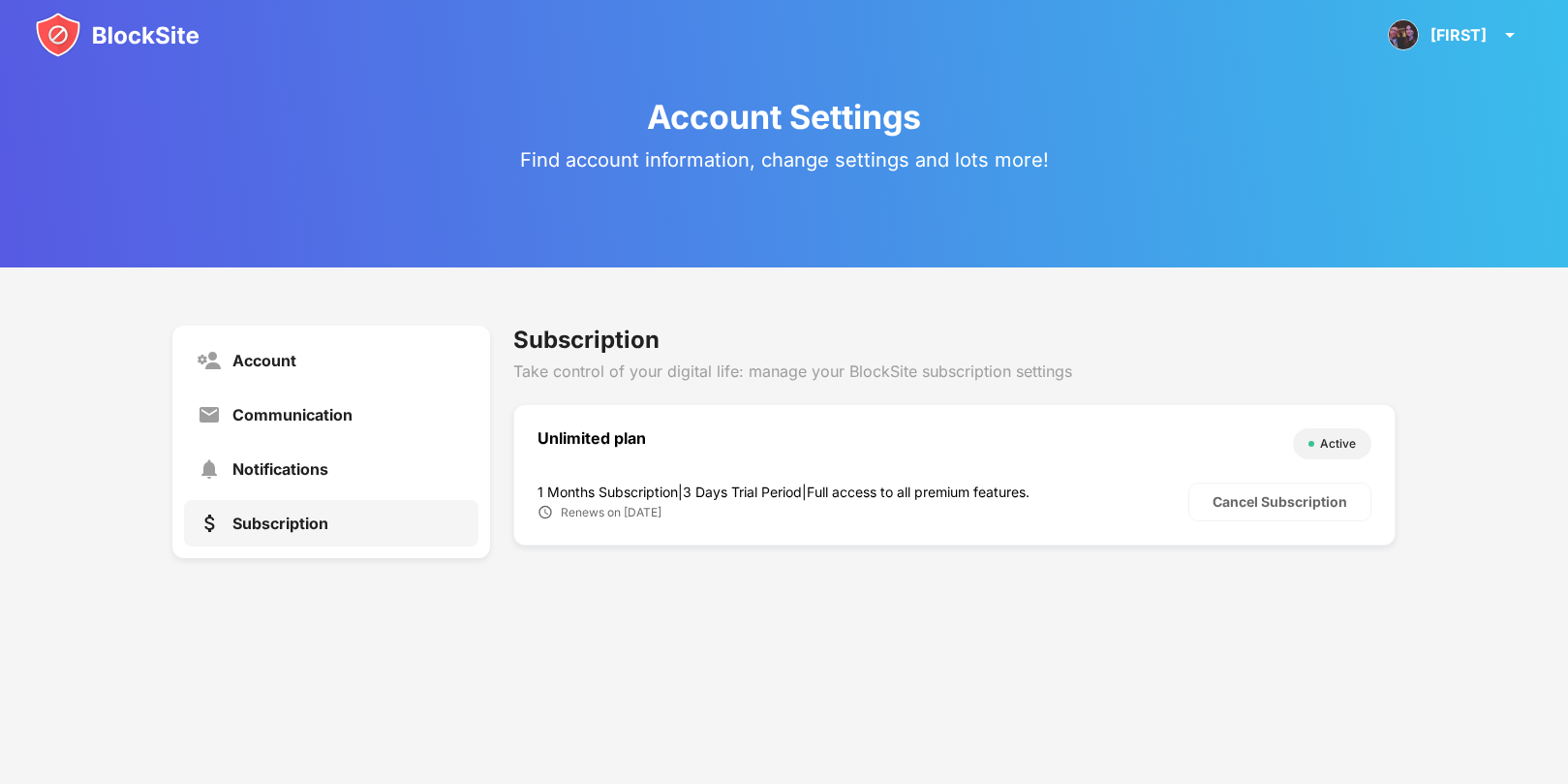 click at bounding box center [117, 35] 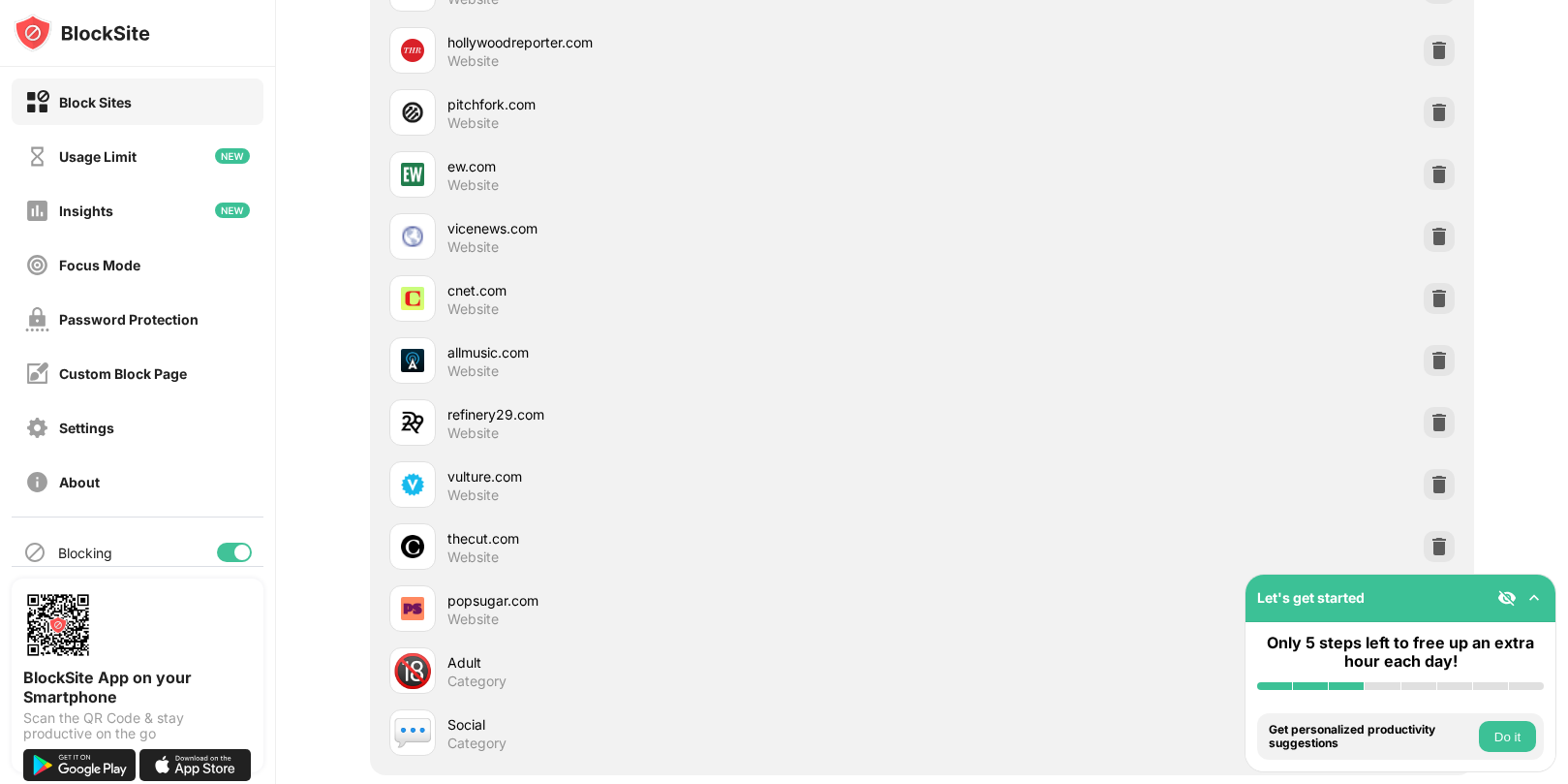 scroll, scrollTop: 3819, scrollLeft: 0, axis: vertical 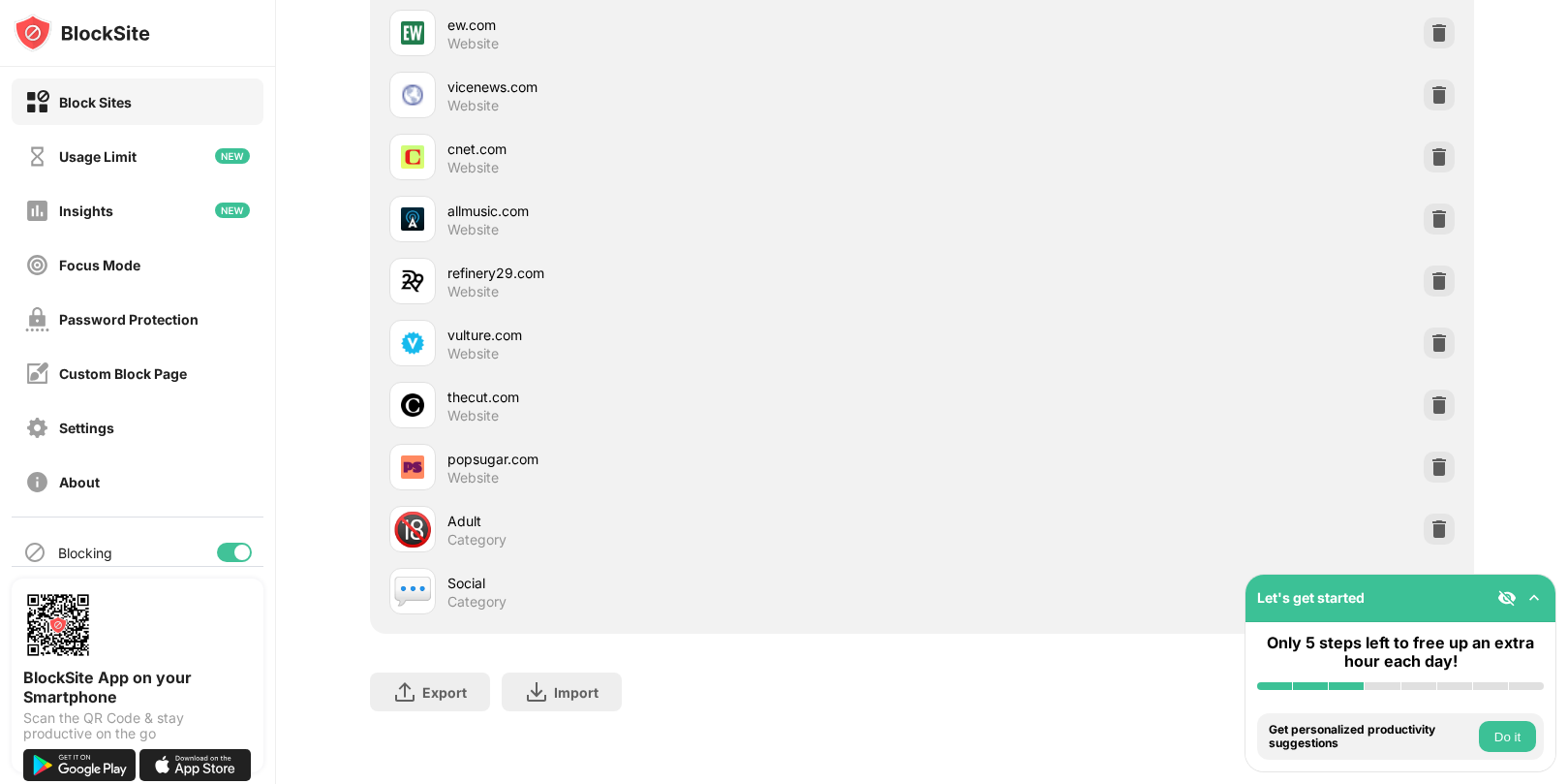 click at bounding box center (1534, 598) 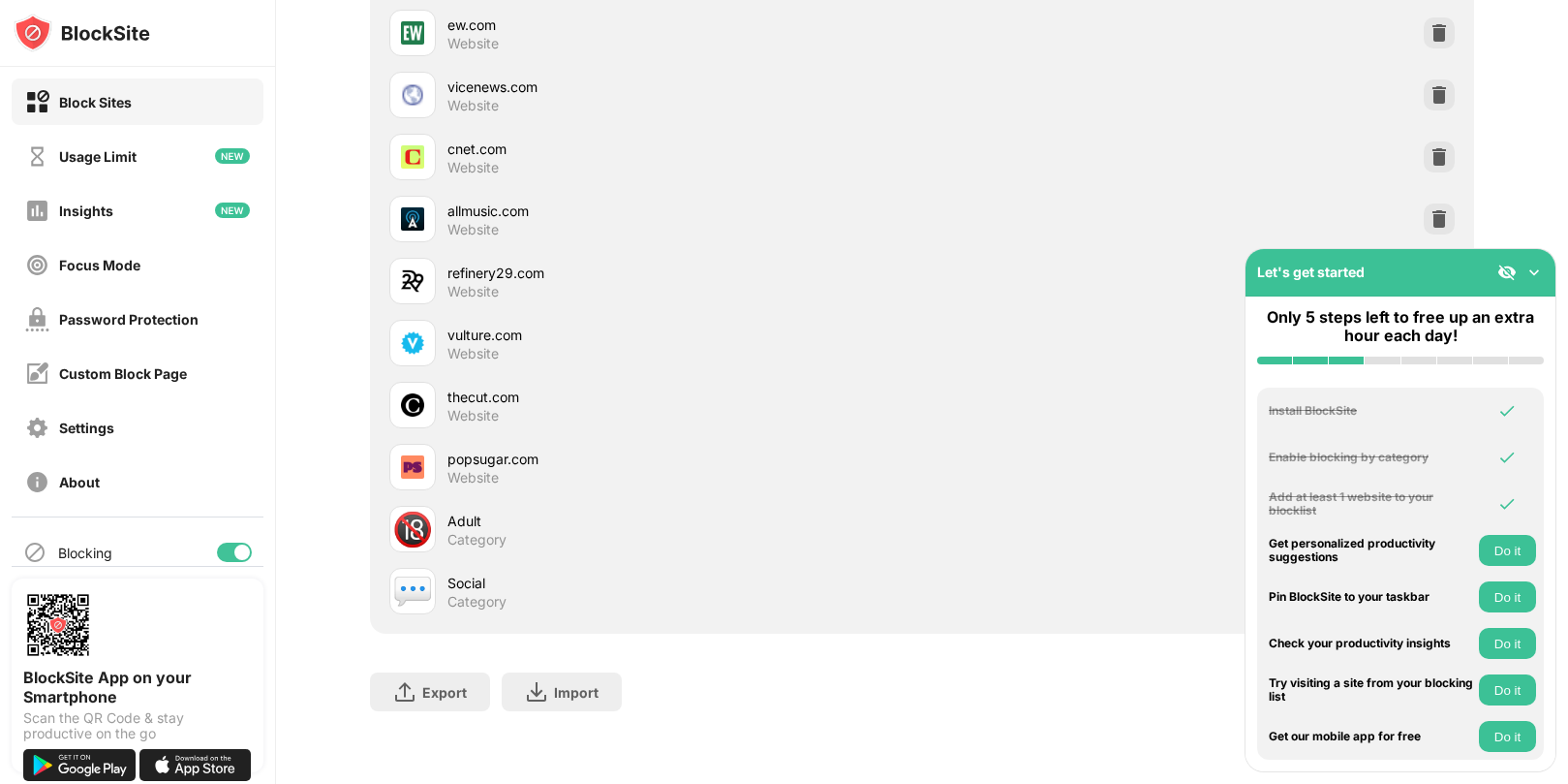 click at bounding box center (1534, 272) 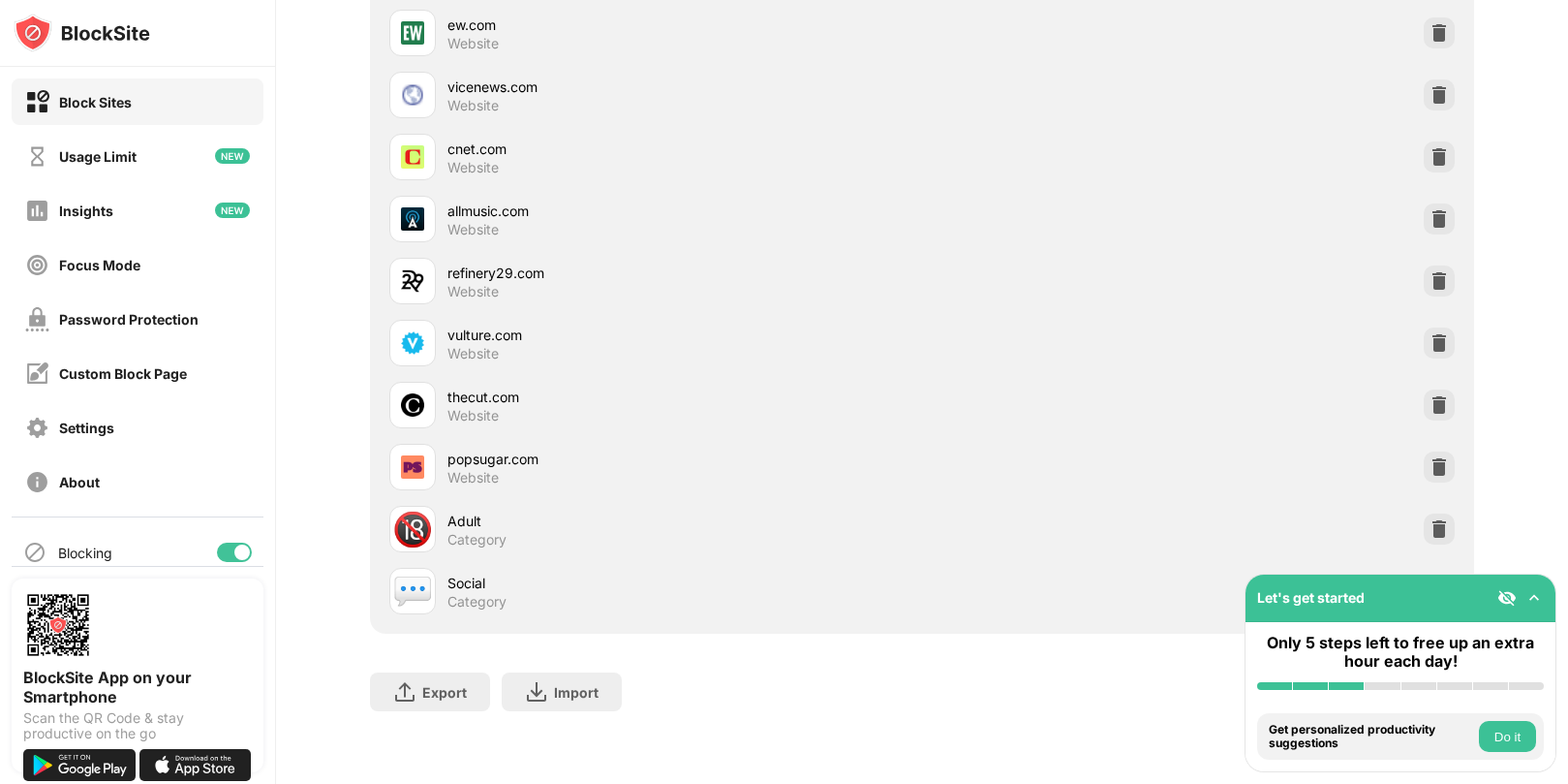click on "💬 Social Category" at bounding box center (922, 591) 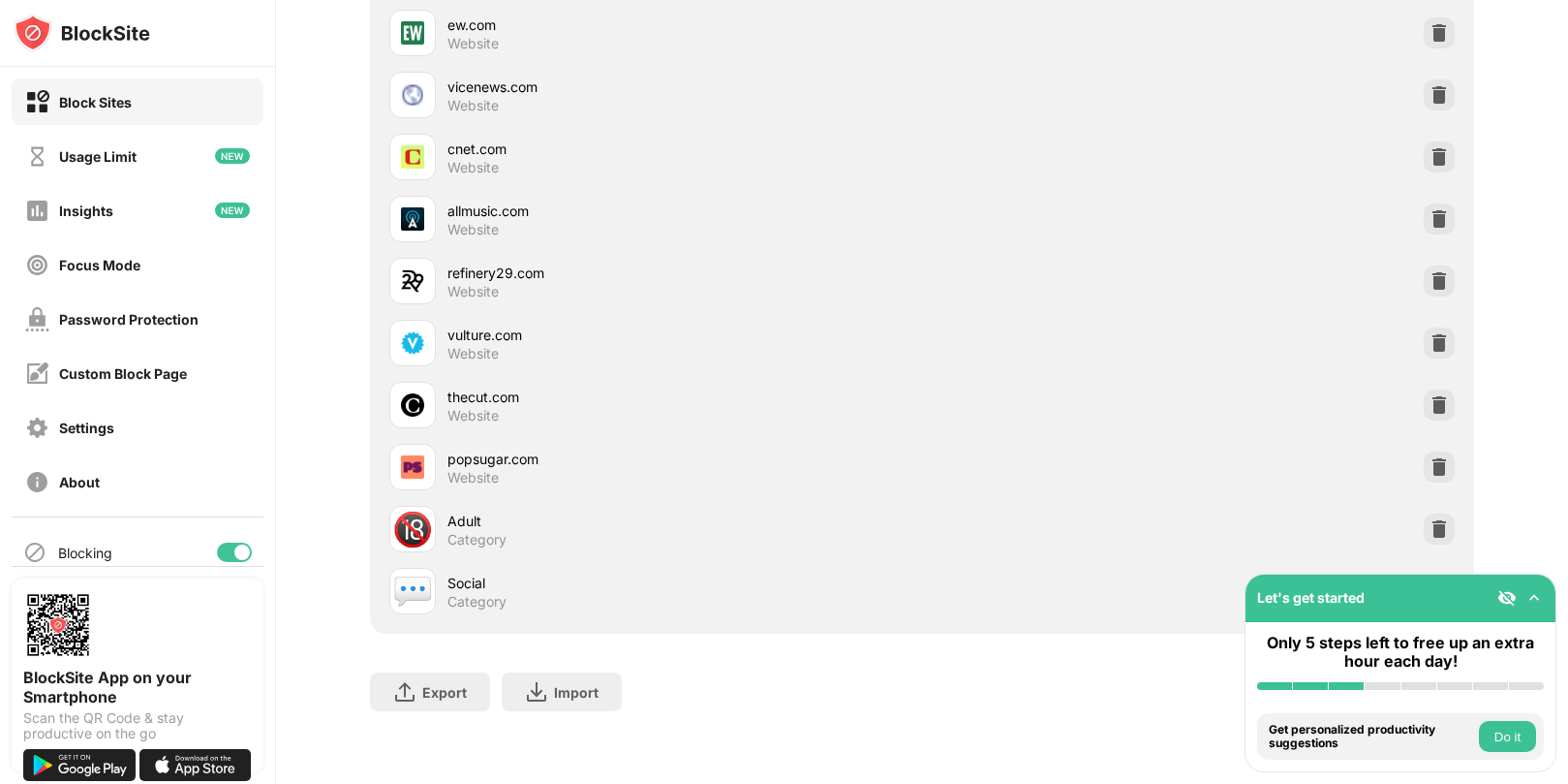 click at bounding box center (1507, 598) 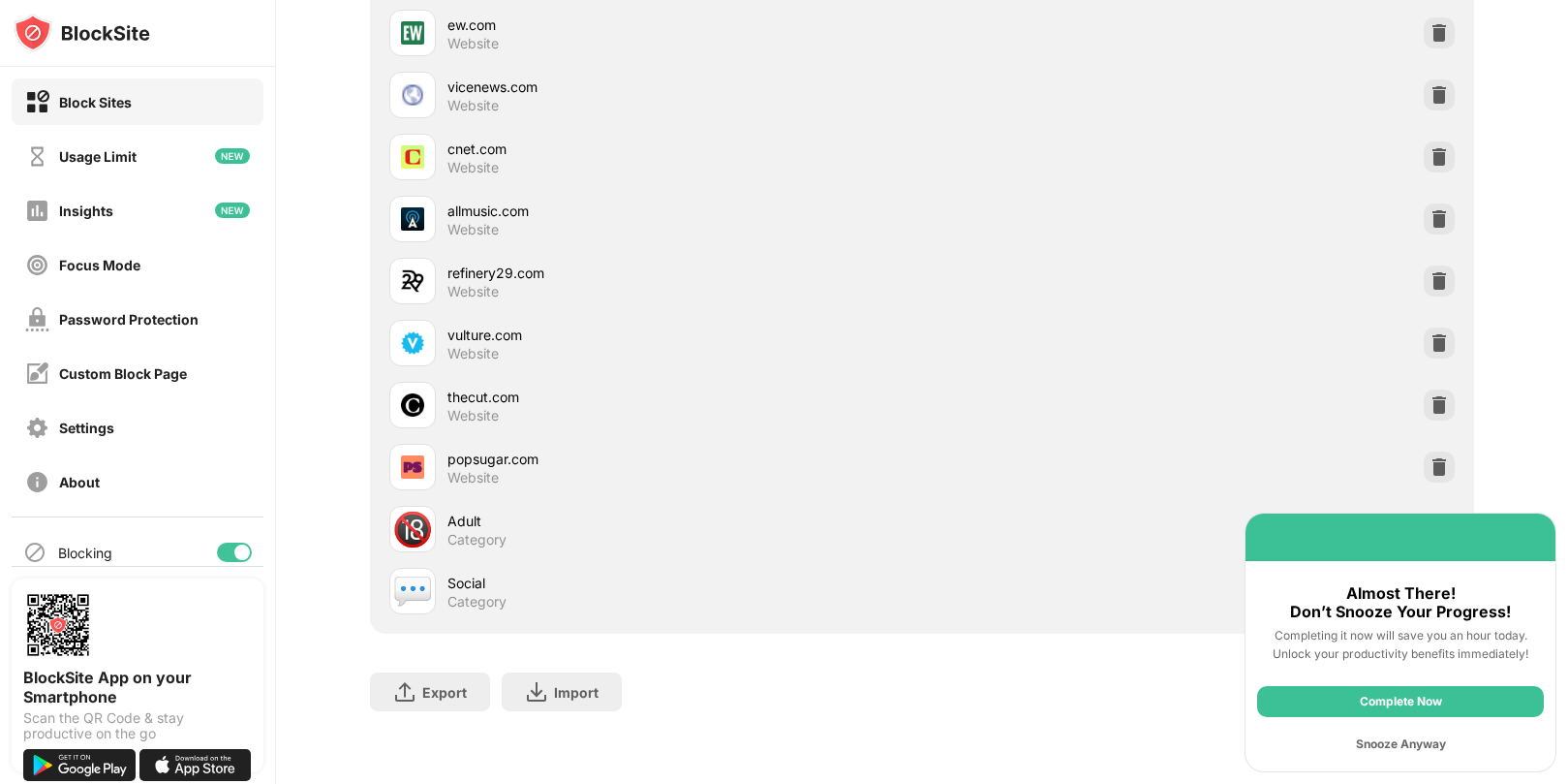 click on "Snooze Anyway" at bounding box center [1400, 744] 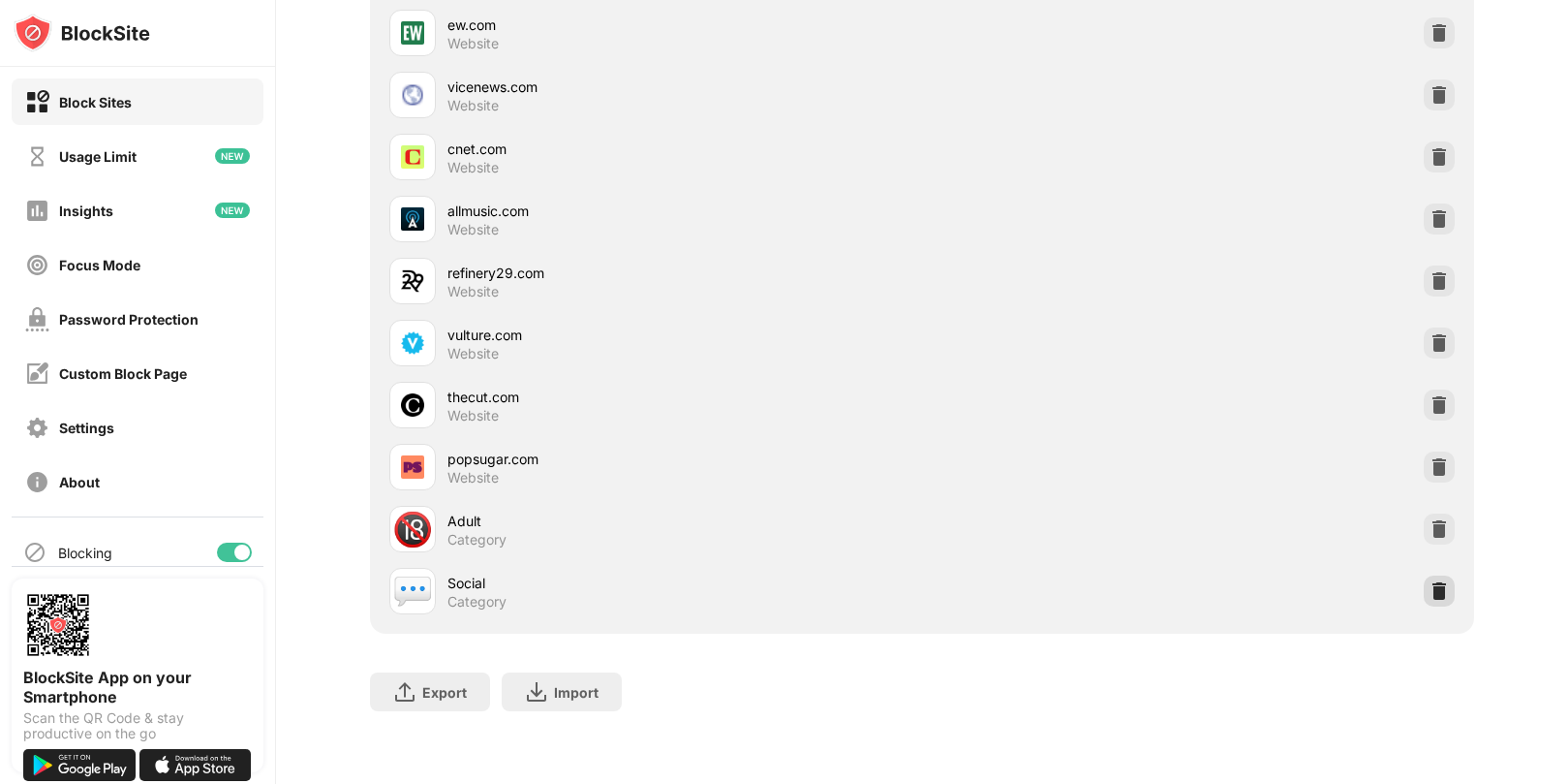 click at bounding box center [1439, 591] 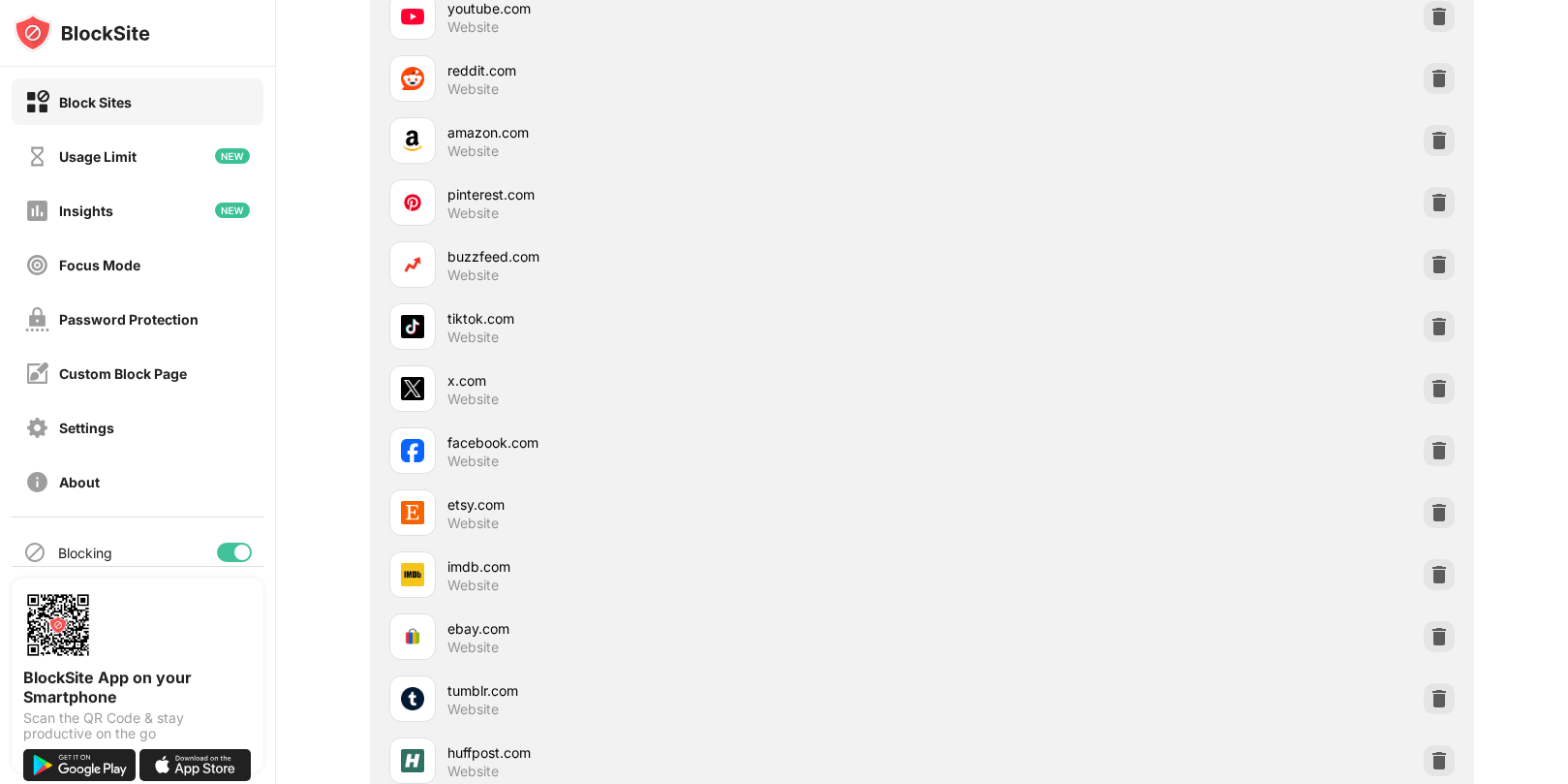 scroll, scrollTop: 0, scrollLeft: 0, axis: both 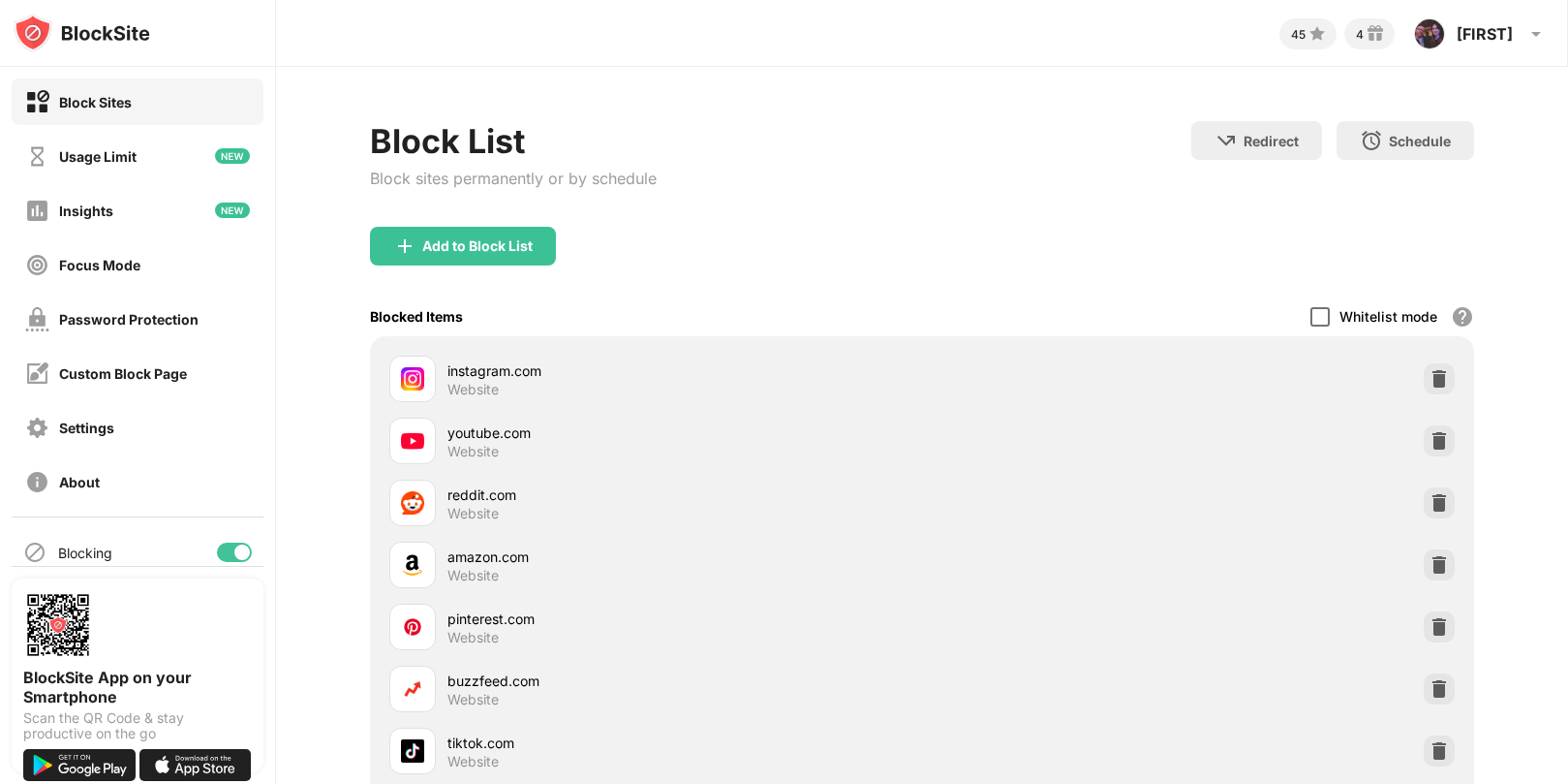 click at bounding box center [1320, 317] 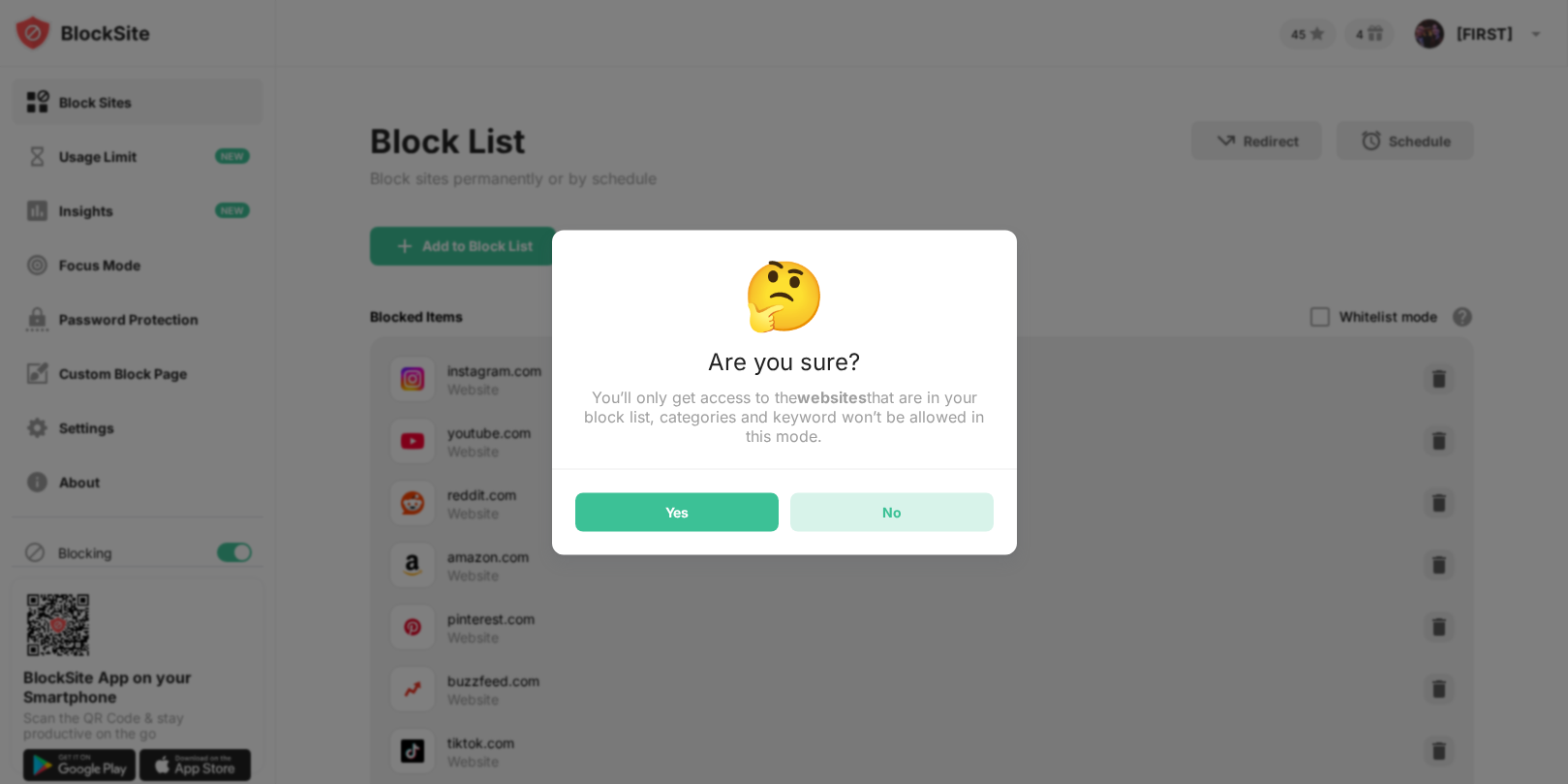 click on "No" at bounding box center (892, 512) 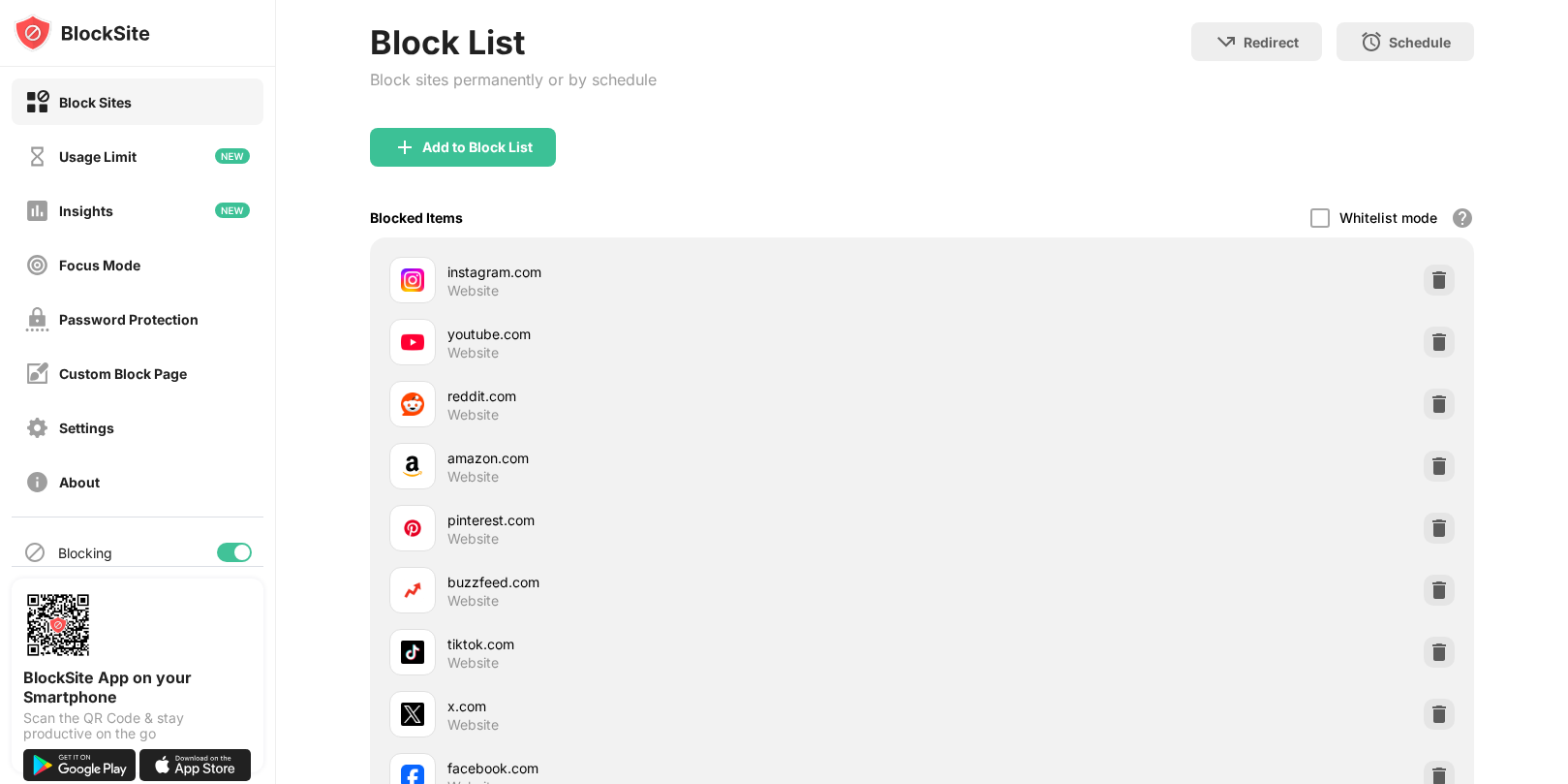 scroll, scrollTop: 0, scrollLeft: 0, axis: both 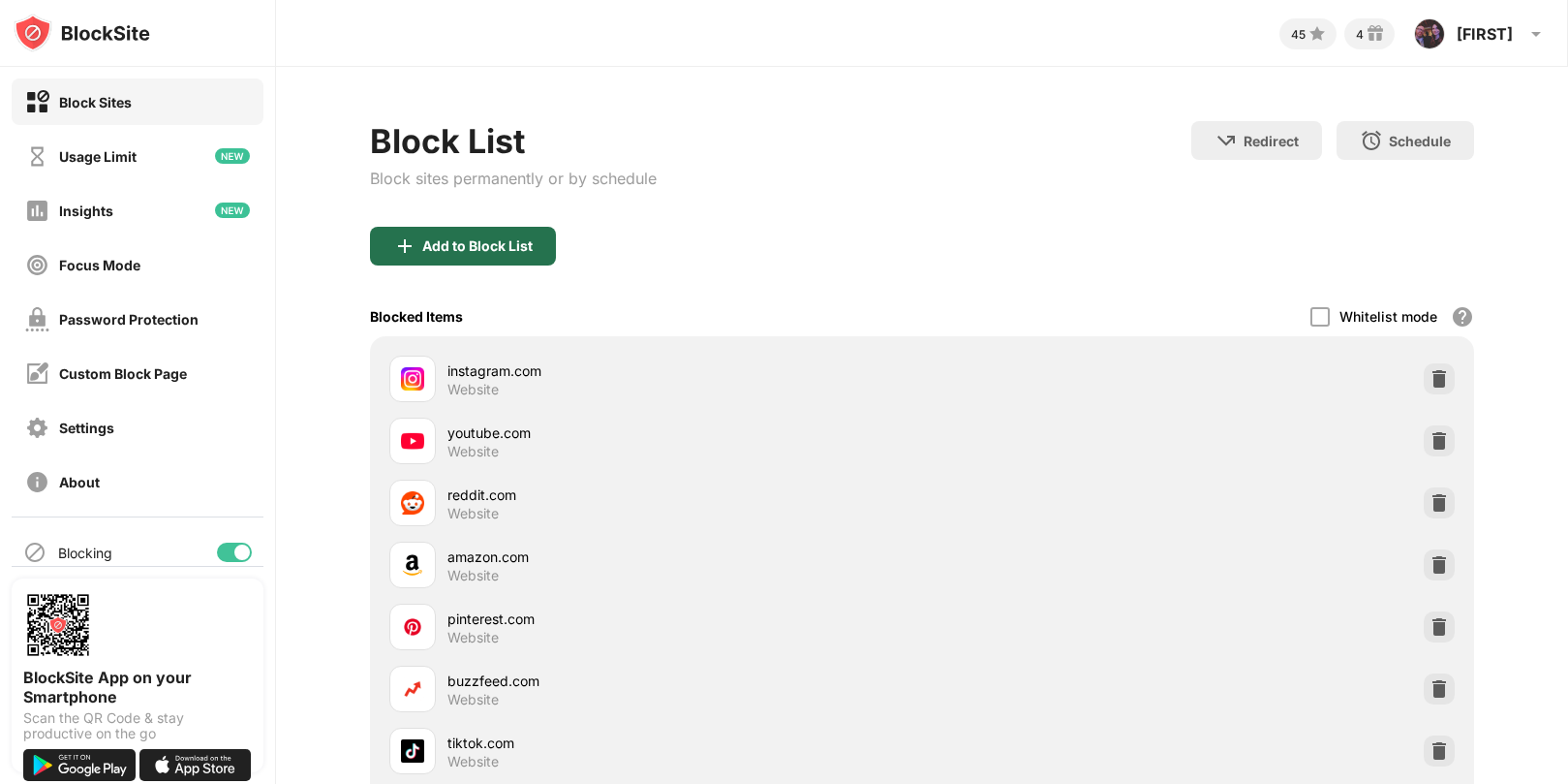 click on "Add to Block List" at bounding box center (477, 246) 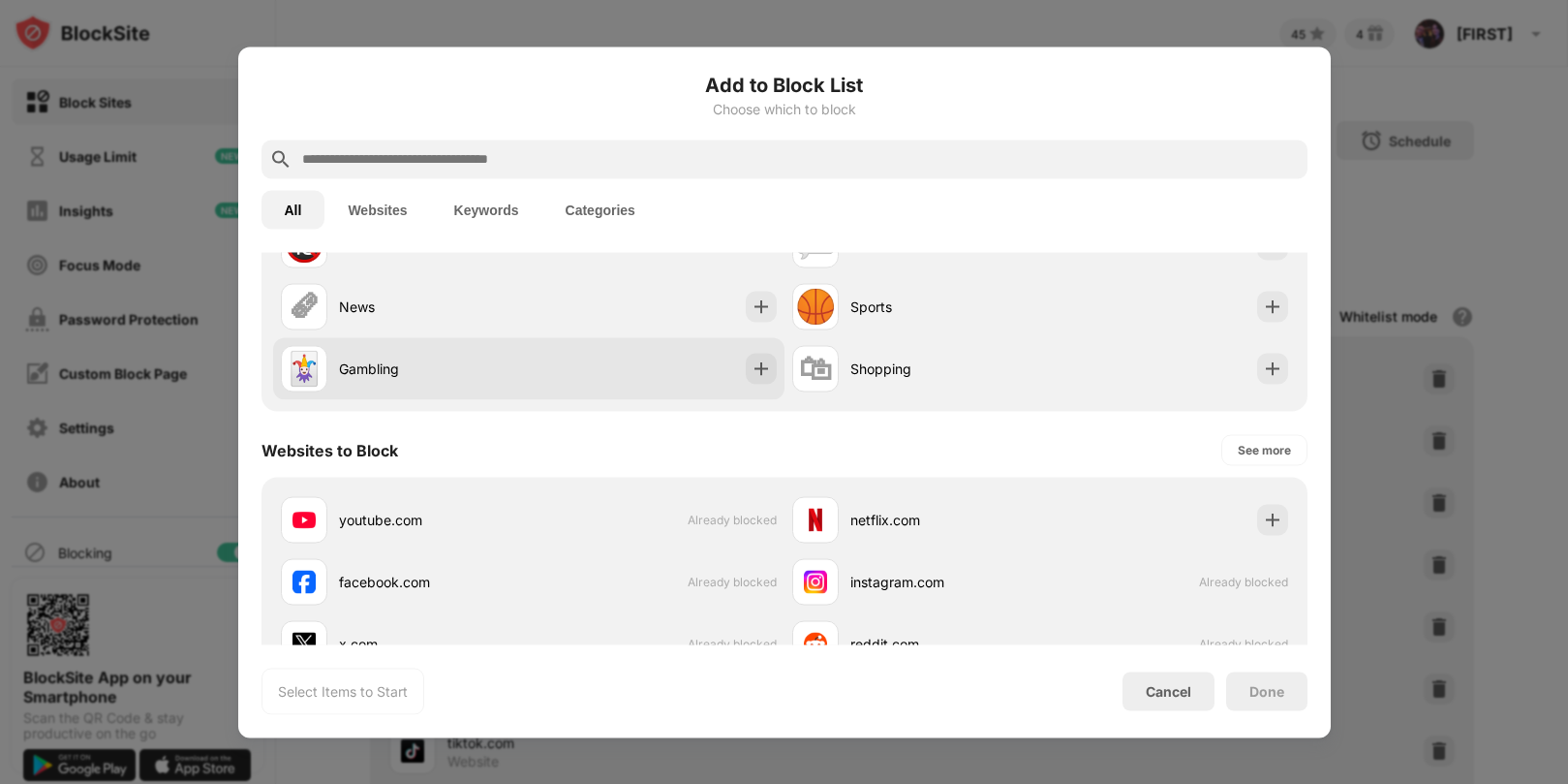 scroll, scrollTop: 69, scrollLeft: 0, axis: vertical 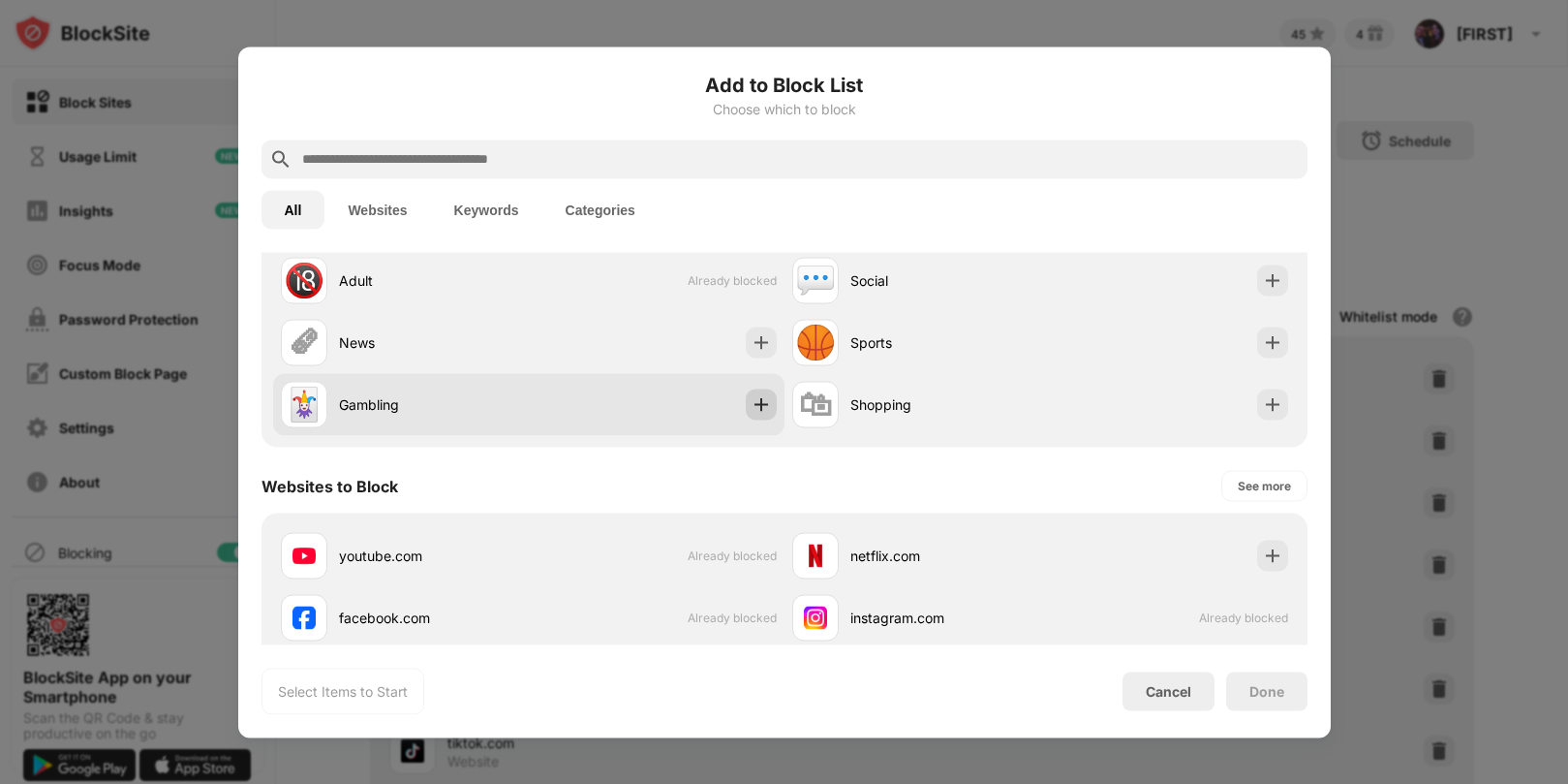 click at bounding box center (761, 404) 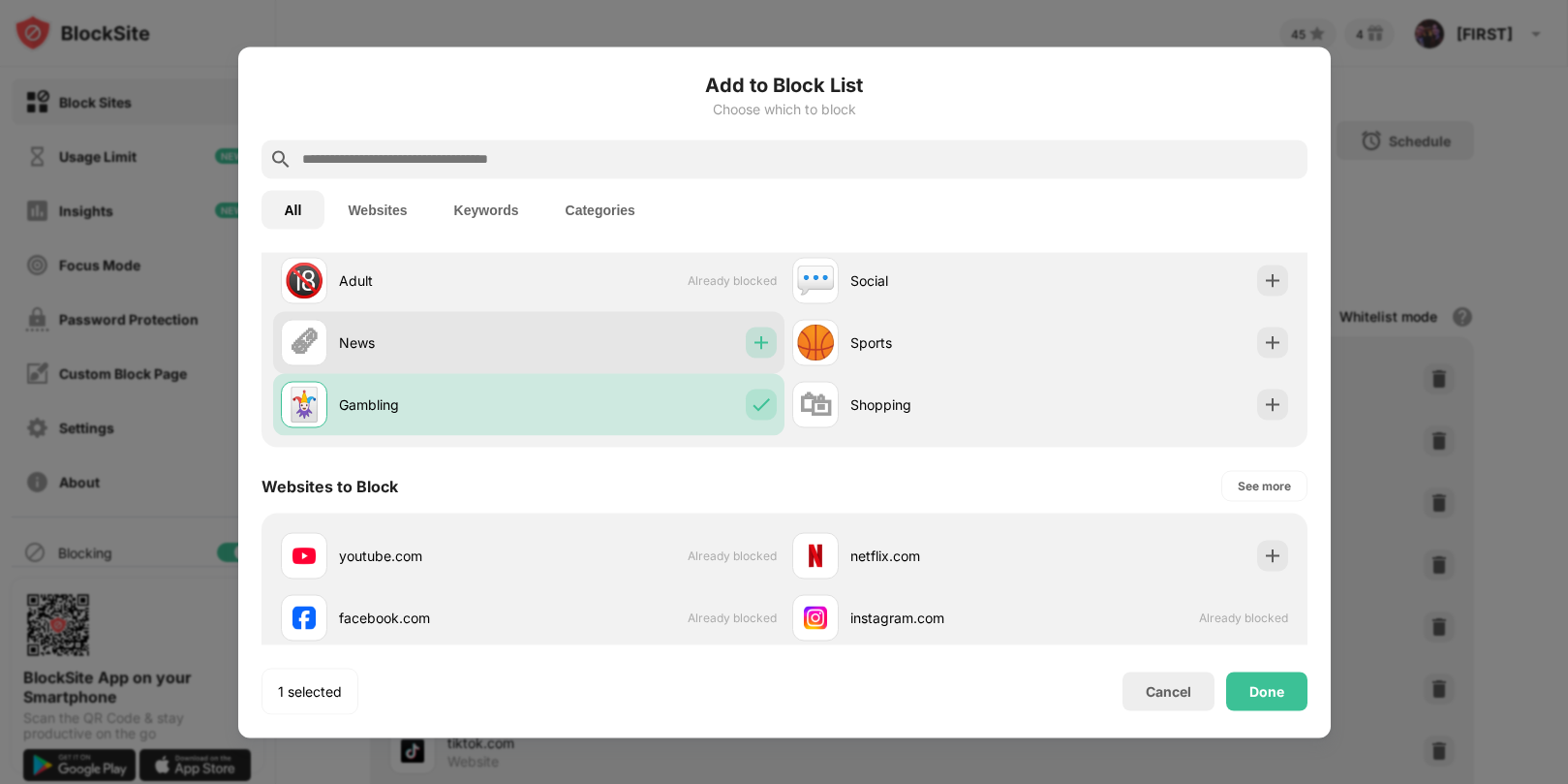 click at bounding box center (761, 342) 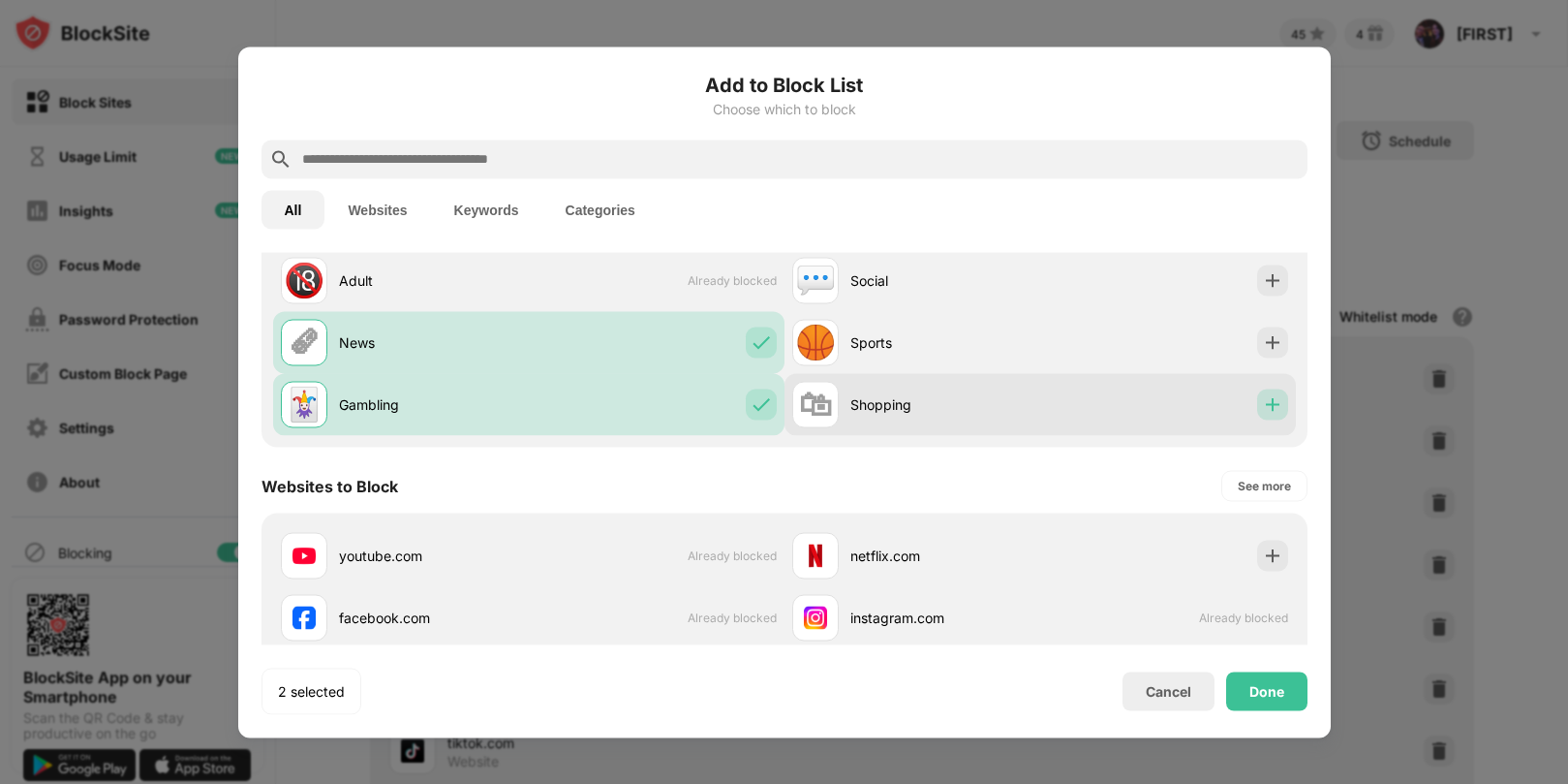 click at bounding box center [1273, 404] 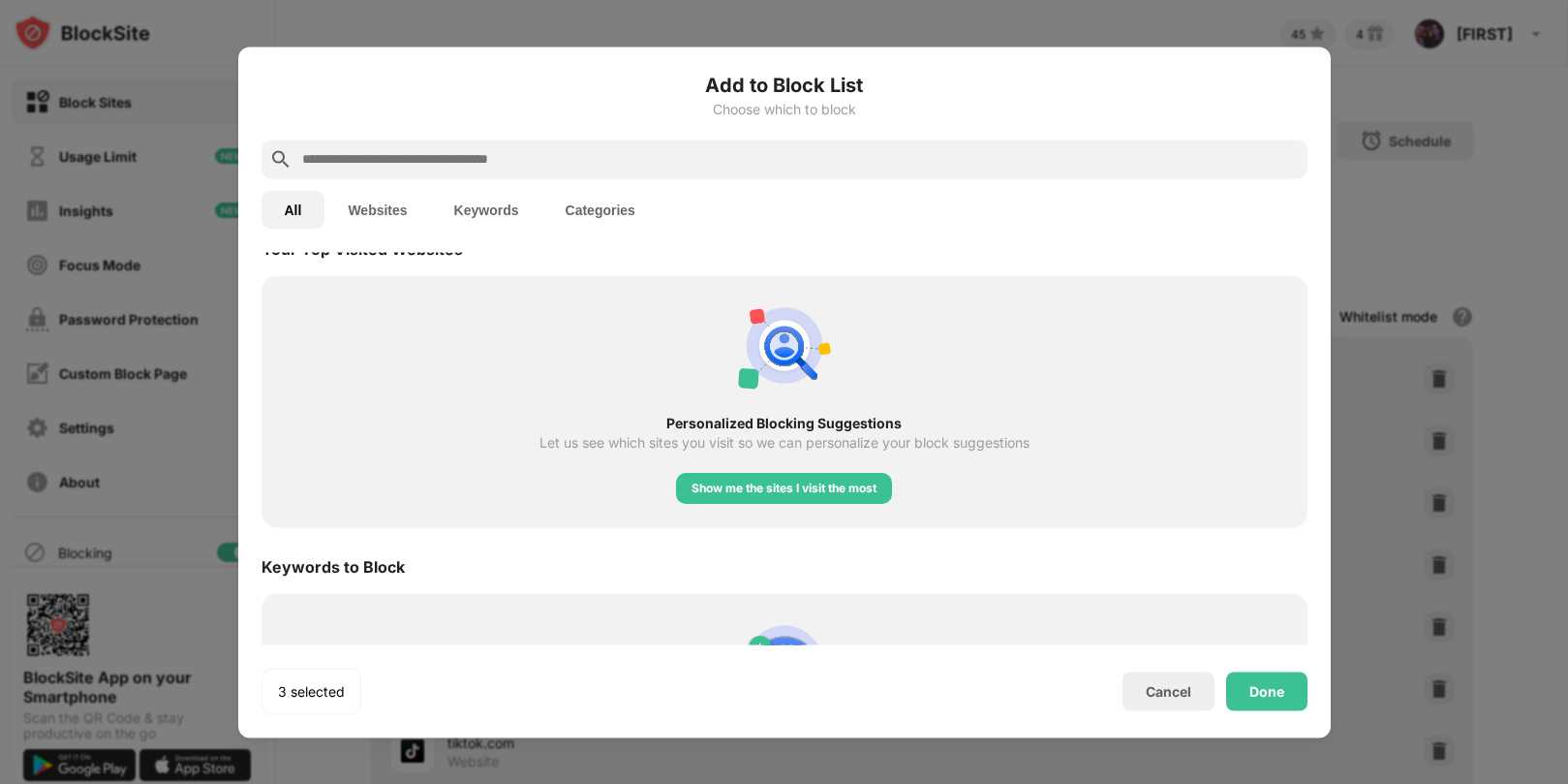 scroll, scrollTop: 707, scrollLeft: 0, axis: vertical 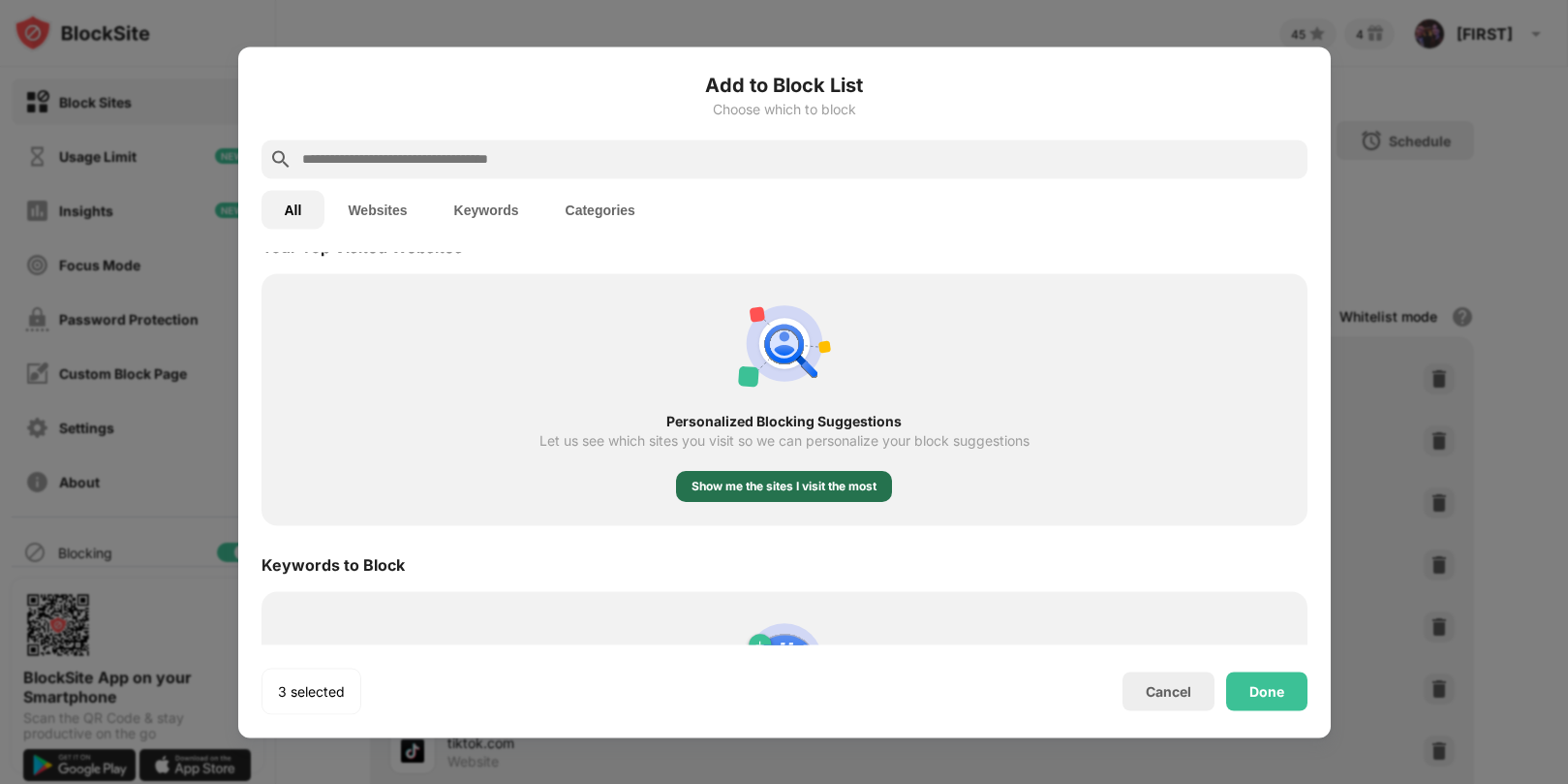 click on "Show me the sites I visit the most" at bounding box center (784, 486) 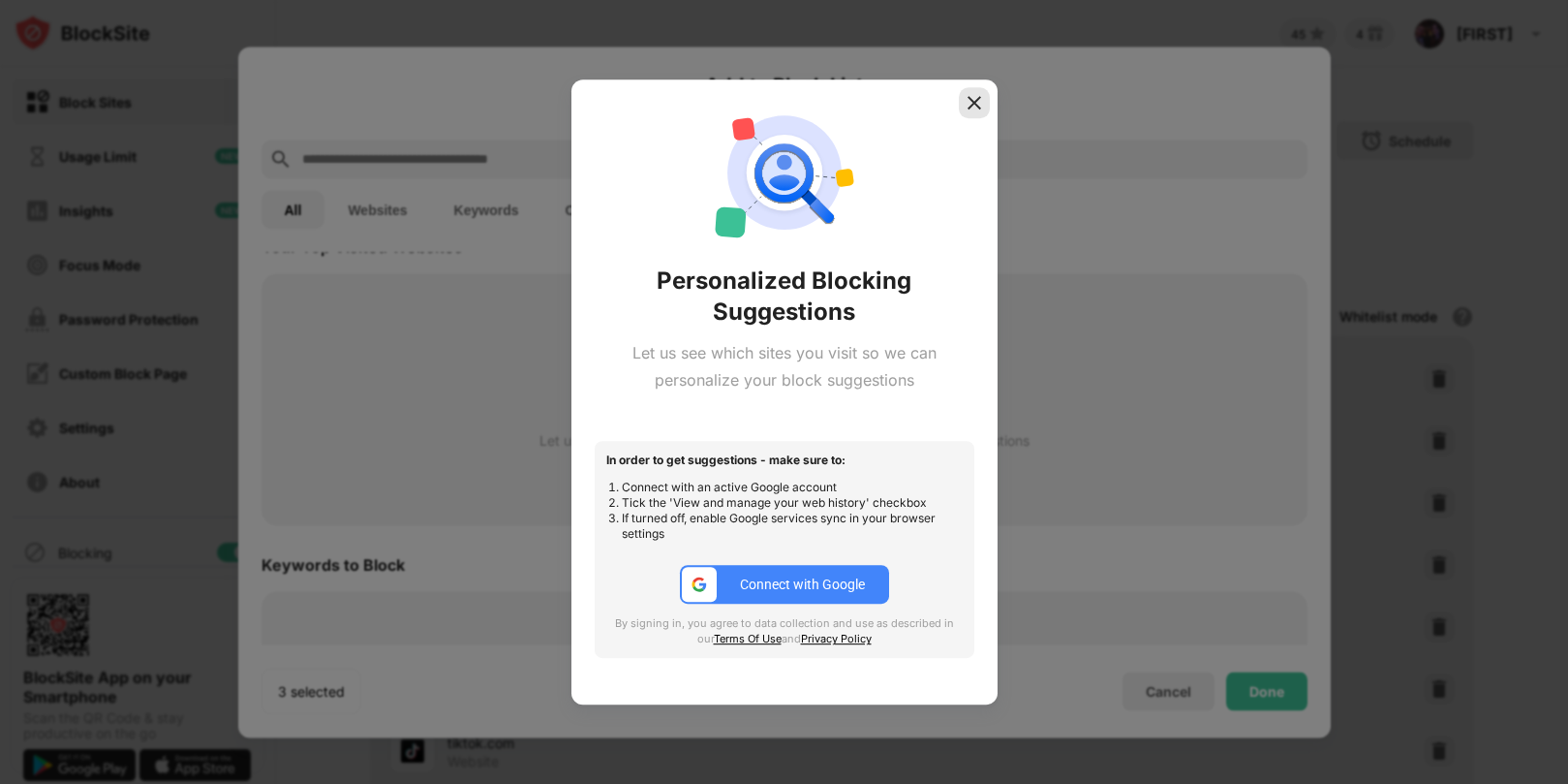 click at bounding box center (974, 103) 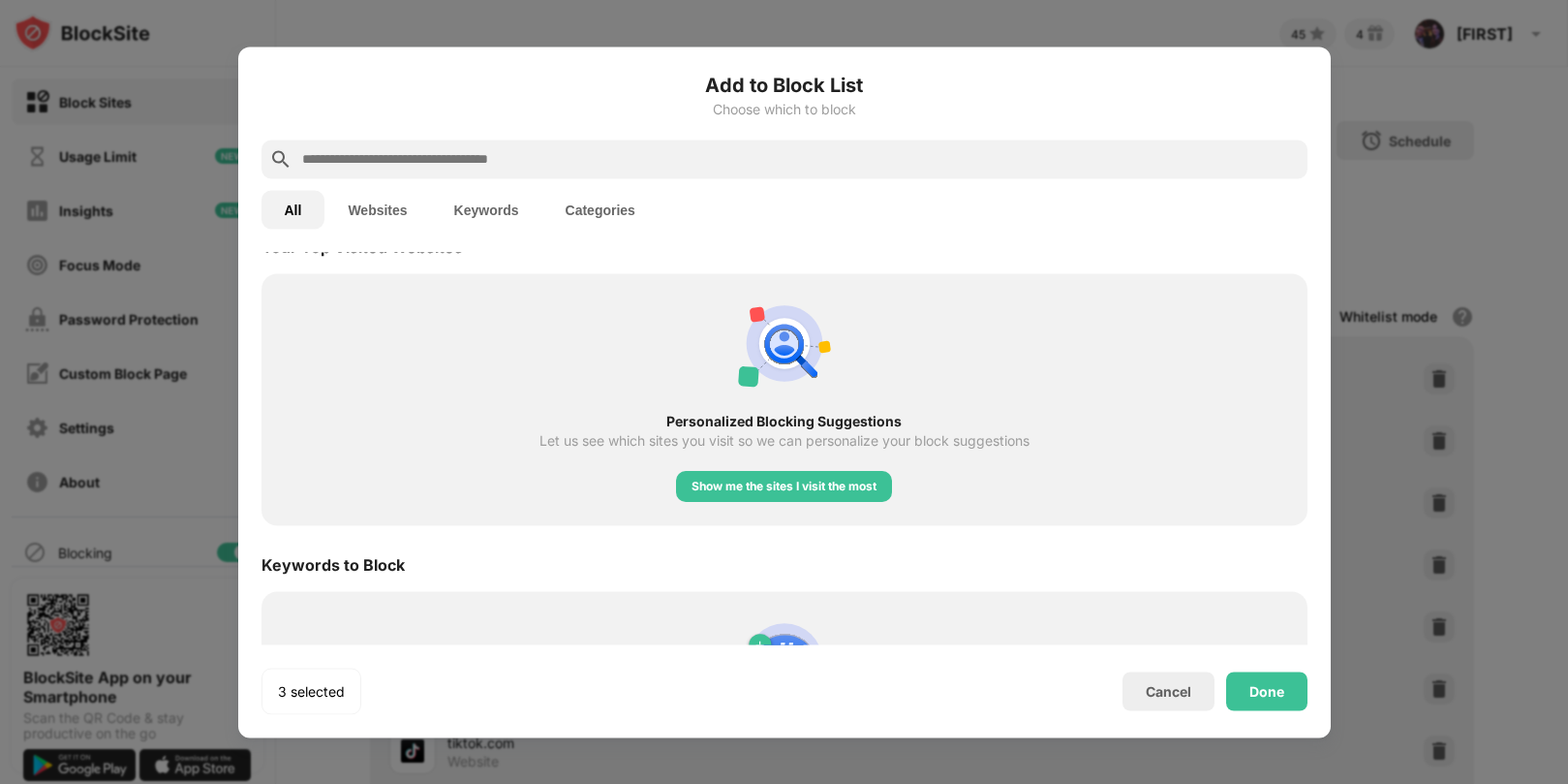 scroll, scrollTop: 852, scrollLeft: 0, axis: vertical 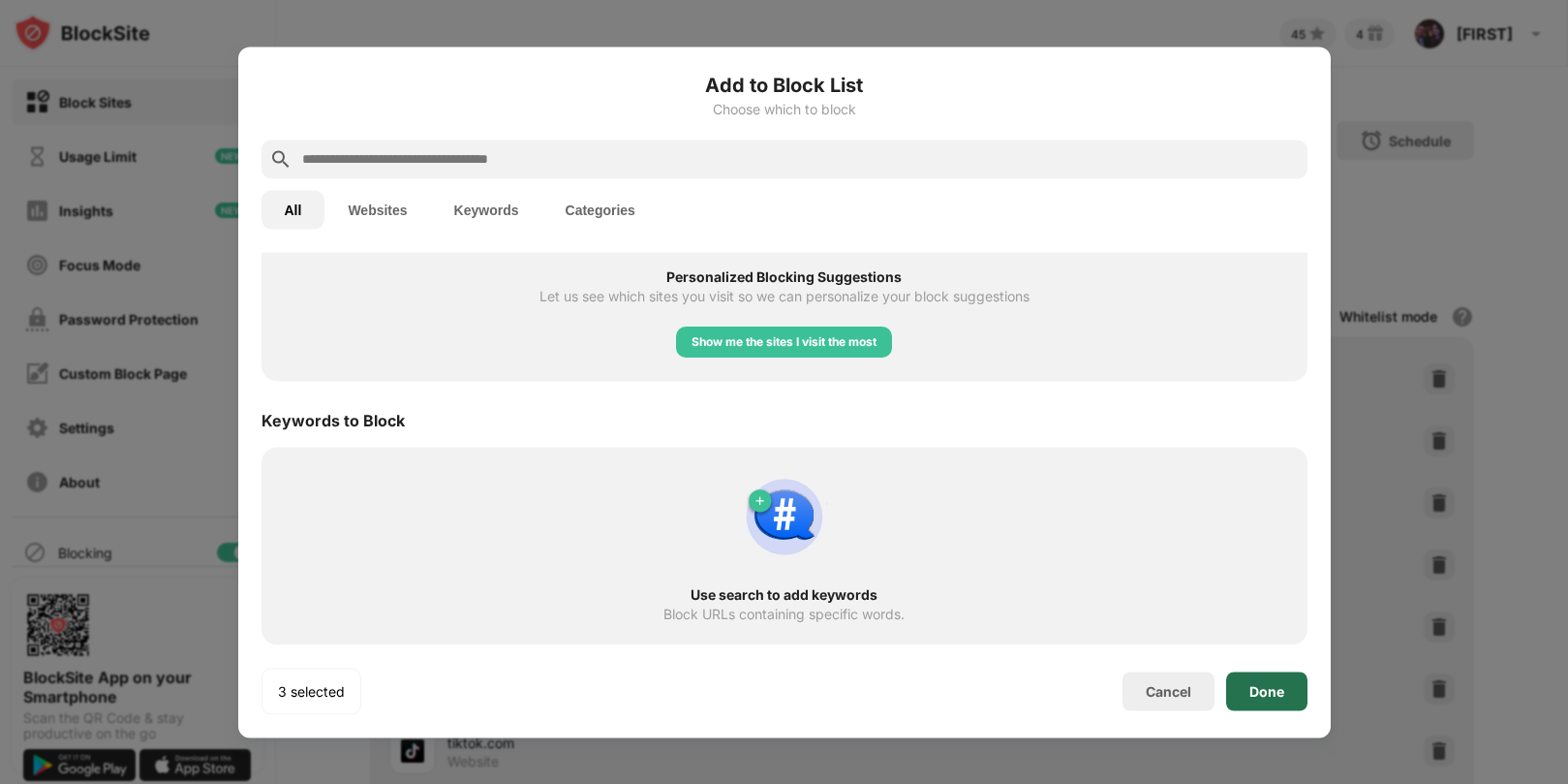 click on "Done" at bounding box center (1267, 691) 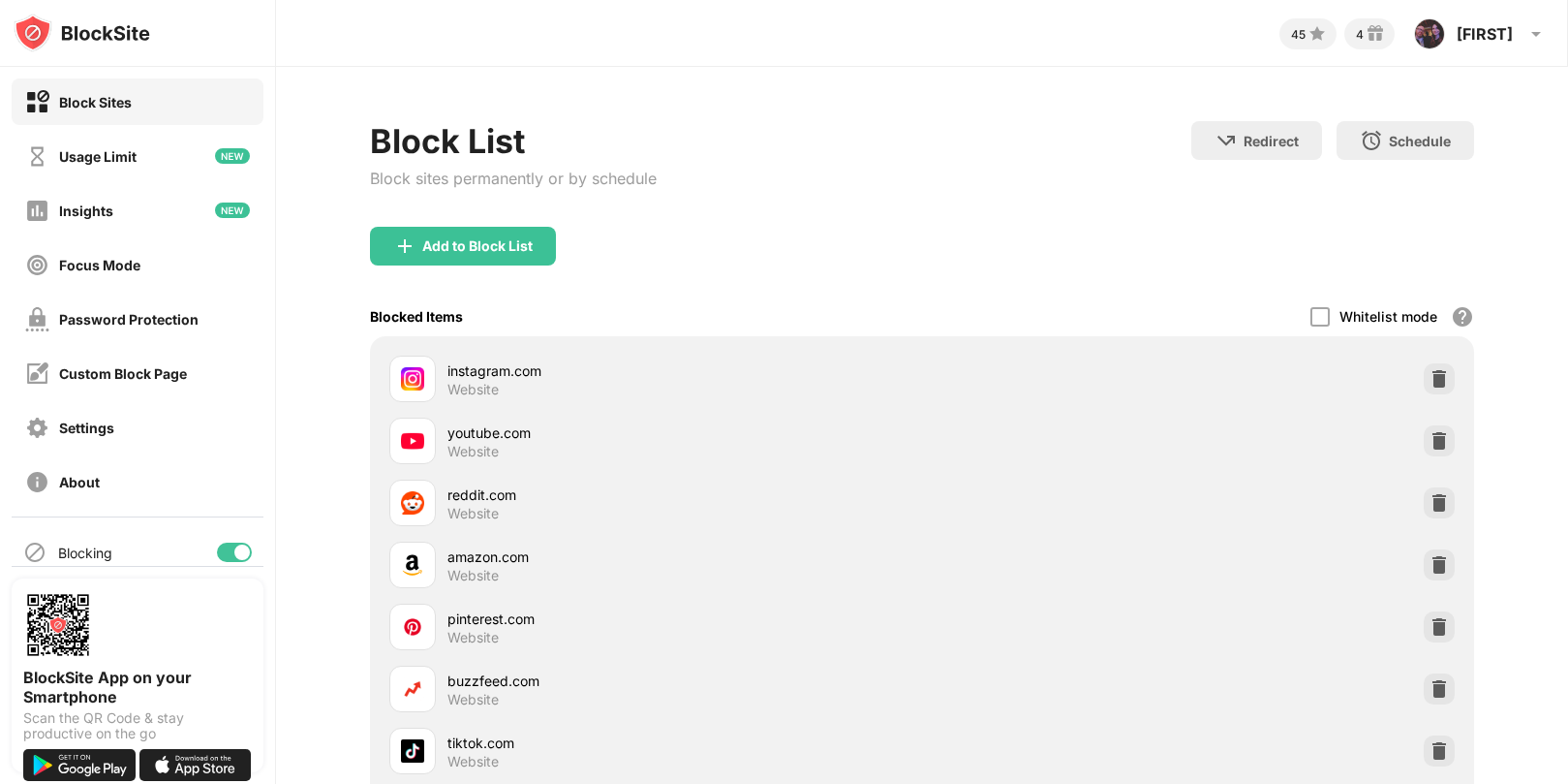 scroll, scrollTop: 914, scrollLeft: 0, axis: vertical 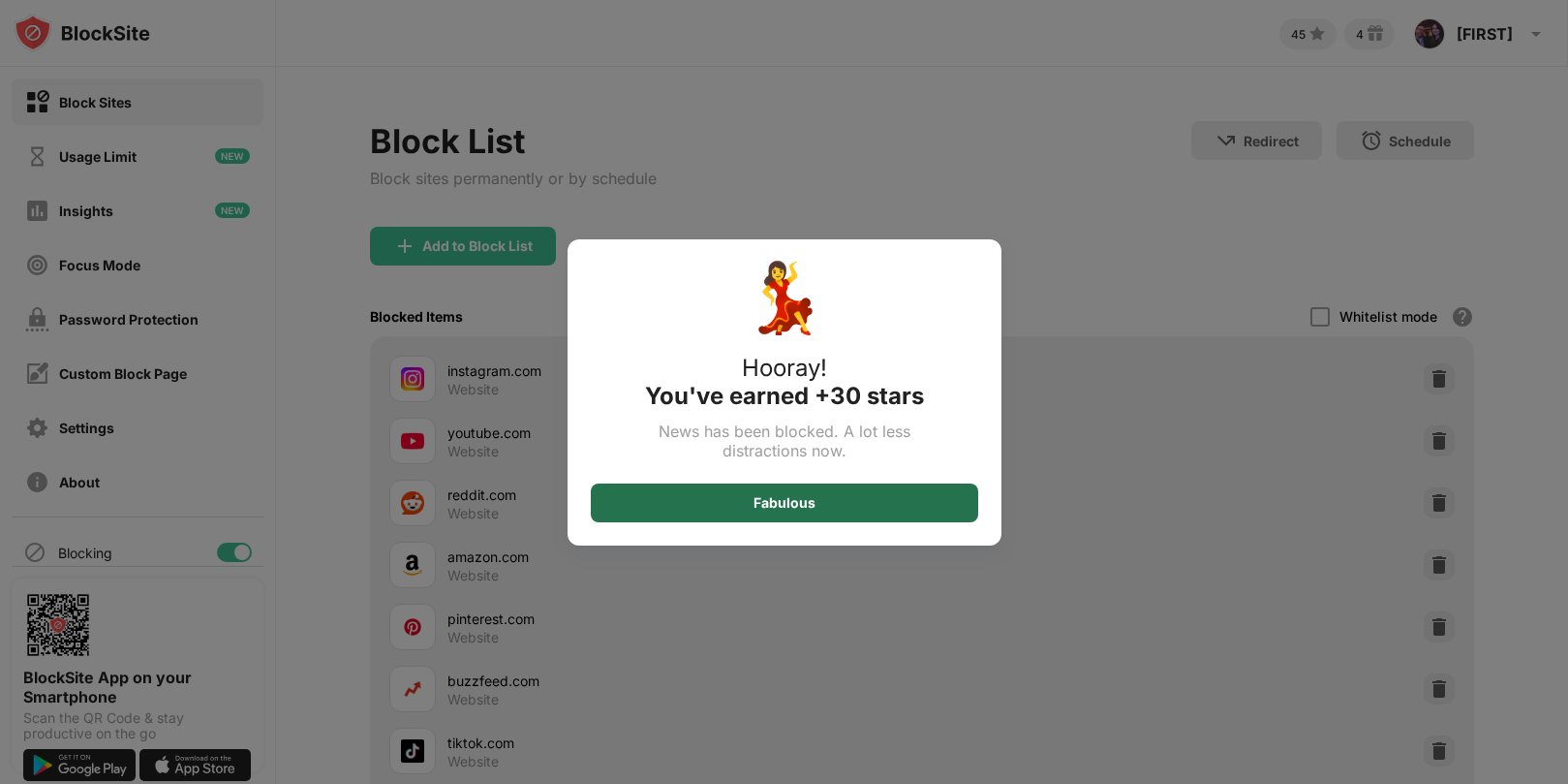 click on "Fabulous" at bounding box center [784, 503] 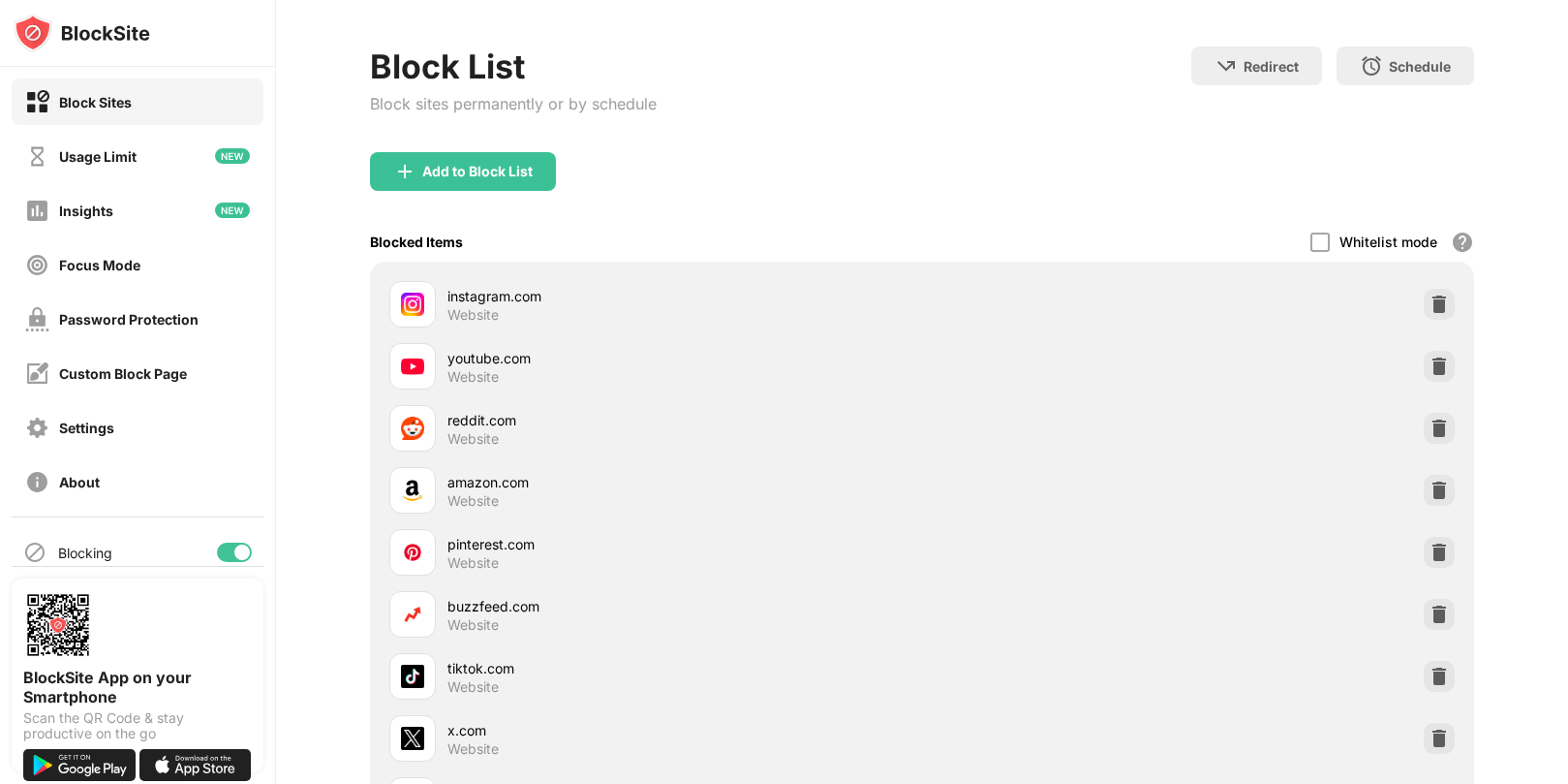 scroll, scrollTop: 0, scrollLeft: 0, axis: both 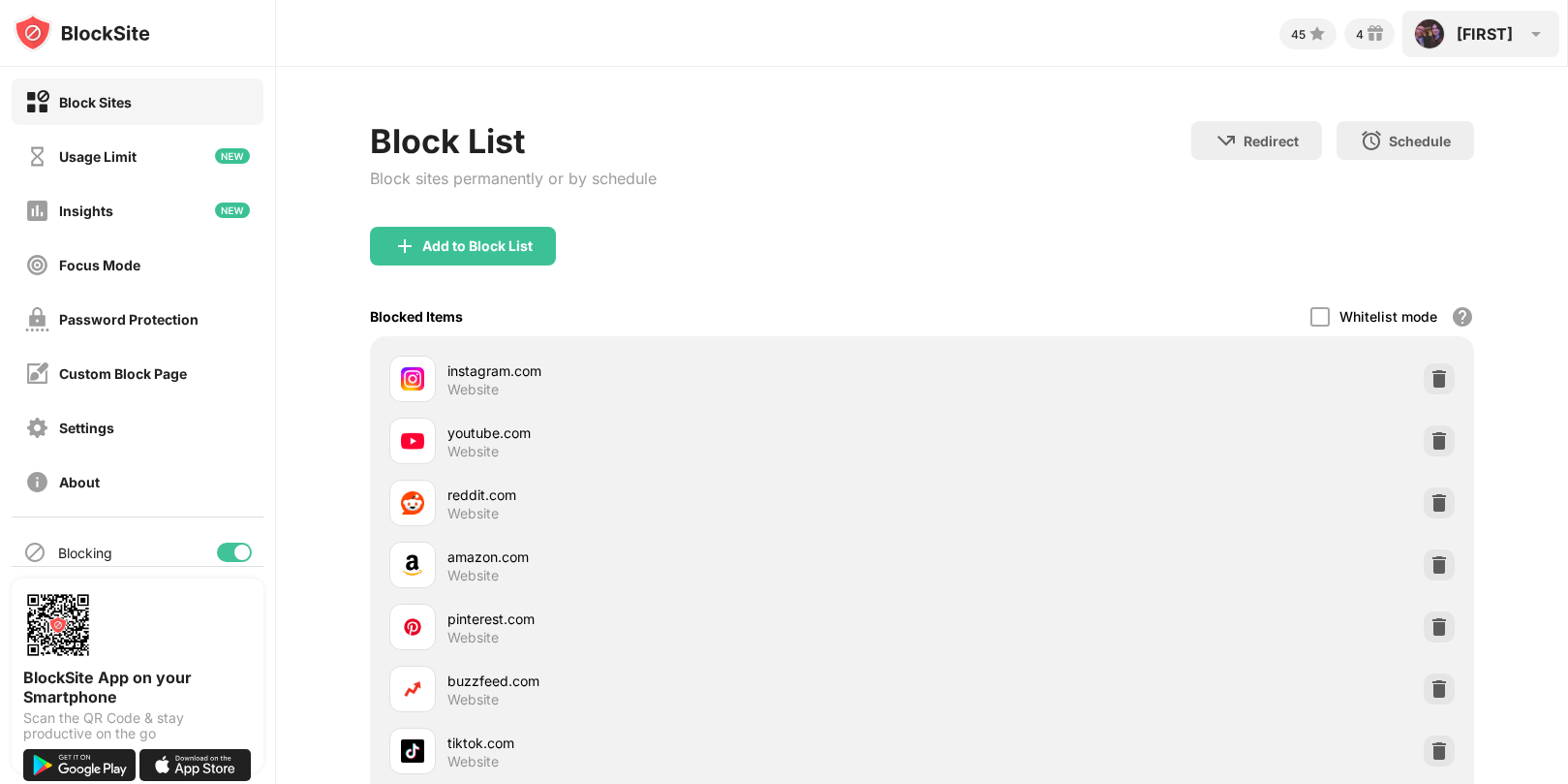 click on "Sara Sara Lin Macy View Account Insights Rewards Settings Support Log Out" at bounding box center (1481, 34) 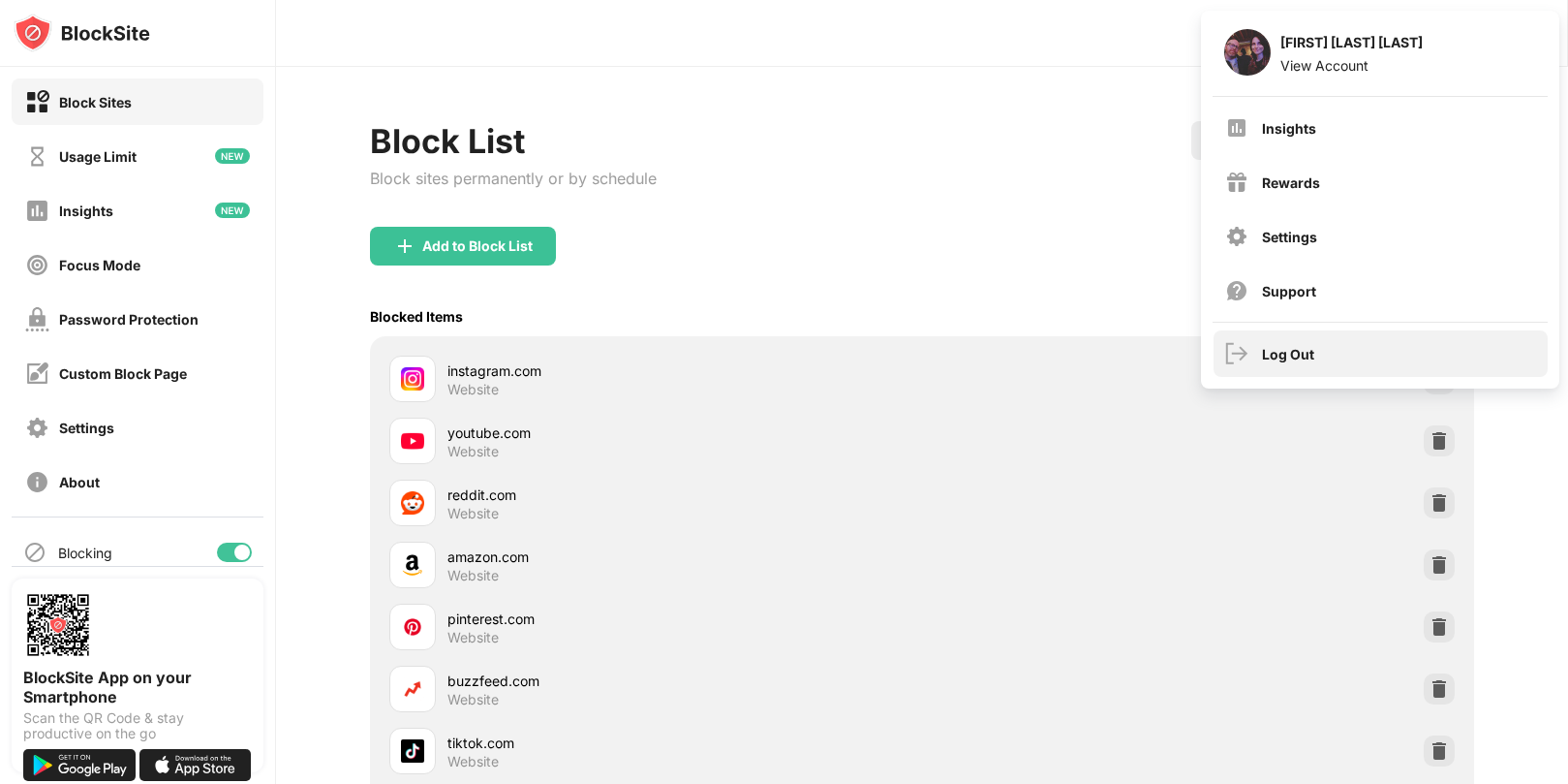 click on "Log Out" at bounding box center [1380, 354] 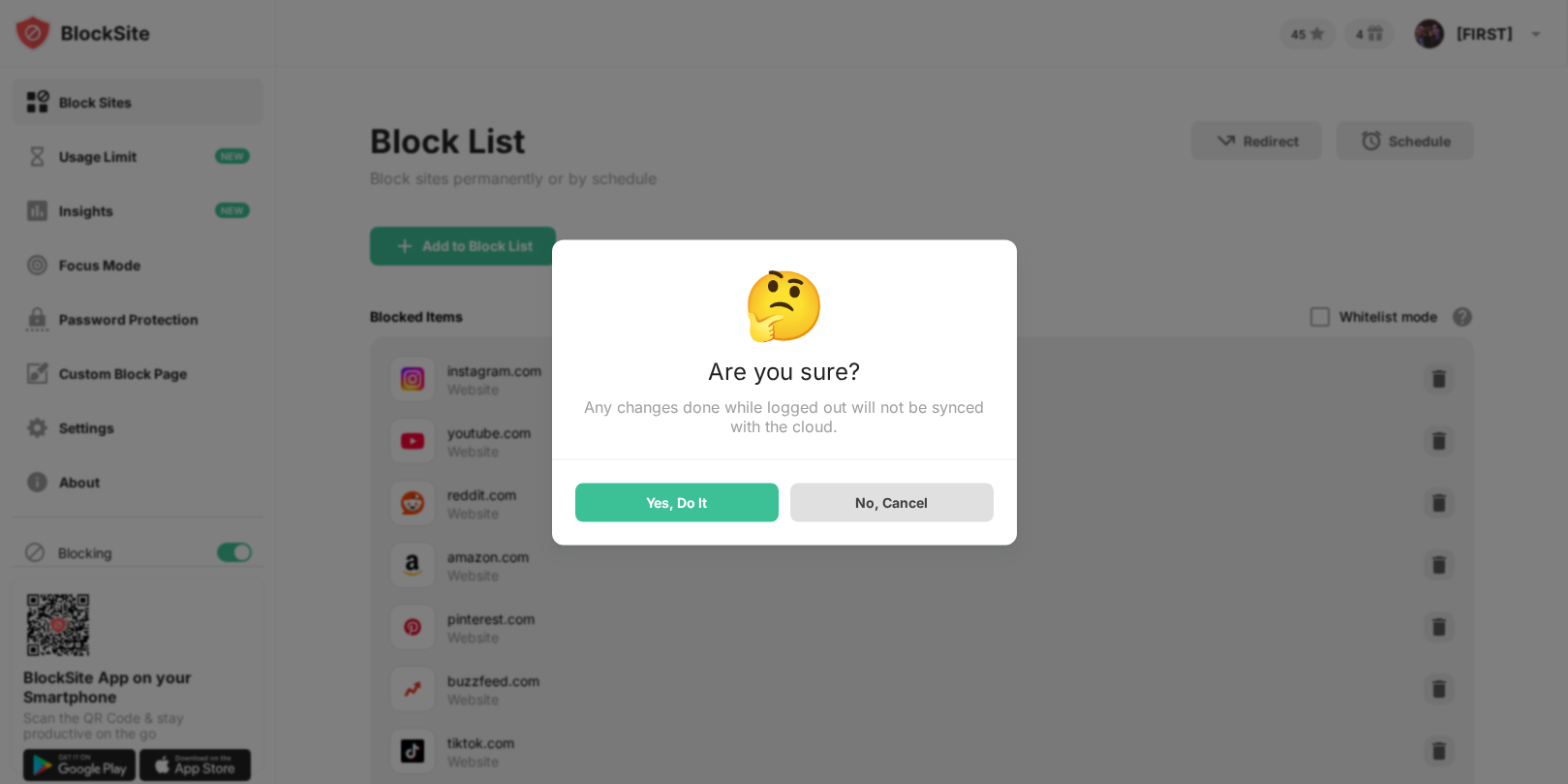 click on "No, Cancel" at bounding box center [891, 502] 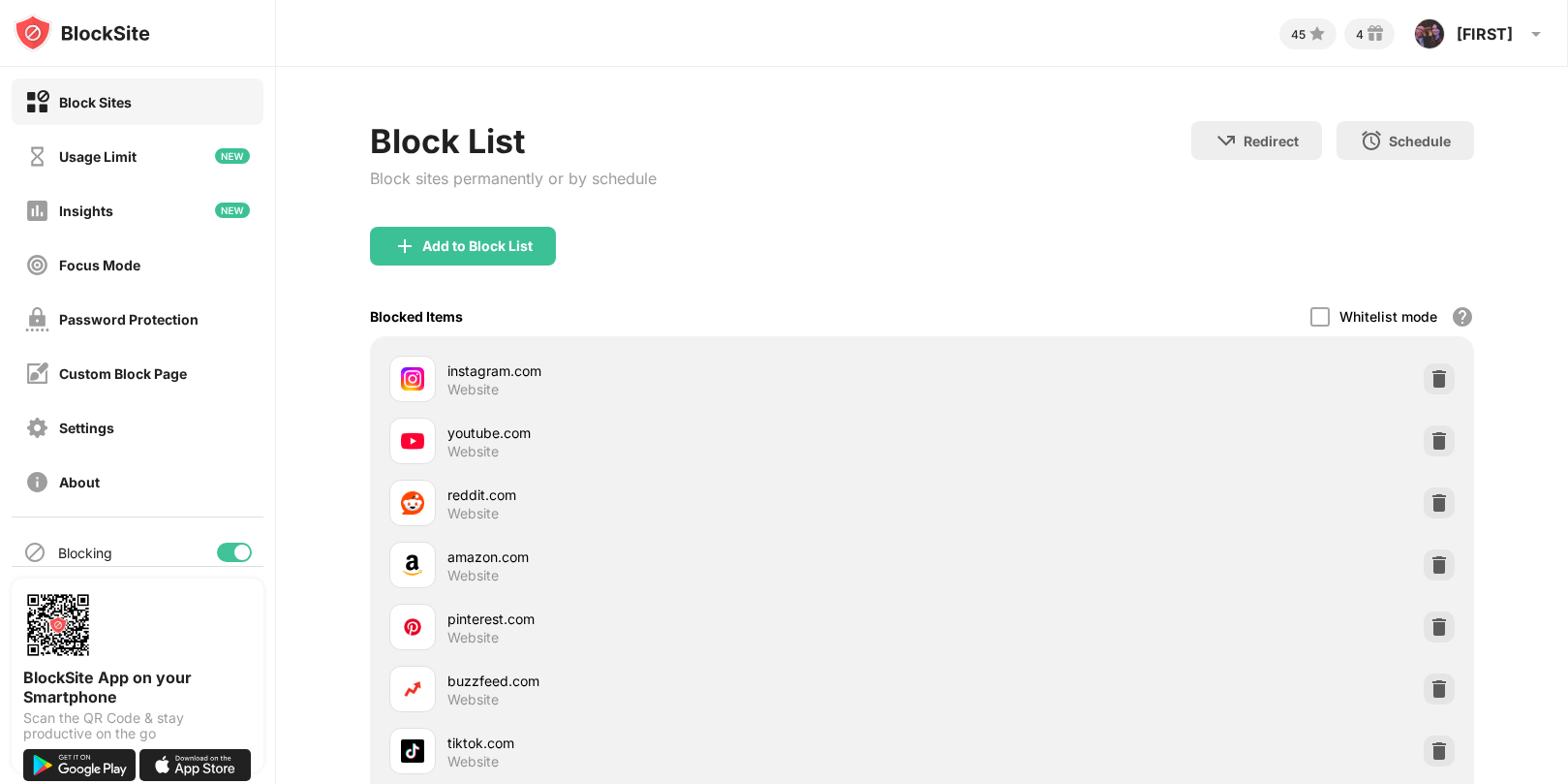 click at bounding box center (81, 33) 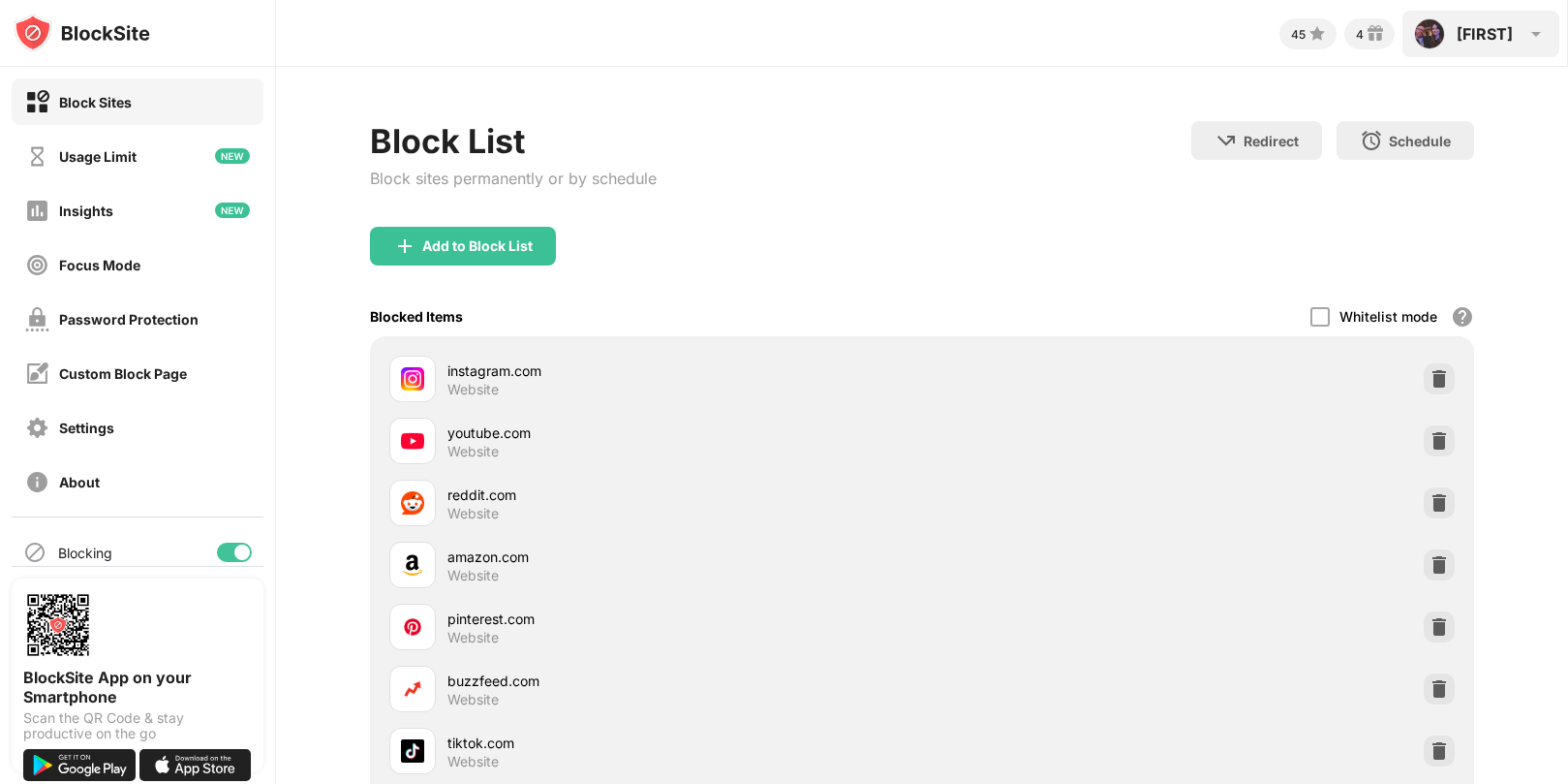 click on "Sara Sara Lin Macy View Account Insights Rewards Settings Support Log Out" at bounding box center (1481, 34) 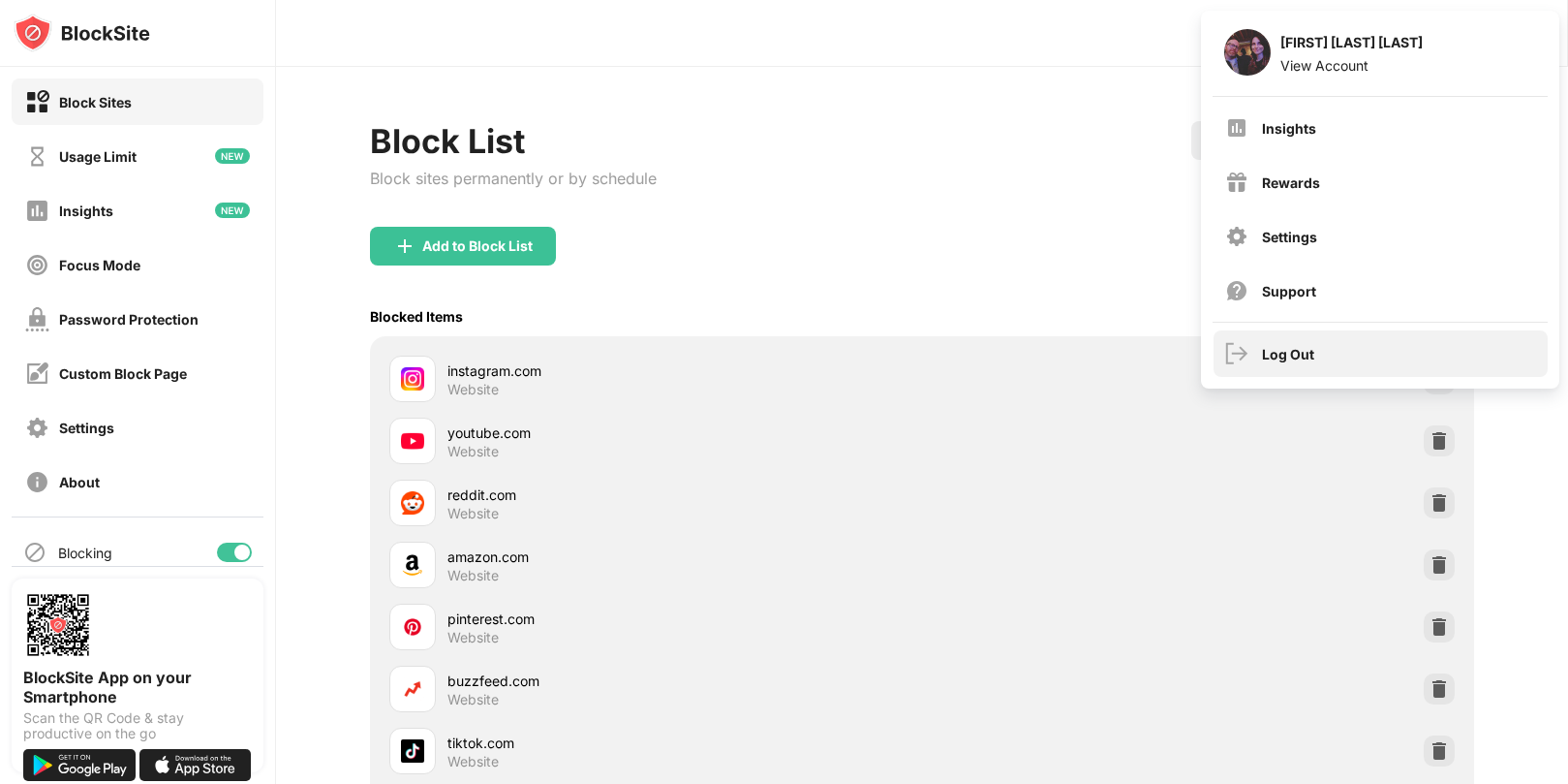 click on "Log Out" at bounding box center (1380, 354) 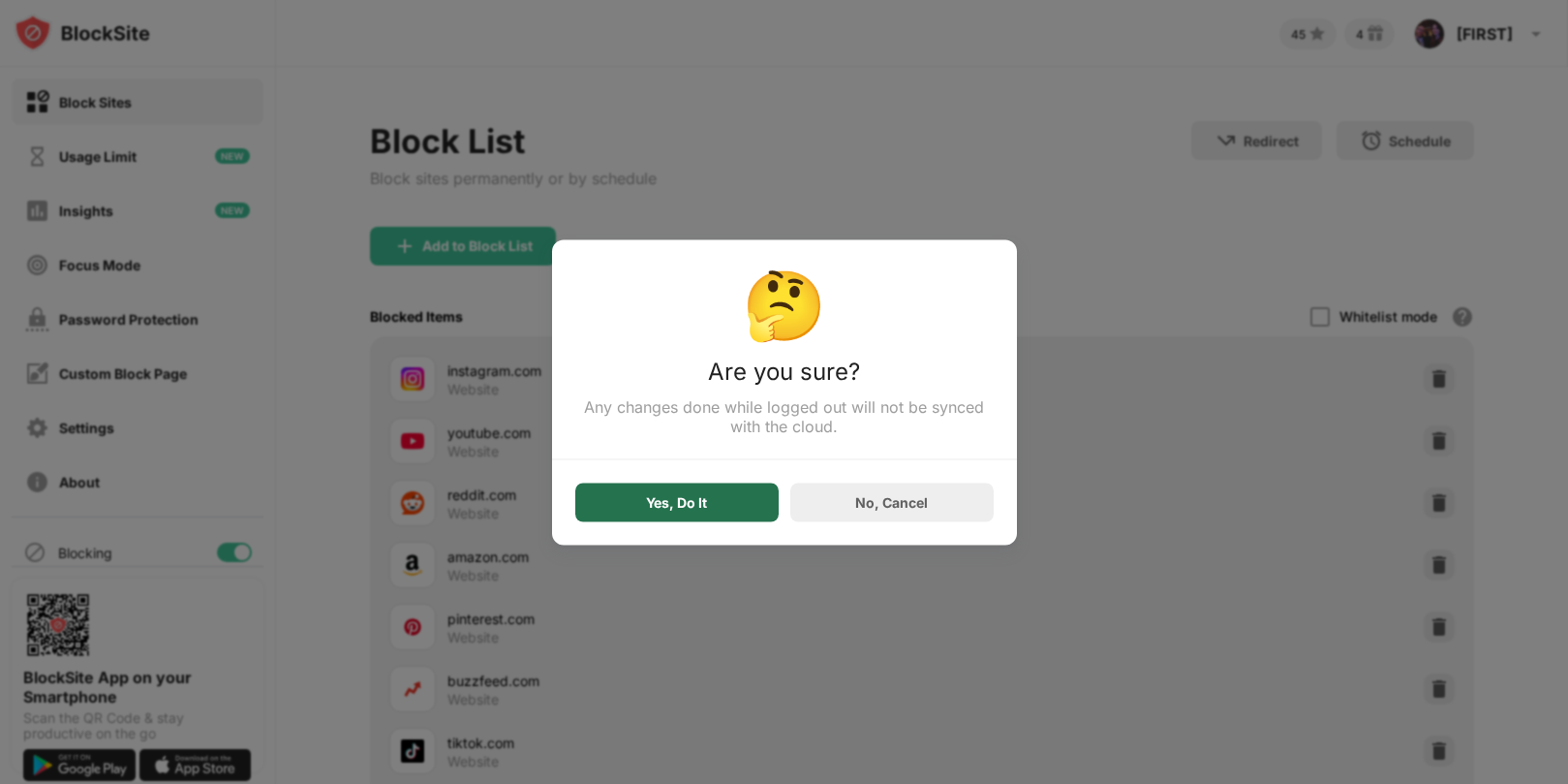 click on "Yes, Do It" at bounding box center [676, 502] 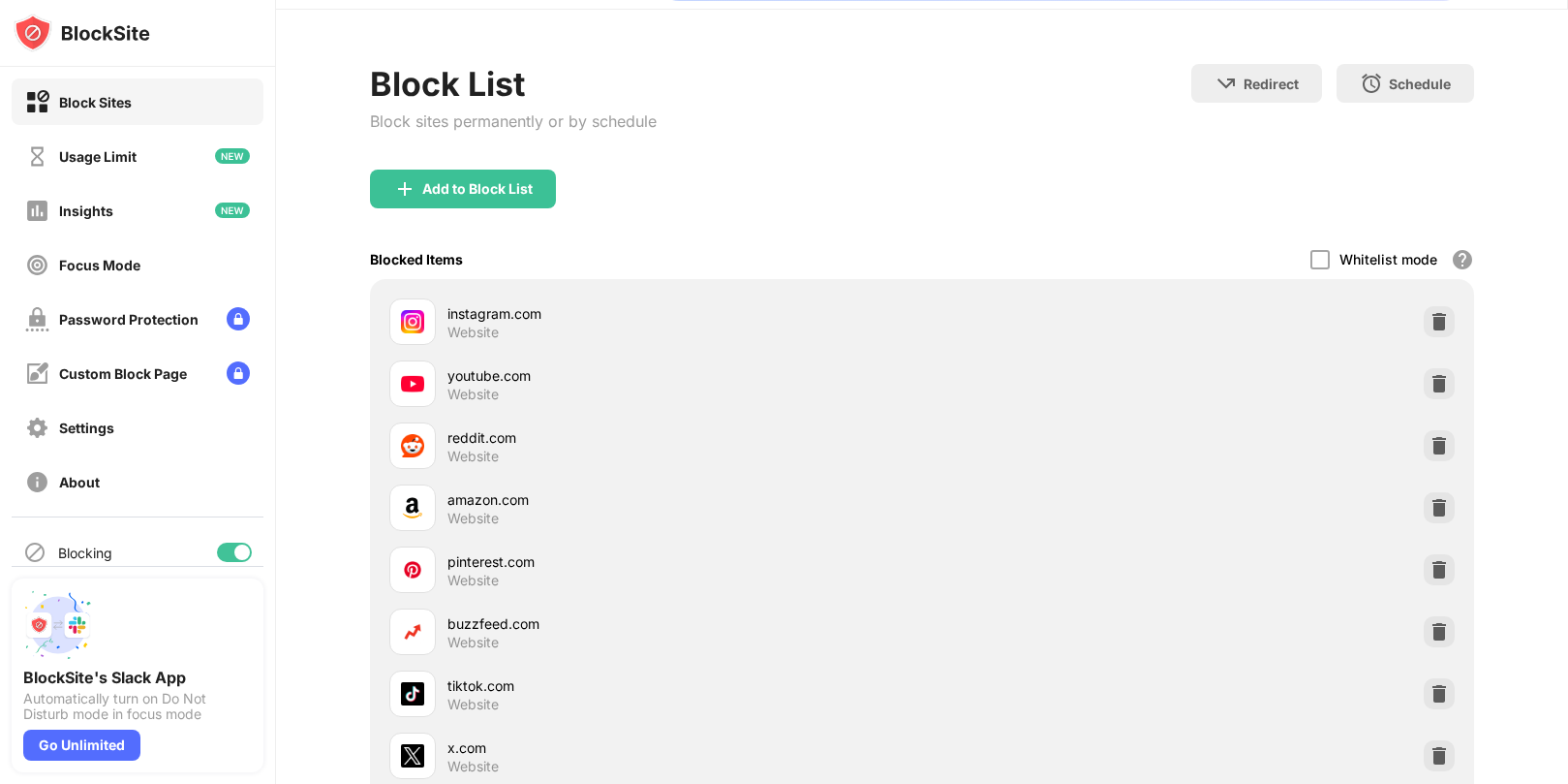 scroll, scrollTop: 0, scrollLeft: 0, axis: both 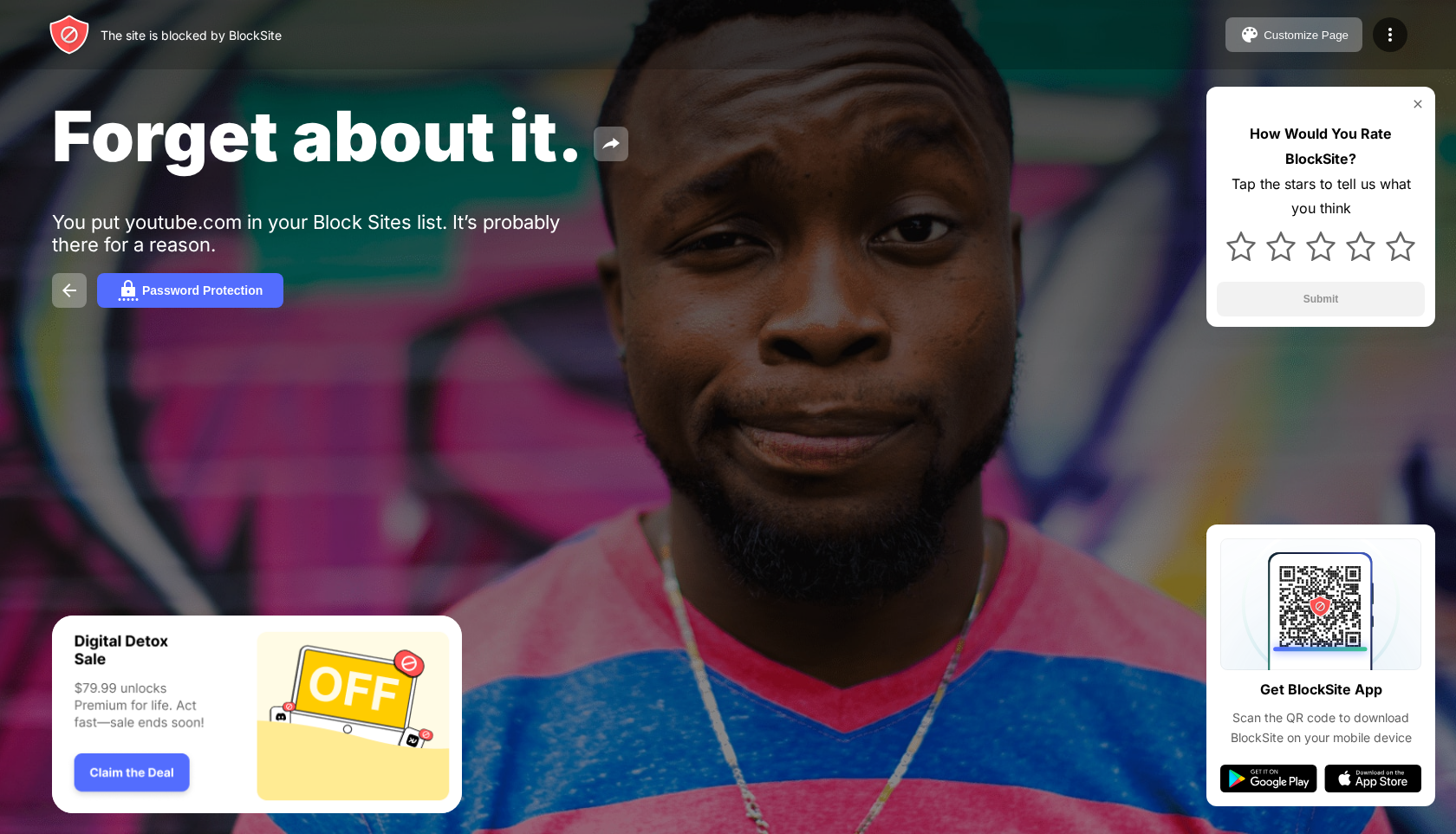 click on "Forget about it. You put youtube.com in your Block Sites list. It’s probably there for a reason. Password Protection How Would You Rate BlockSite? Tap the stars to tell us what you think Submit" at bounding box center (728, 200) 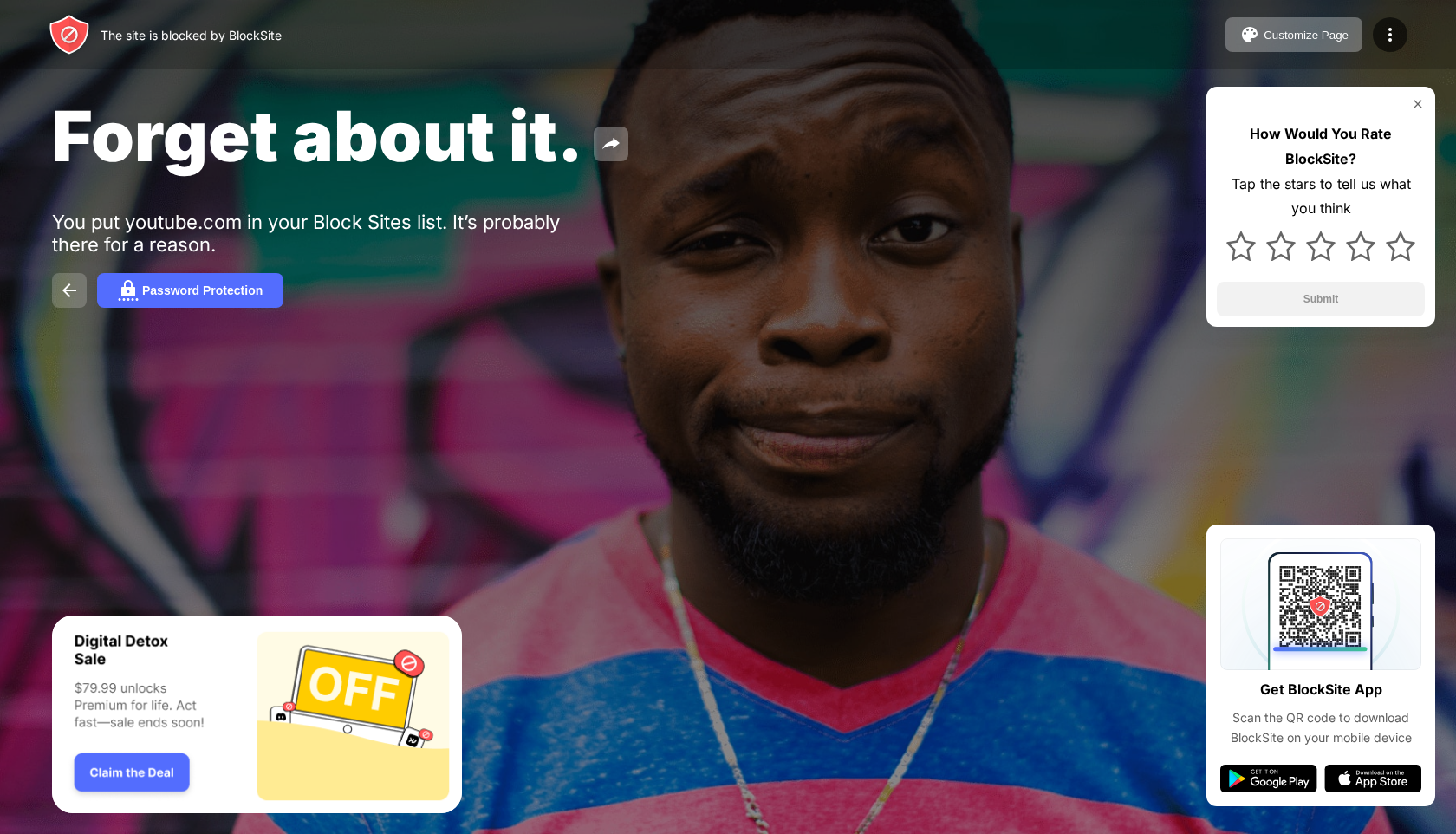 click at bounding box center (69, 290) 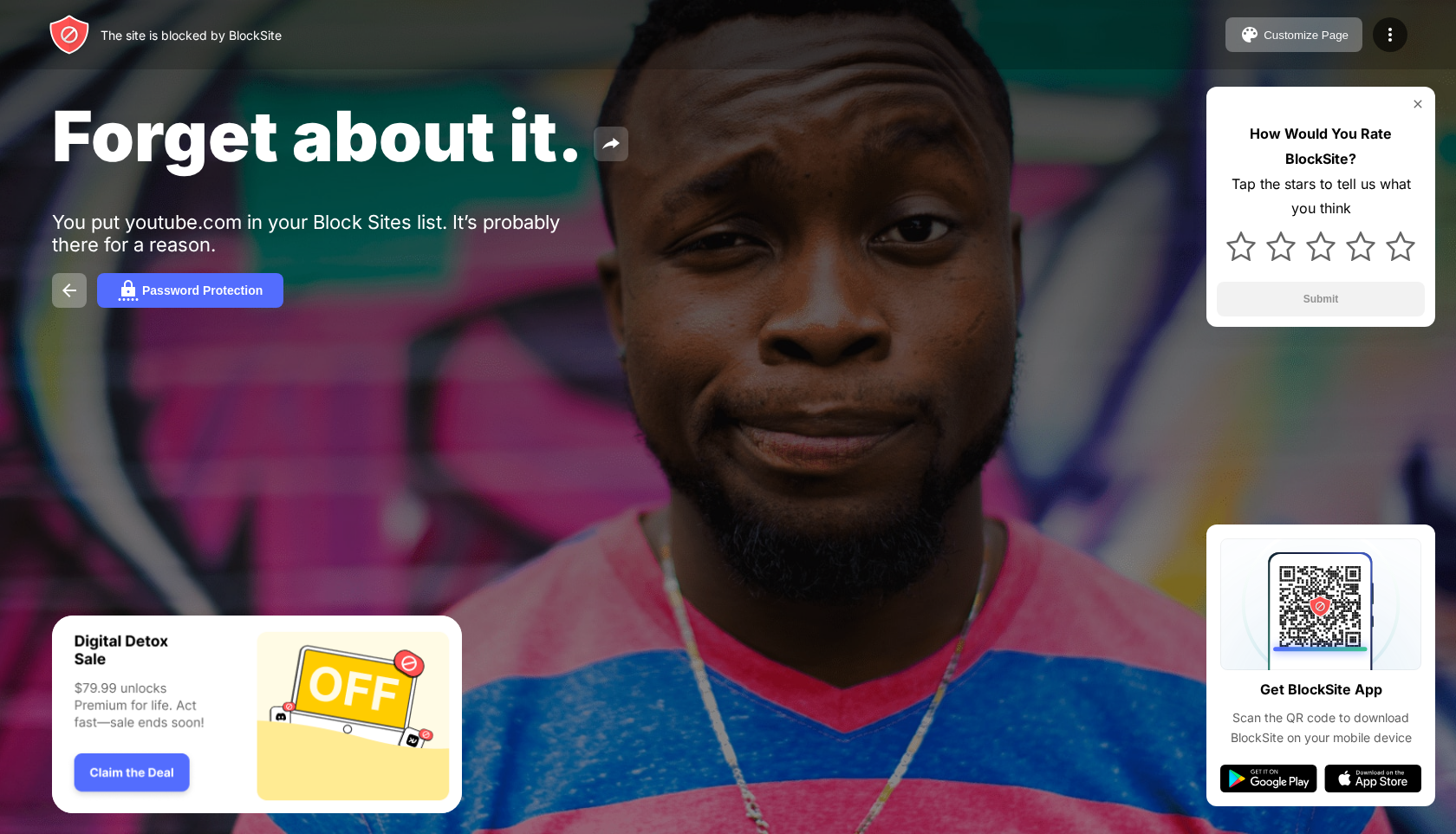 click at bounding box center (611, 144) 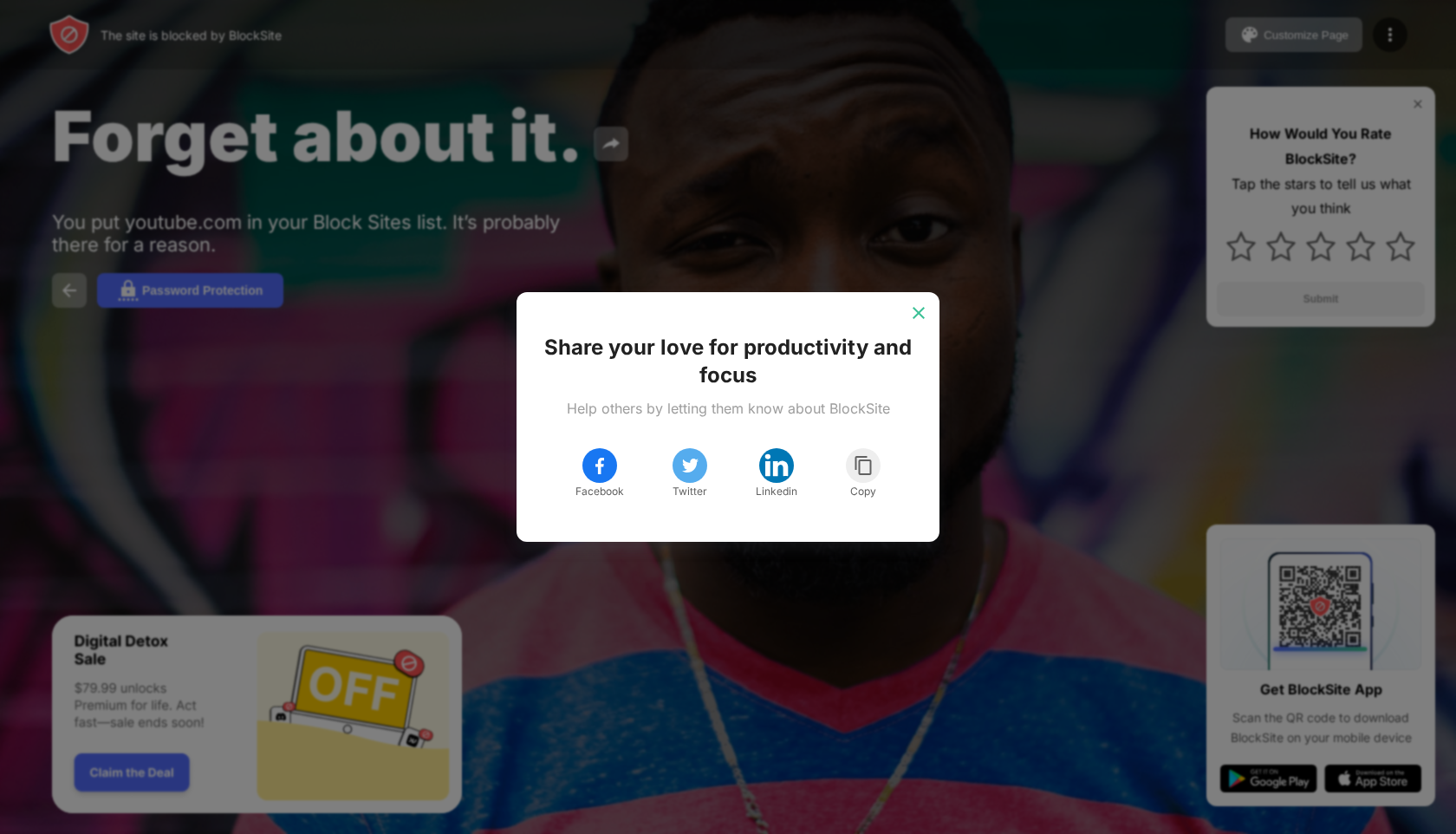click at bounding box center (919, 313) 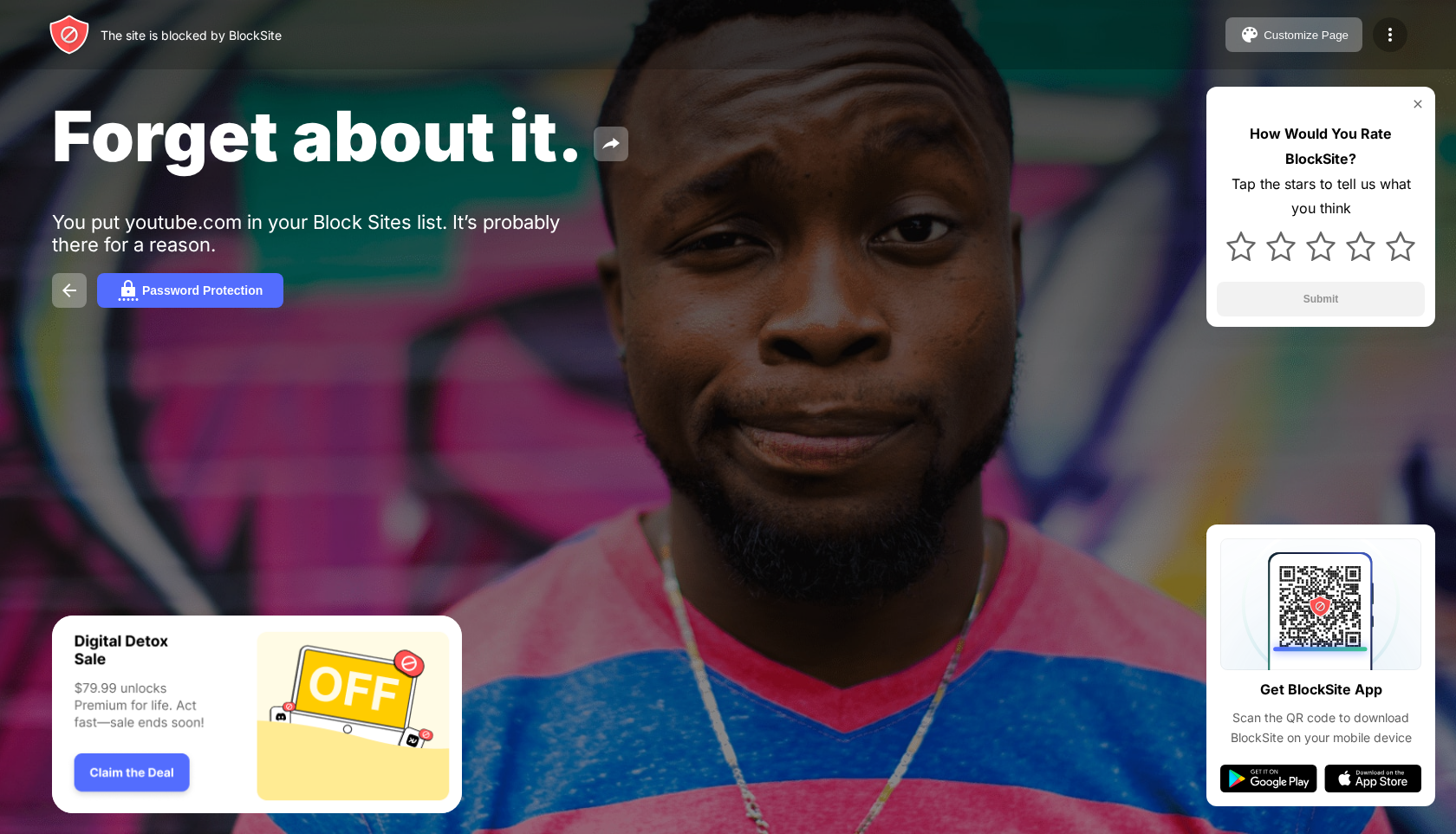 click at bounding box center [1390, 35] 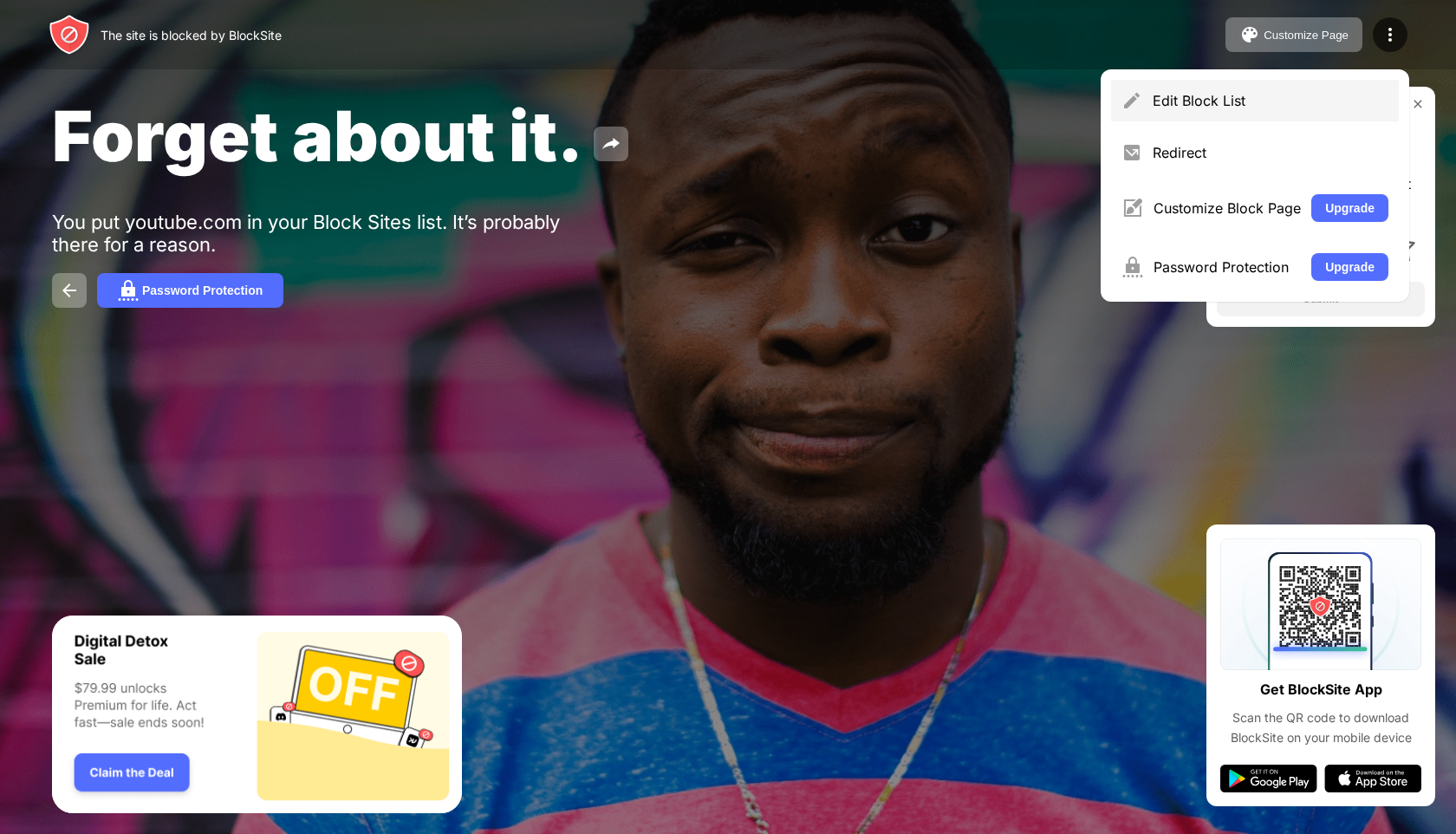 click on "Edit Block List" at bounding box center (1255, 101) 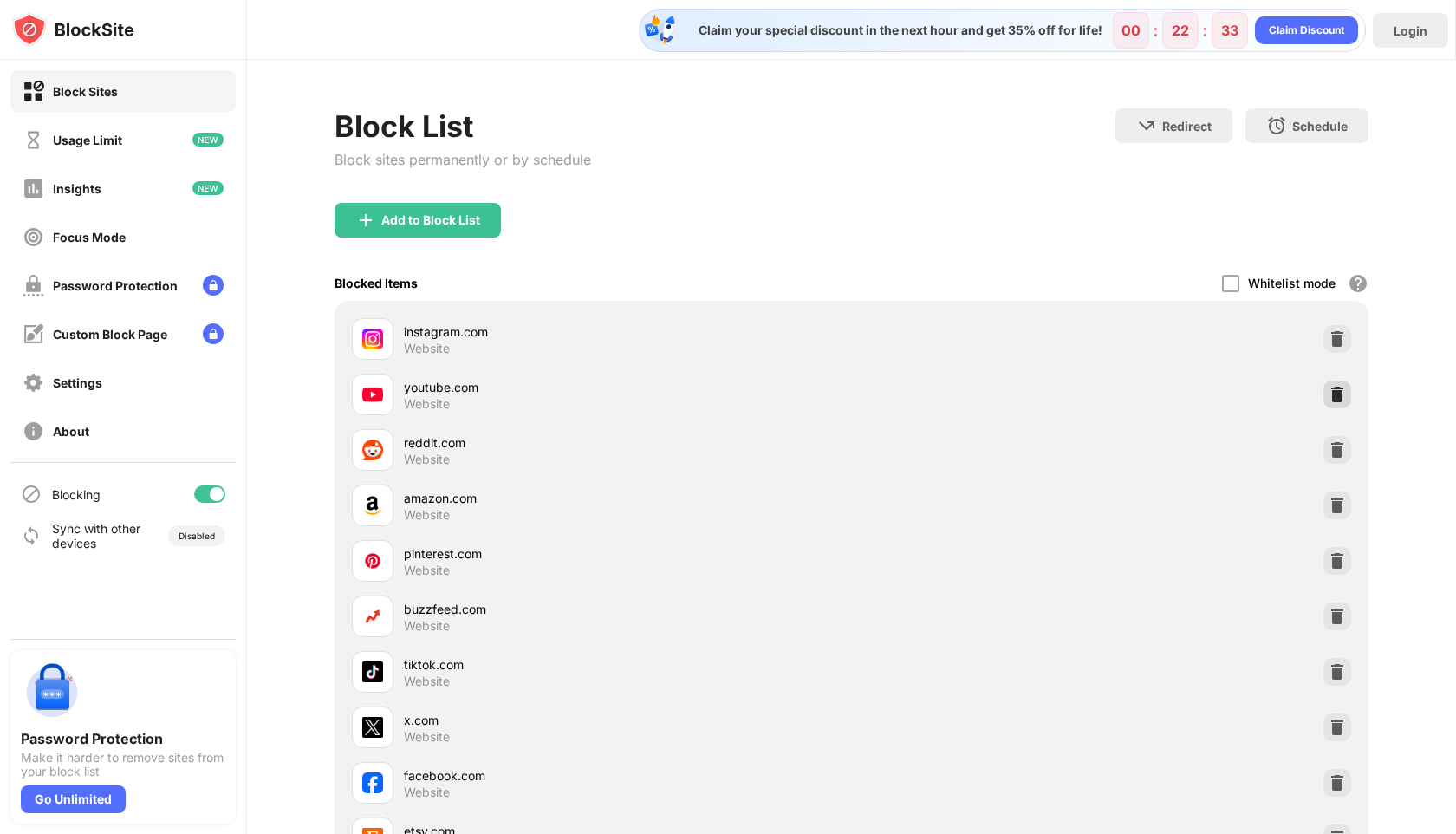 click at bounding box center (1337, 394) 